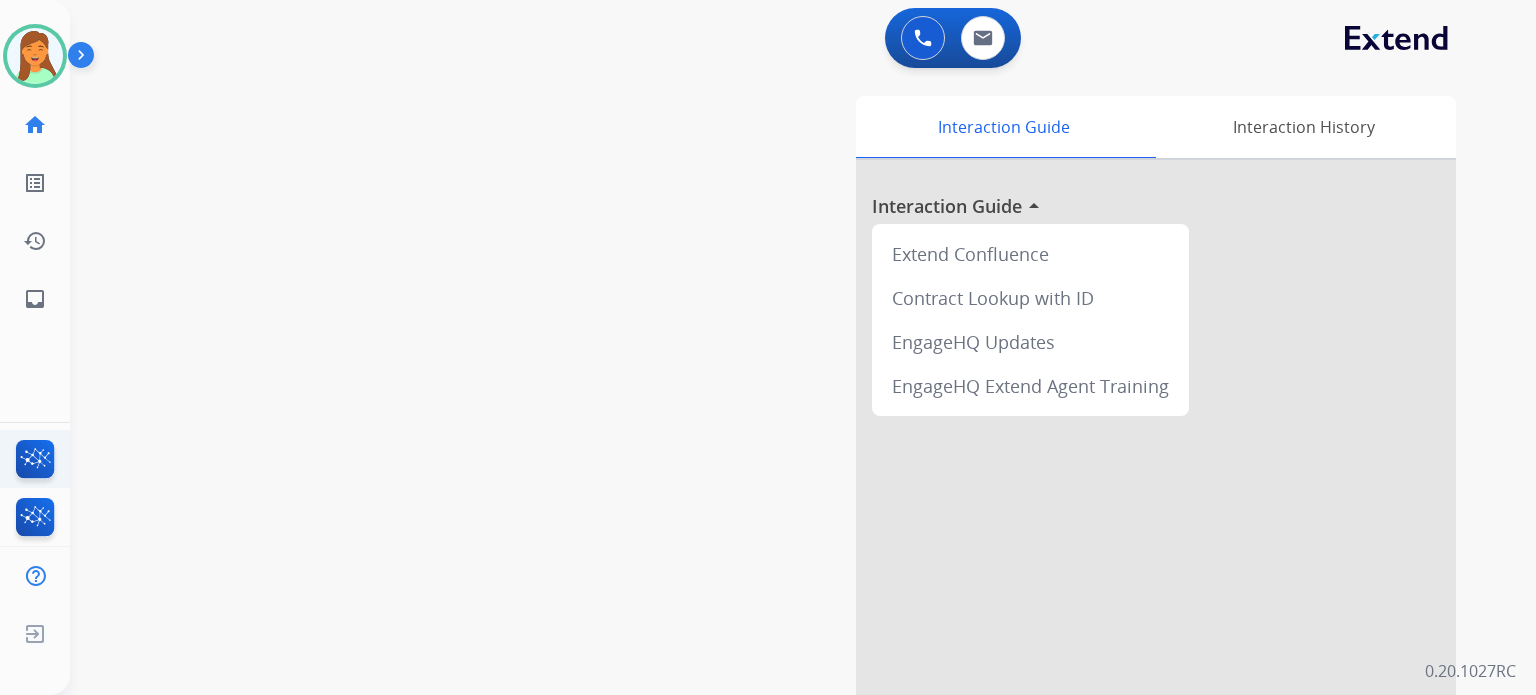 scroll, scrollTop: 0, scrollLeft: 0, axis: both 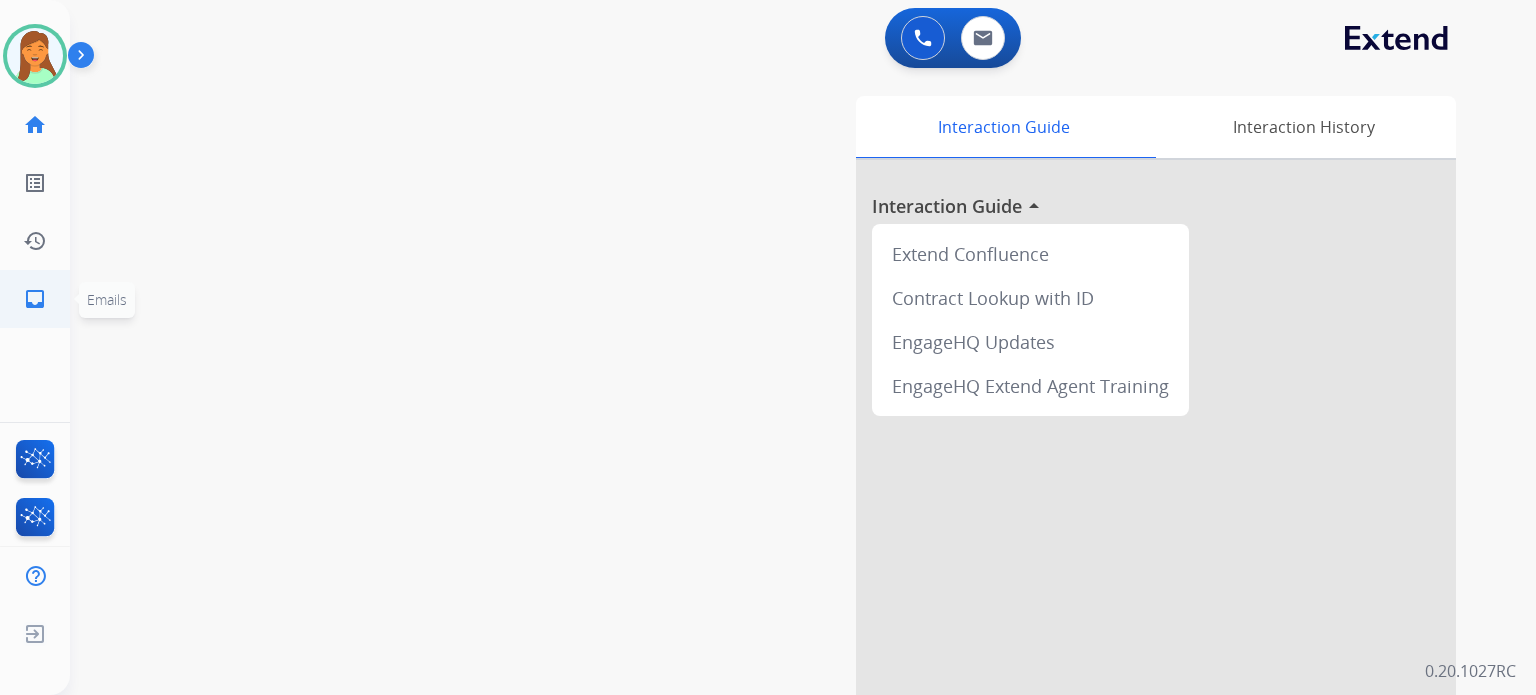 click on "inbox" 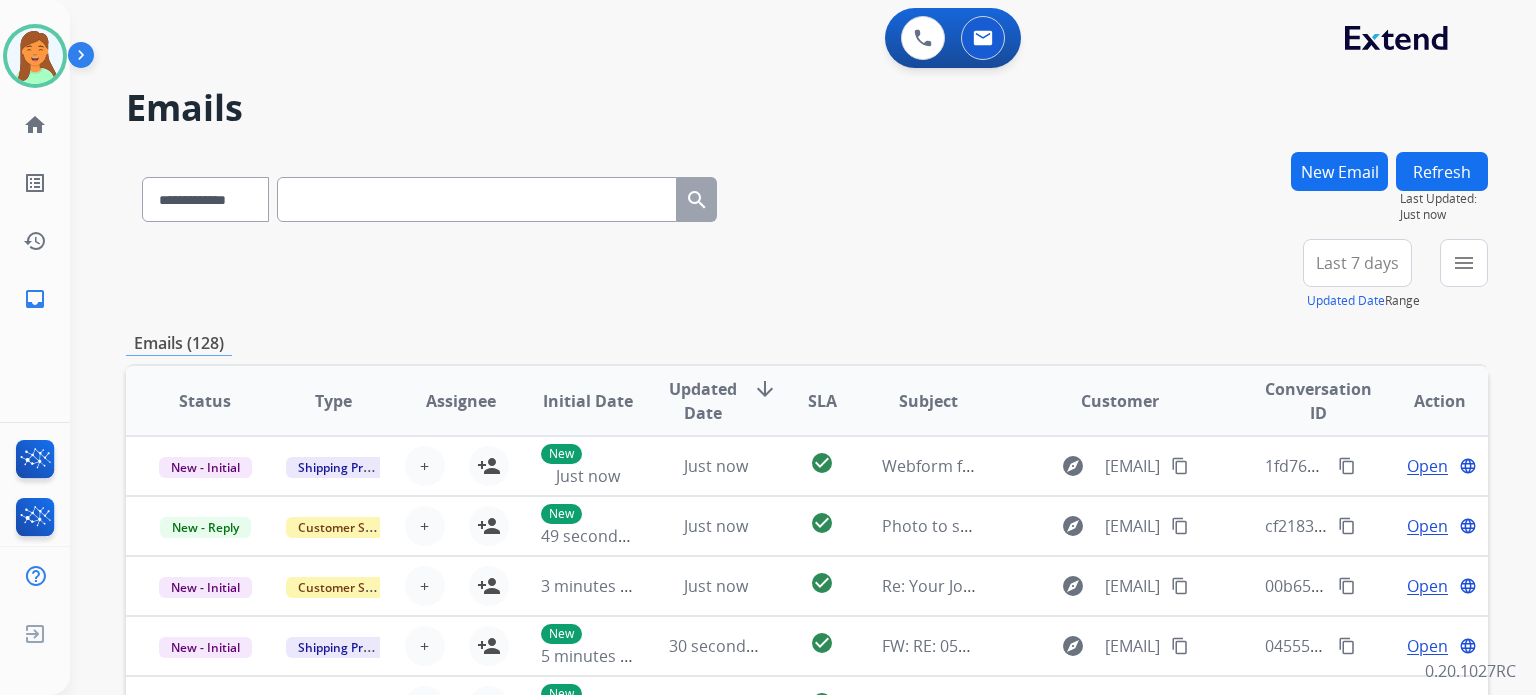 click on "**********" at bounding box center [807, 275] 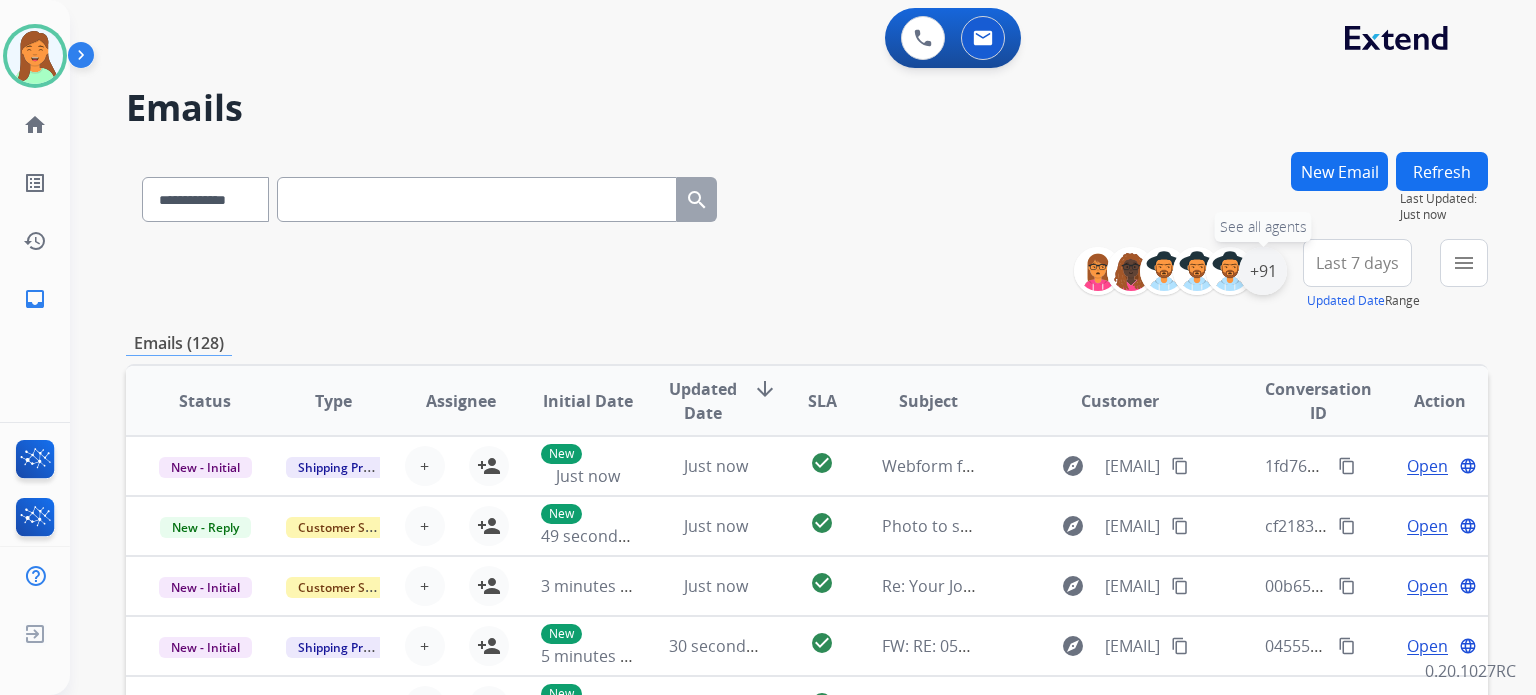 click on "+91" at bounding box center (1263, 271) 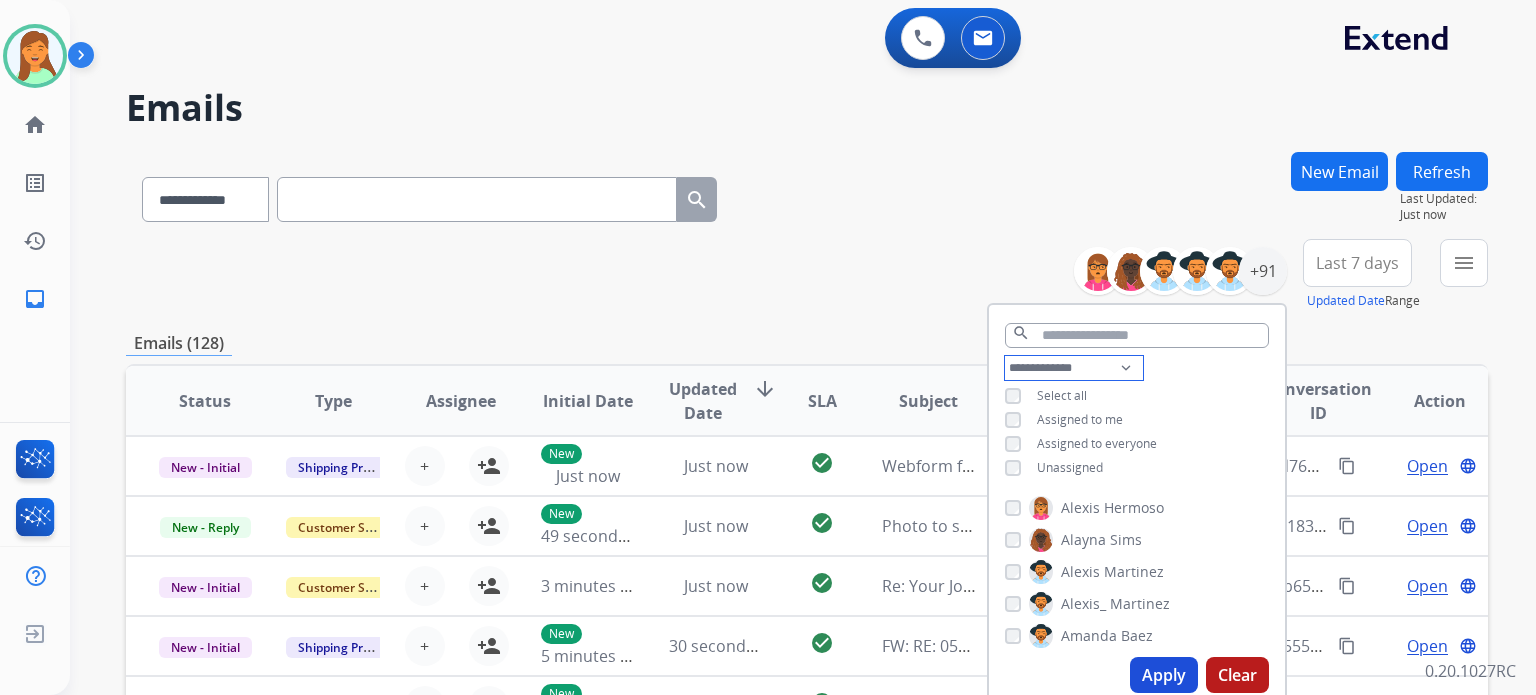 click on "**********" at bounding box center [1074, 368] 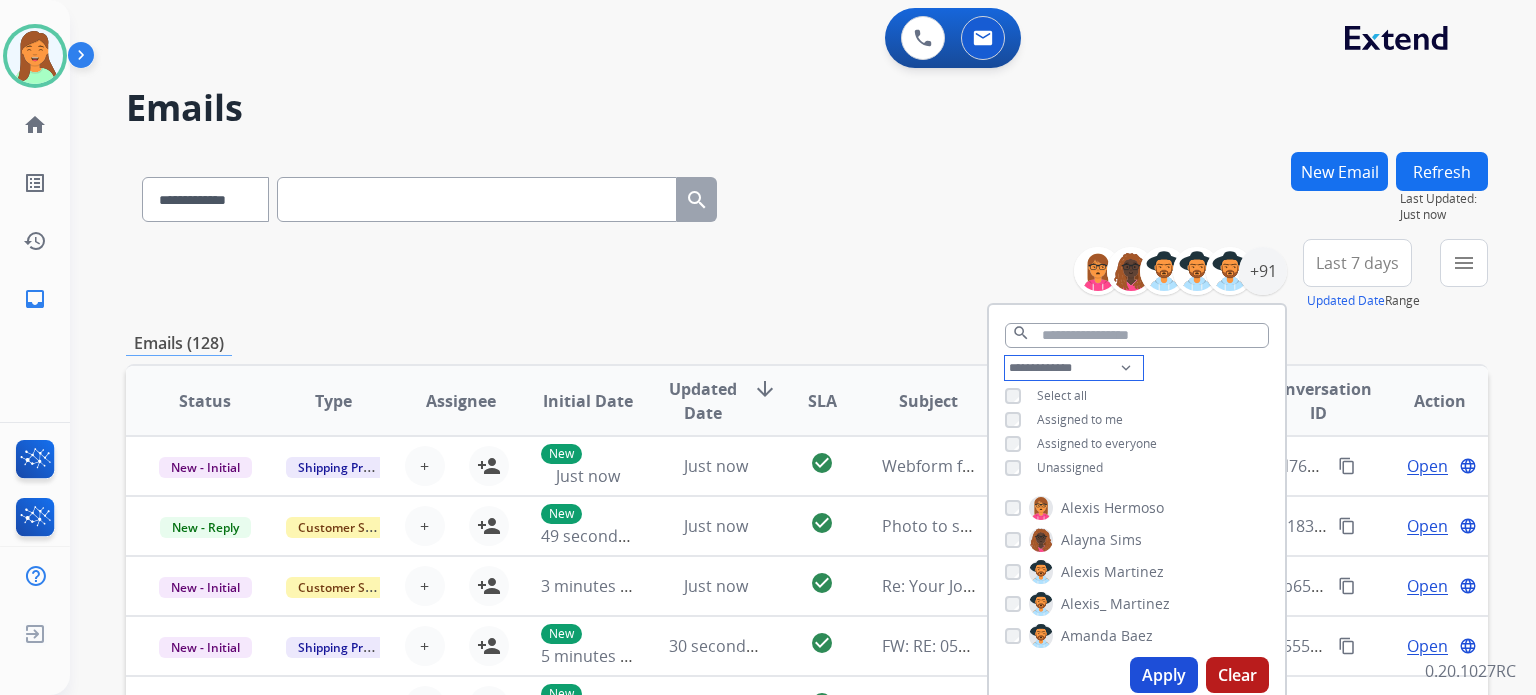 select on "**********" 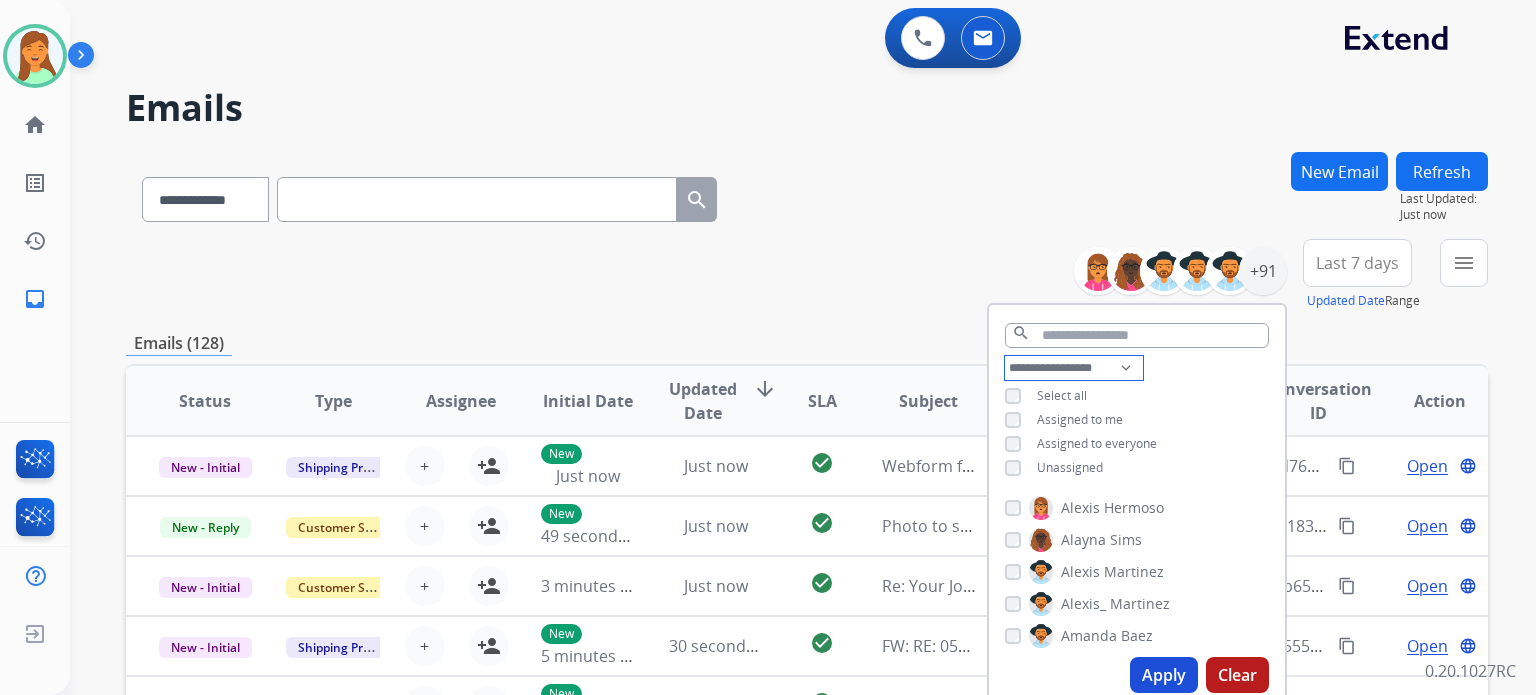 click on "**********" at bounding box center [1074, 368] 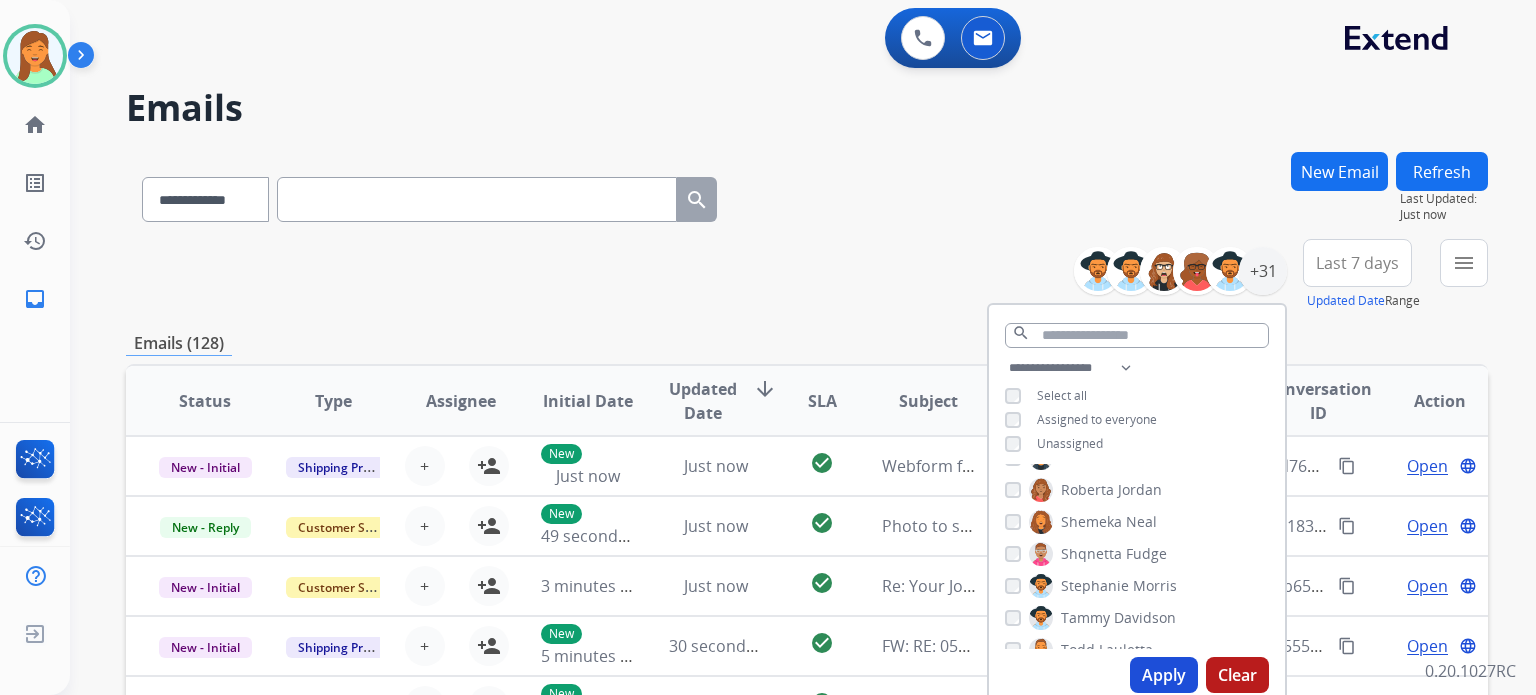 scroll, scrollTop: 820, scrollLeft: 0, axis: vertical 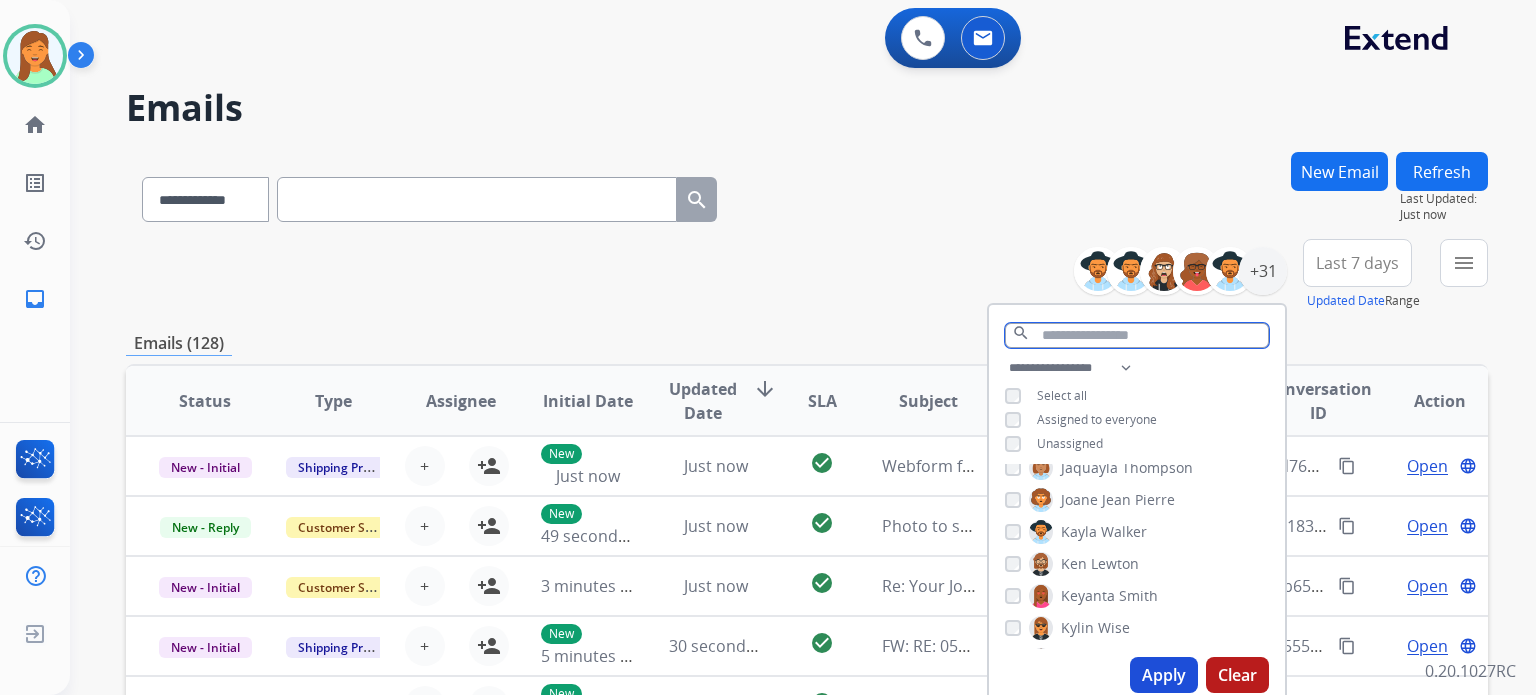 click at bounding box center (1137, 335) 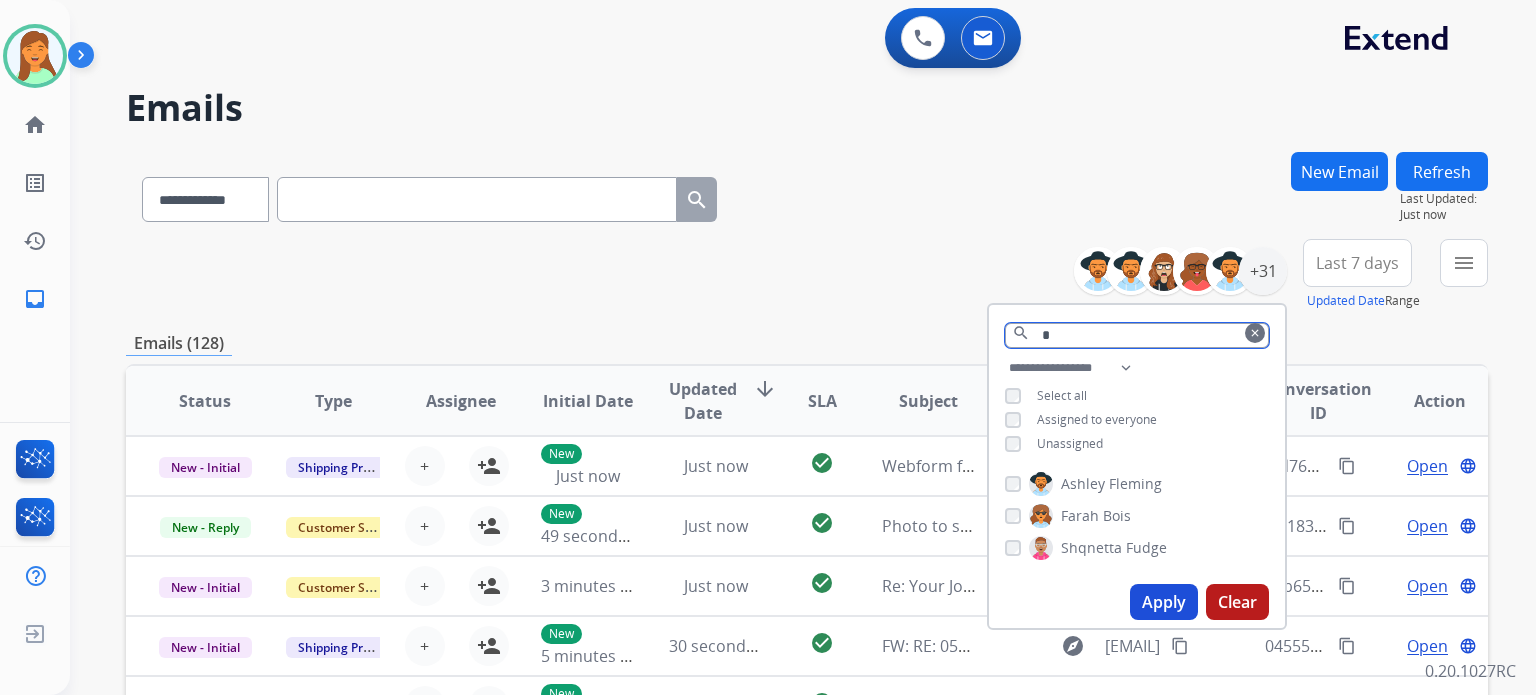 scroll, scrollTop: 0, scrollLeft: 0, axis: both 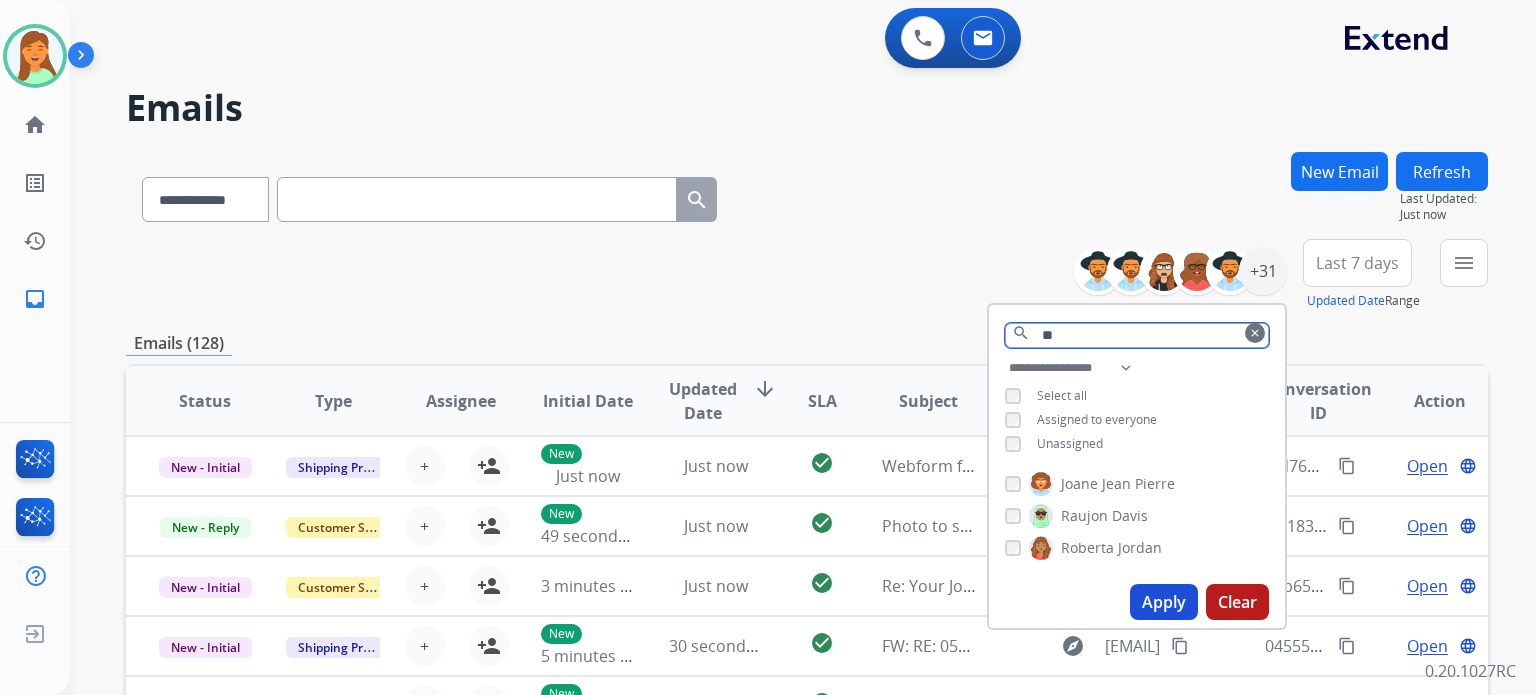 click on "**" at bounding box center (1137, 335) 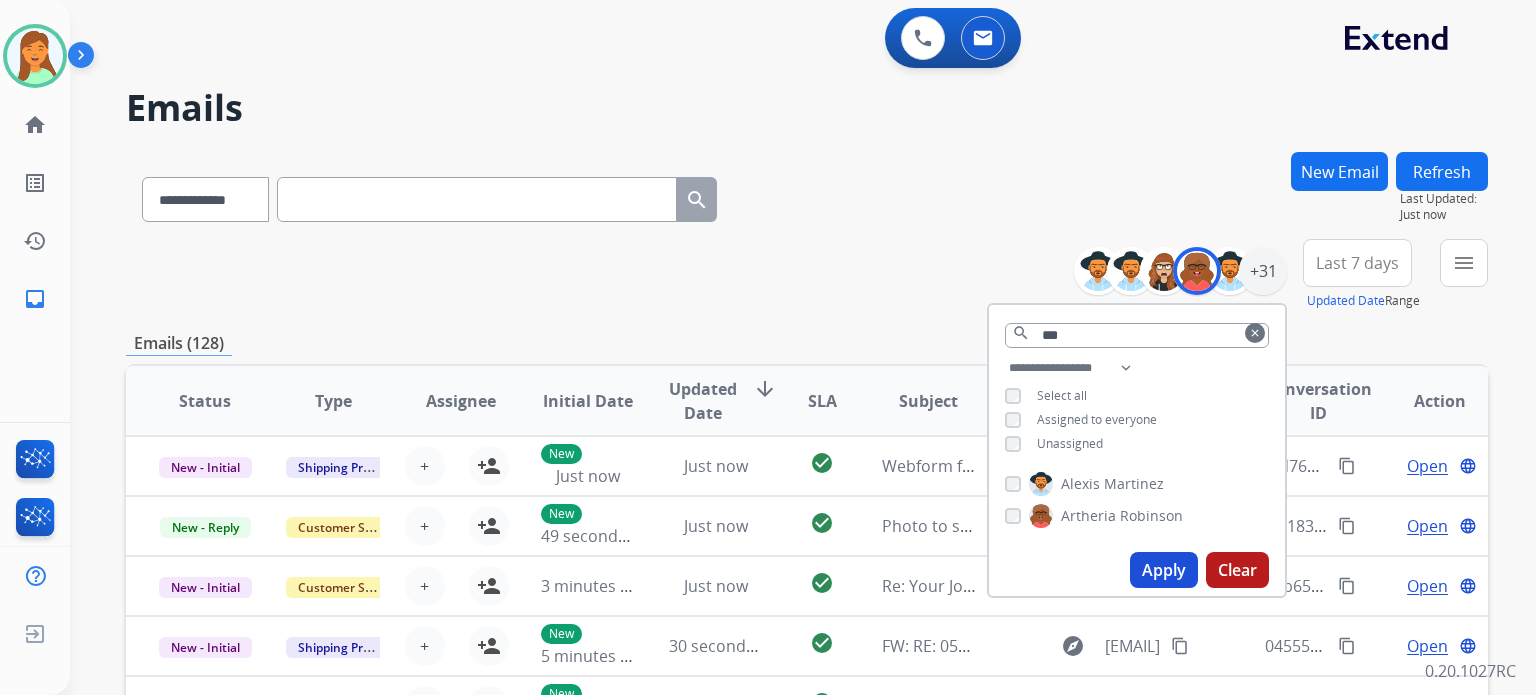 click on "Apply" at bounding box center [1164, 570] 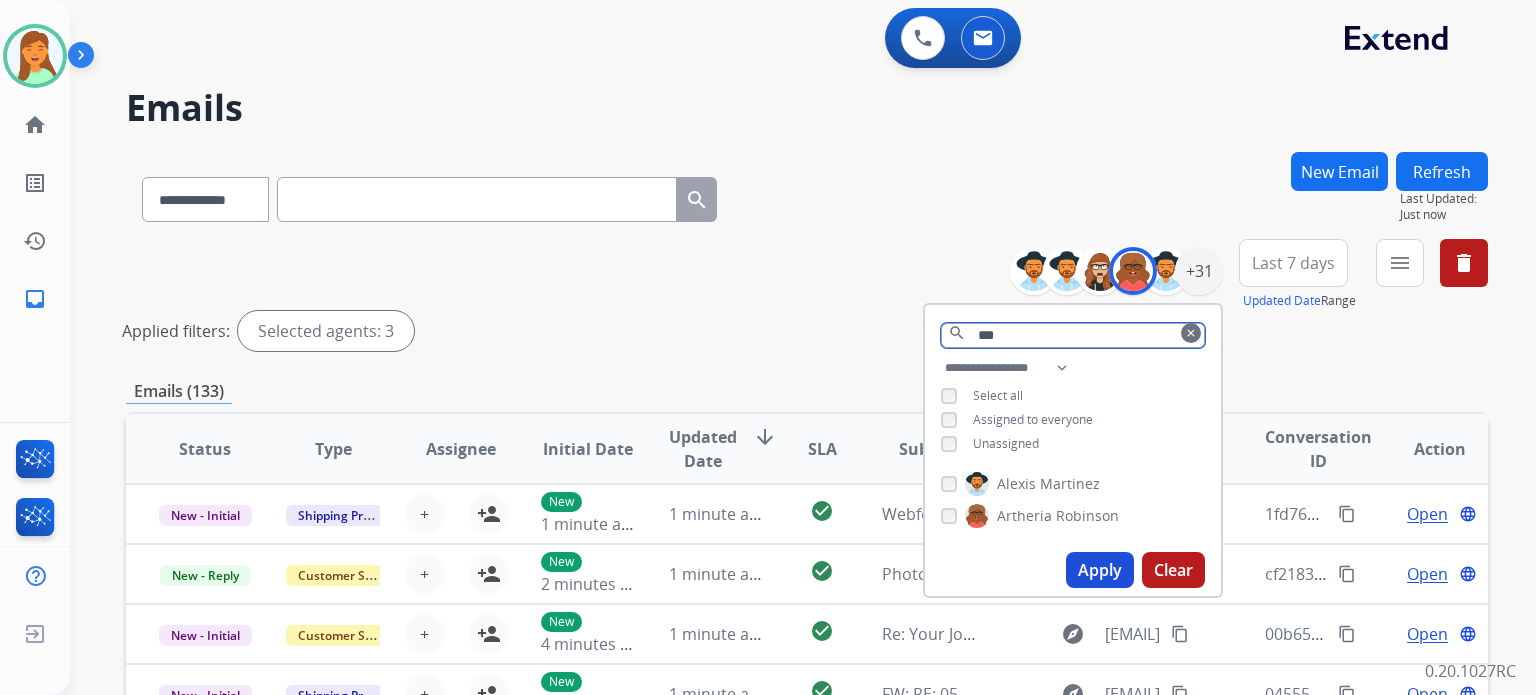 click on "***" at bounding box center (1073, 335) 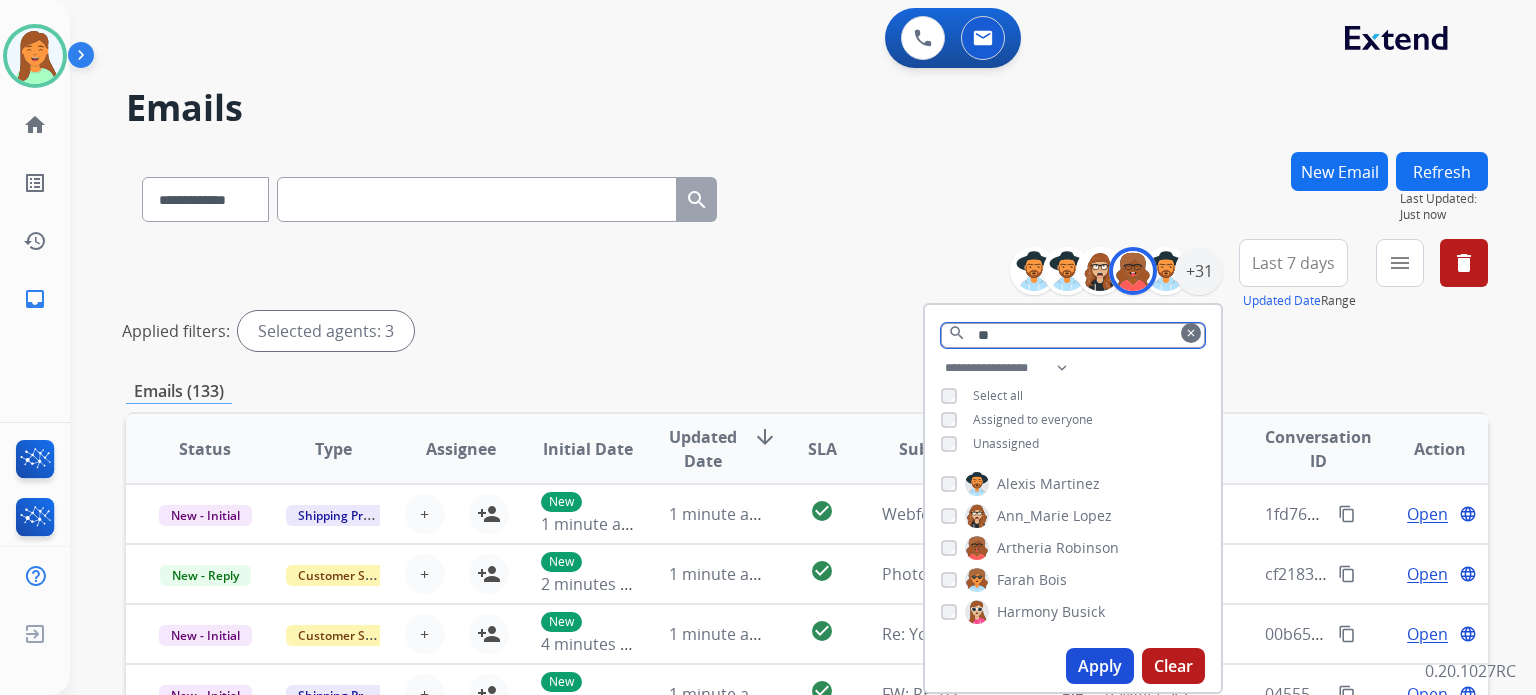 type on "*" 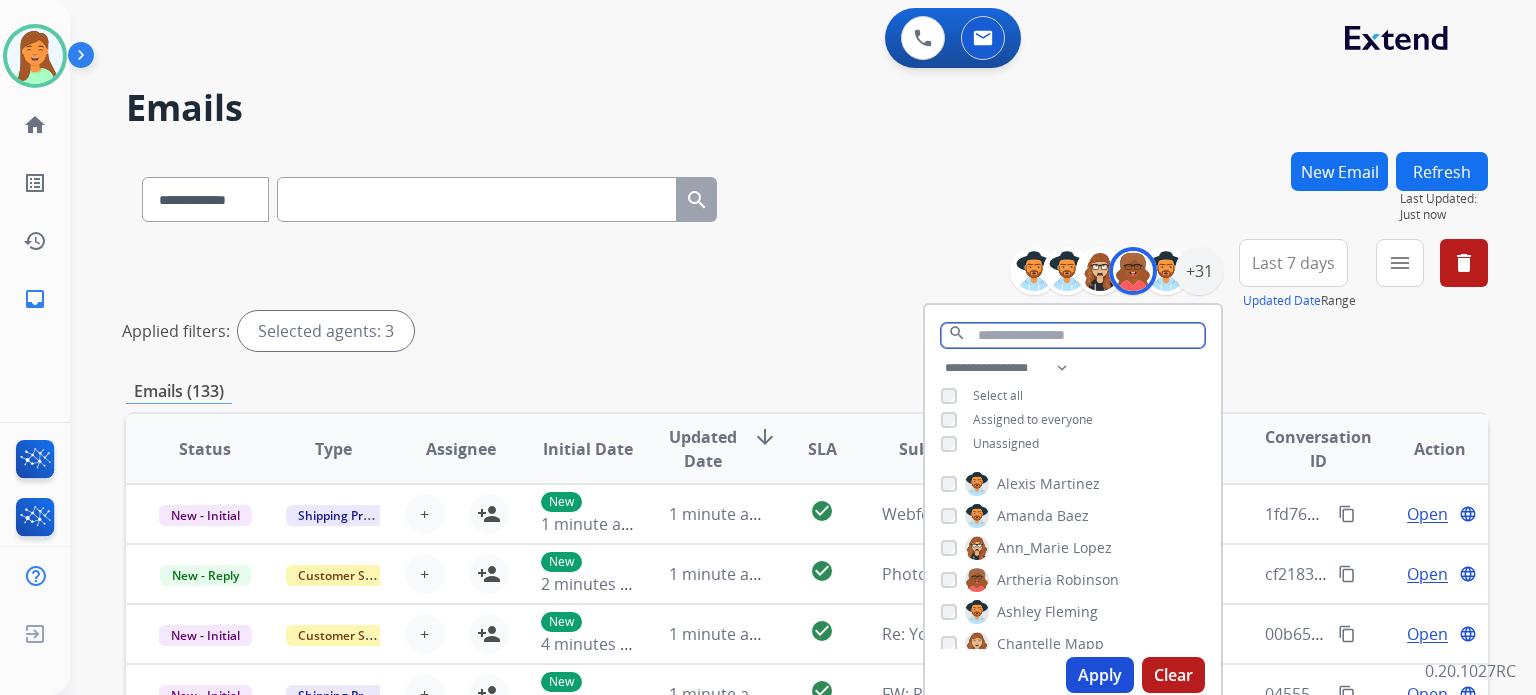 type 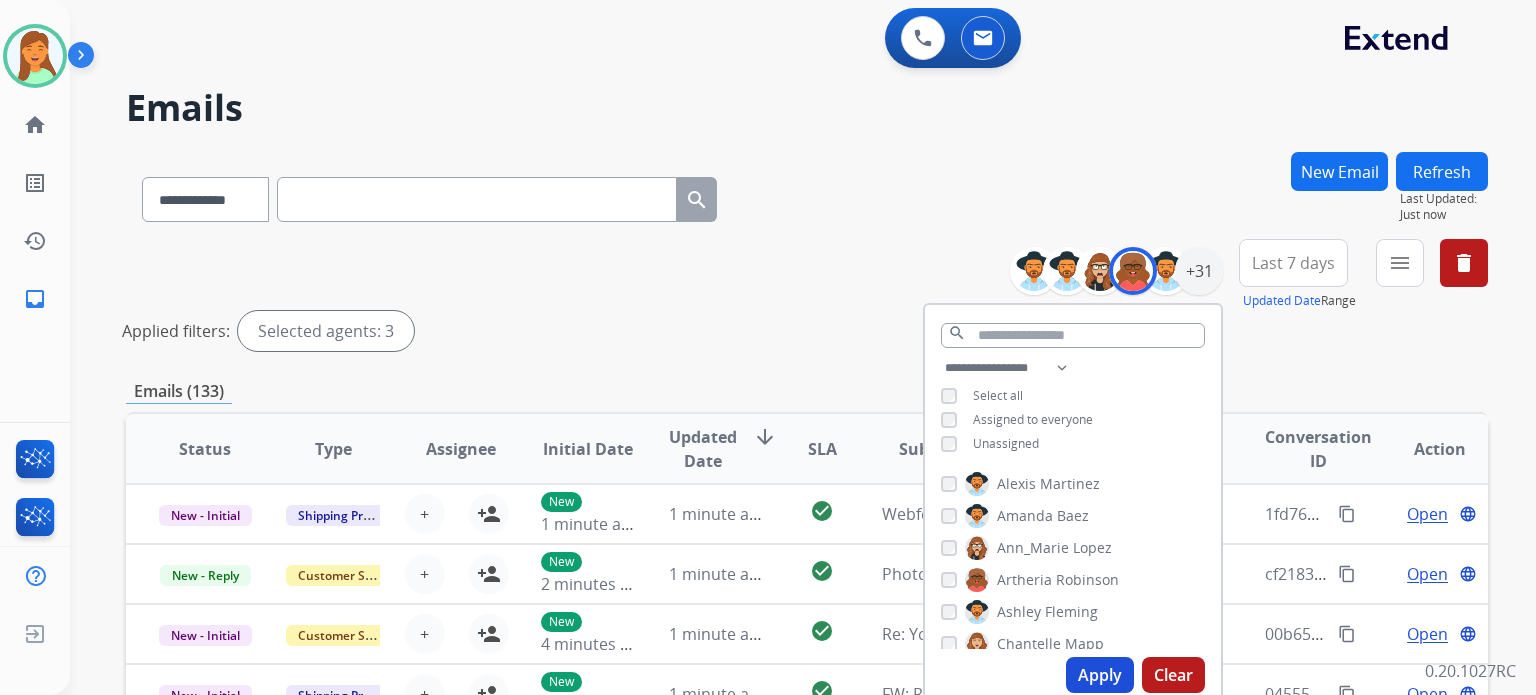 click on "Apply Clear" at bounding box center (1073, 675) 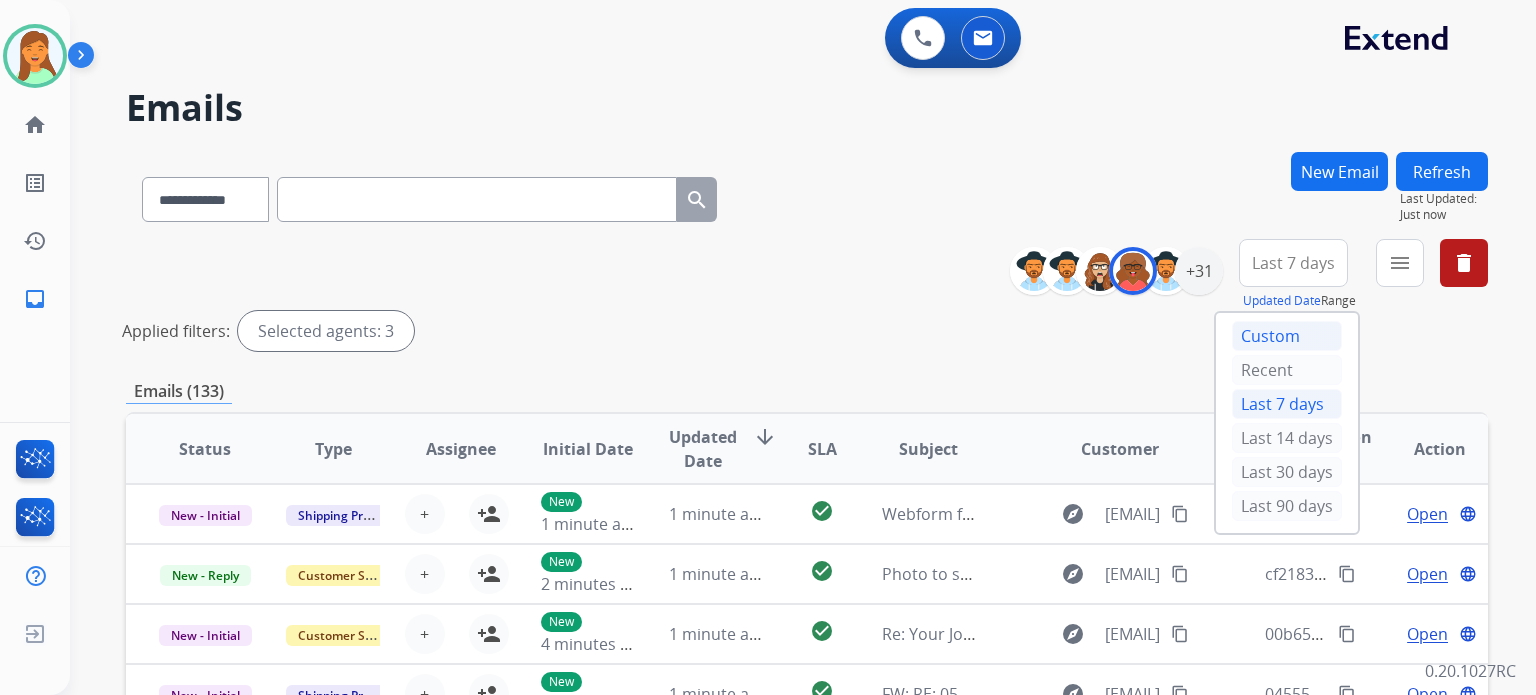 click on "Custom" at bounding box center [1287, 336] 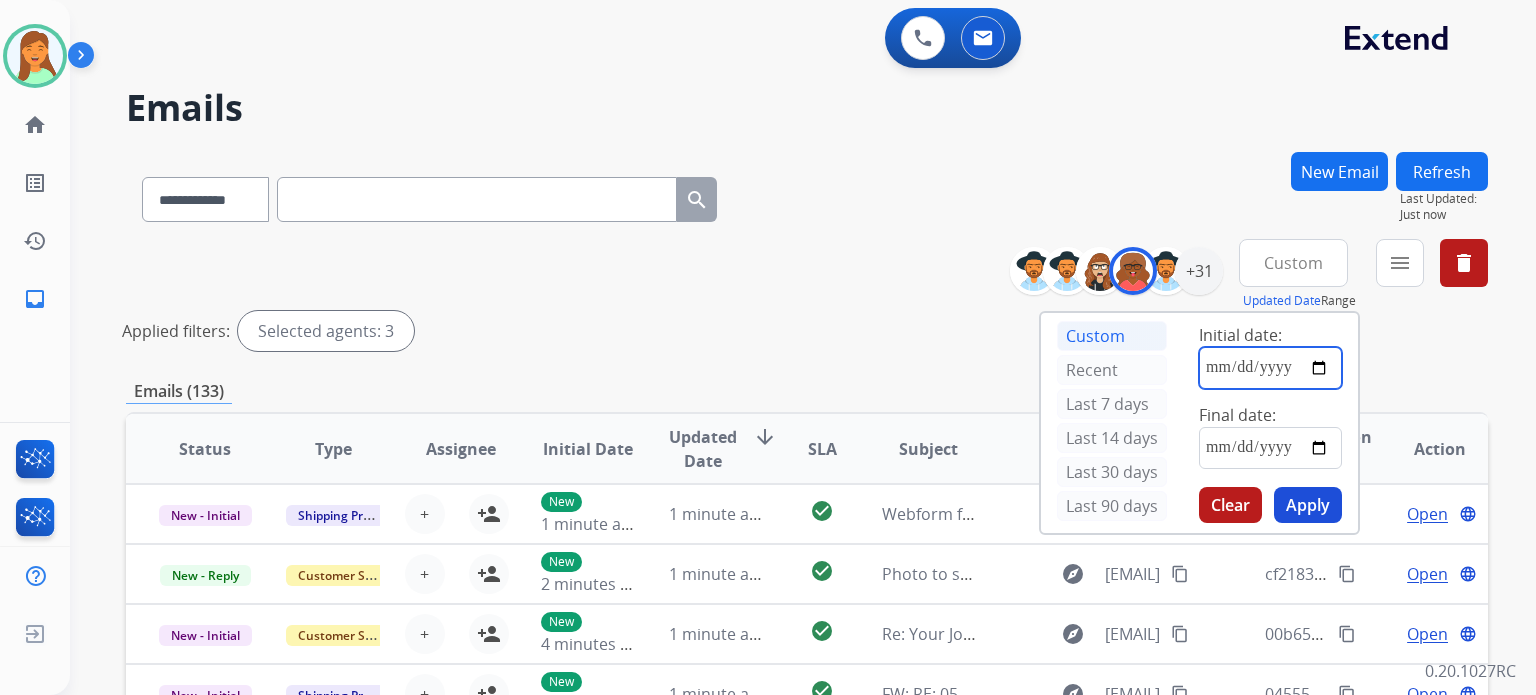 click at bounding box center (1270, 368) 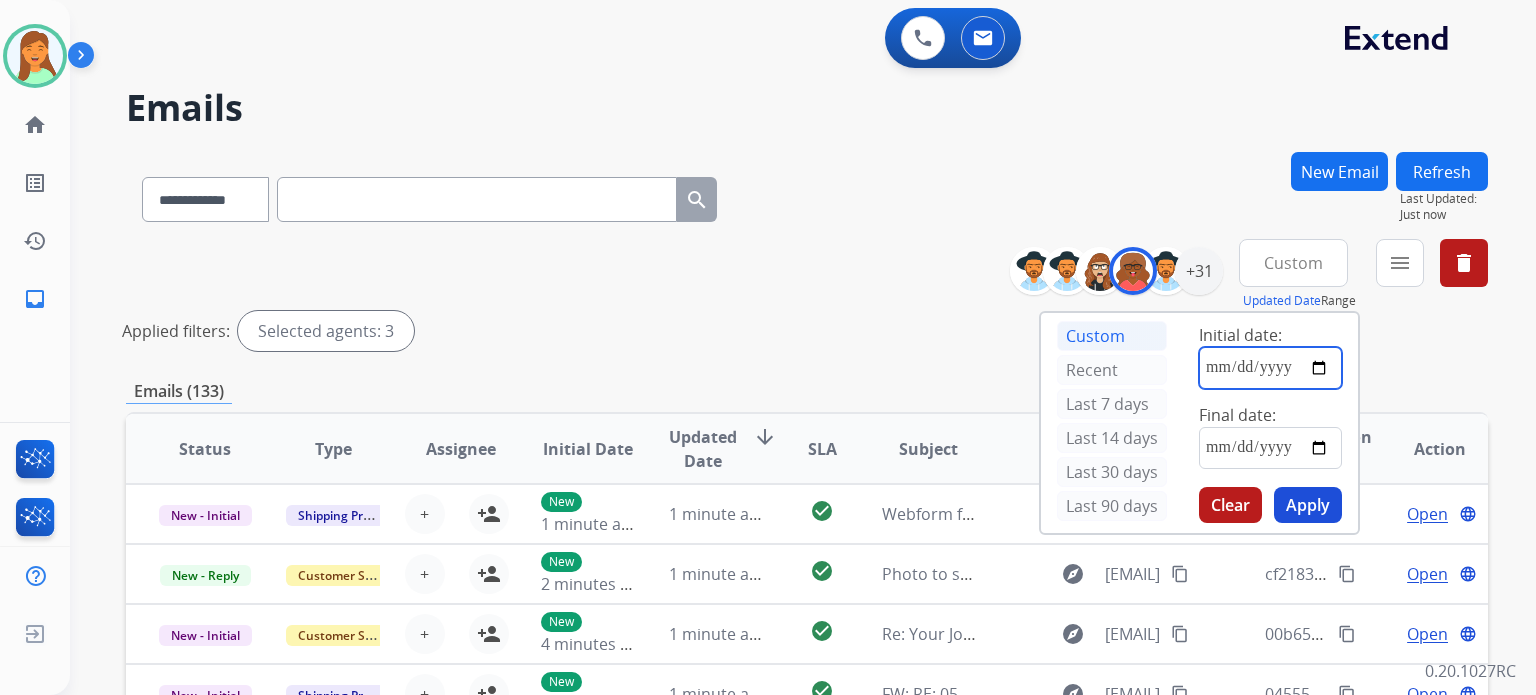 type on "**********" 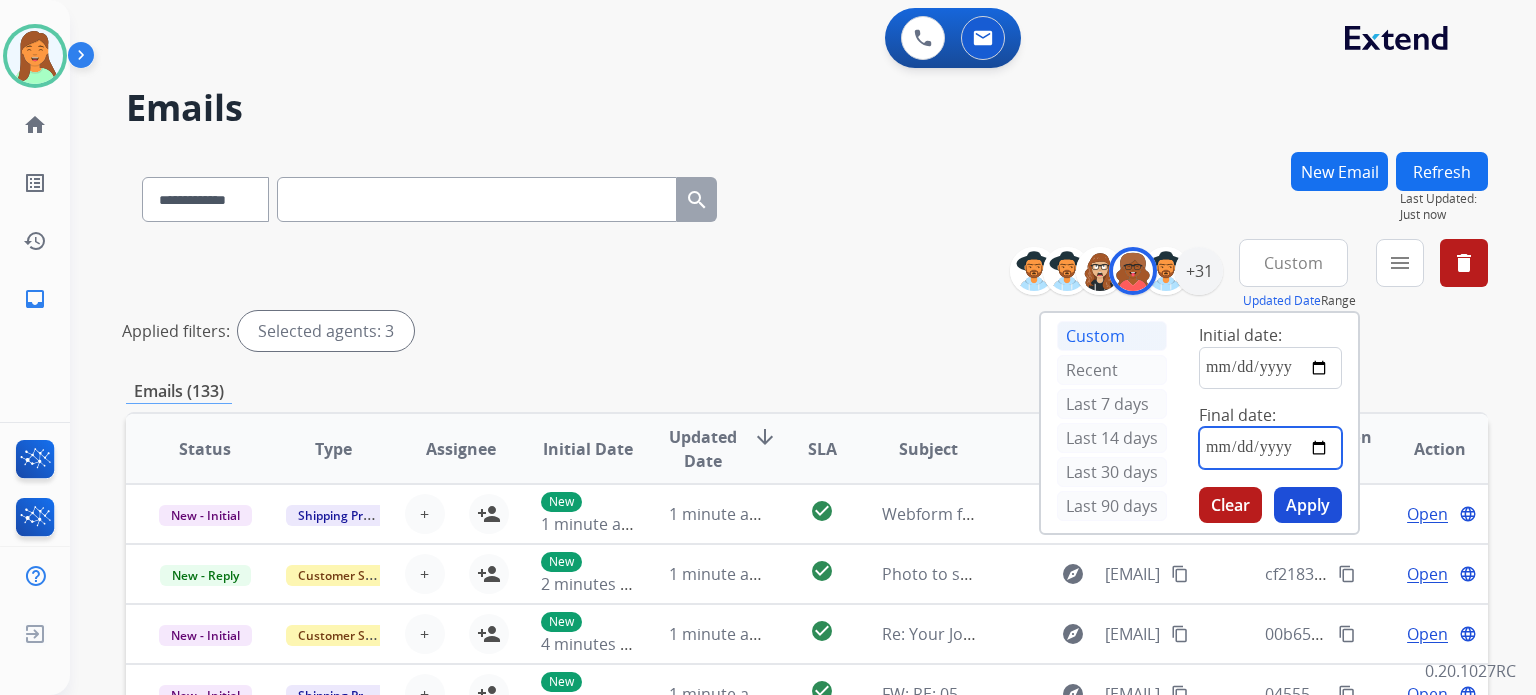 click at bounding box center (1270, 448) 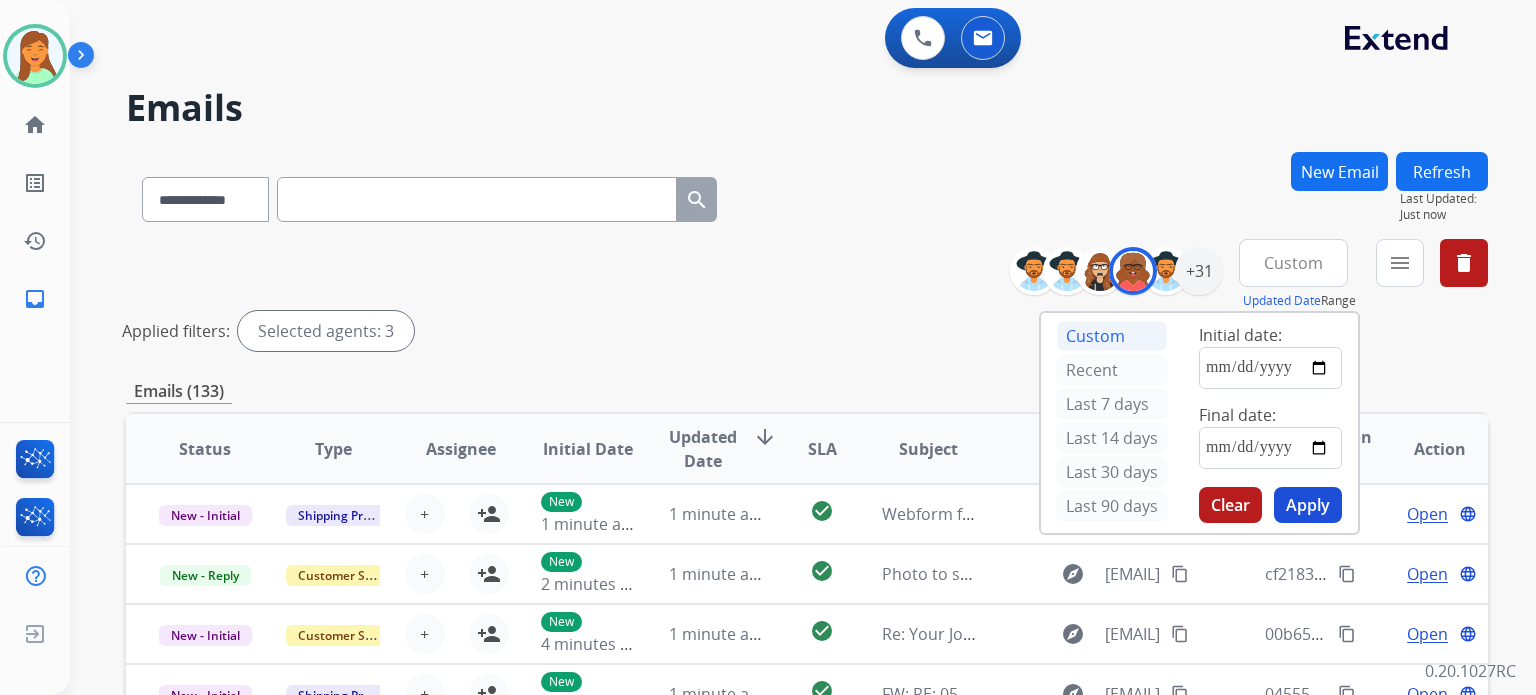 click on "Apply" at bounding box center [1308, 505] 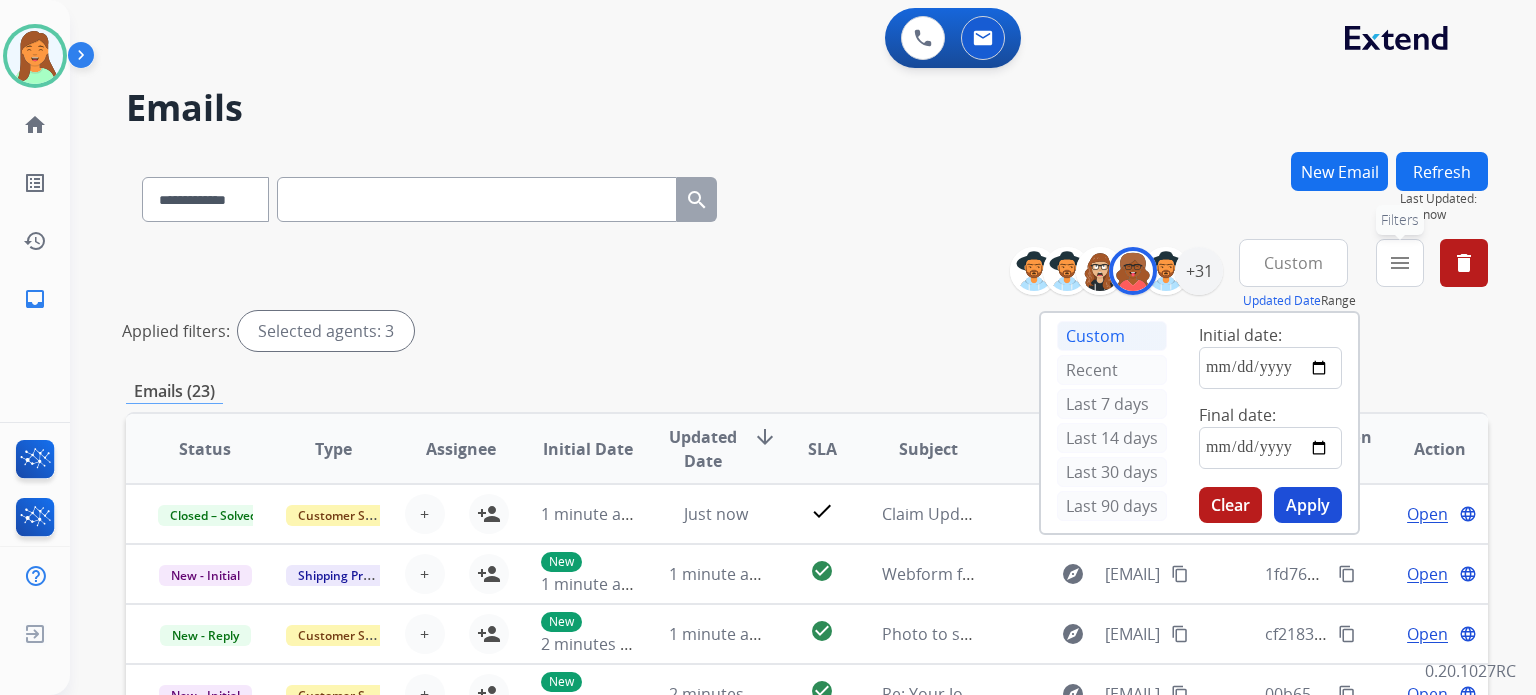 click on "menu  Filters" at bounding box center [1400, 263] 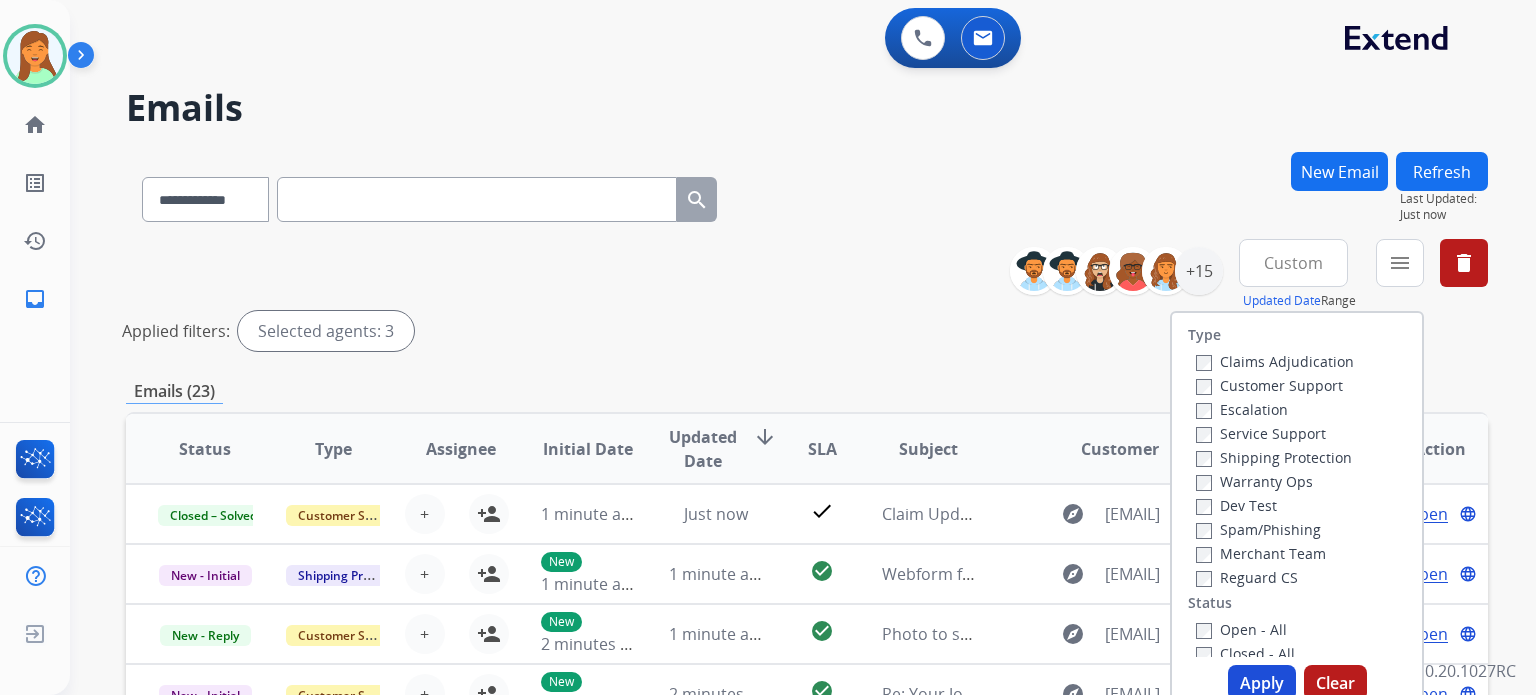 scroll, scrollTop: 133, scrollLeft: 0, axis: vertical 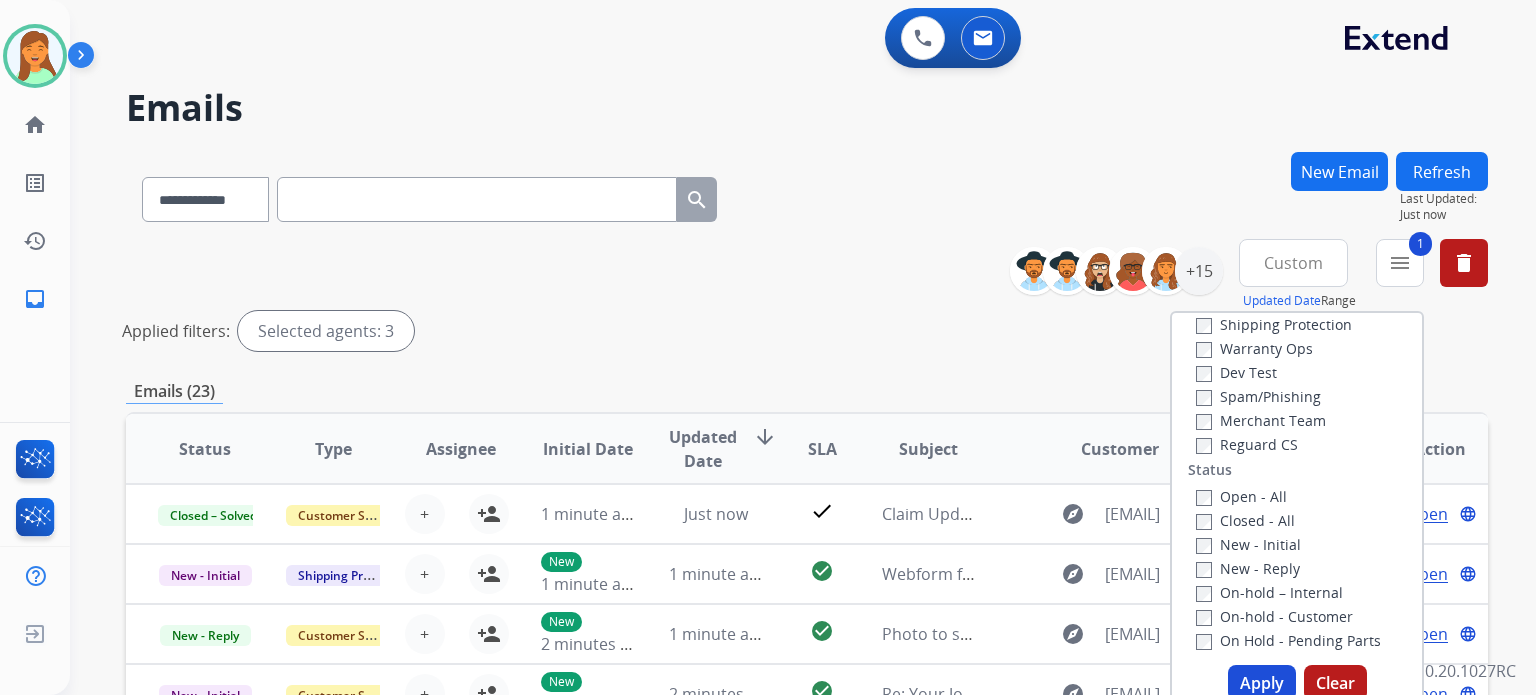click on "Apply" at bounding box center (1262, 683) 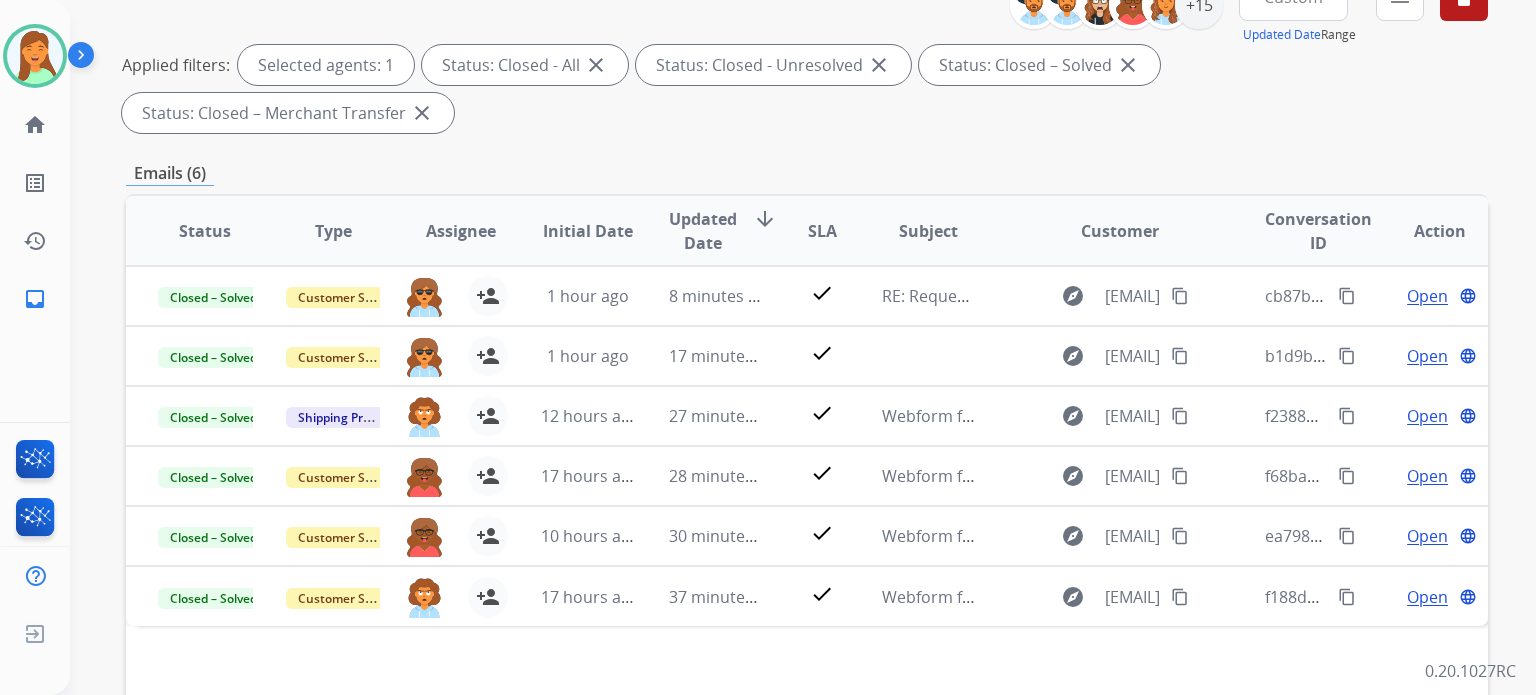 scroll, scrollTop: 0, scrollLeft: 0, axis: both 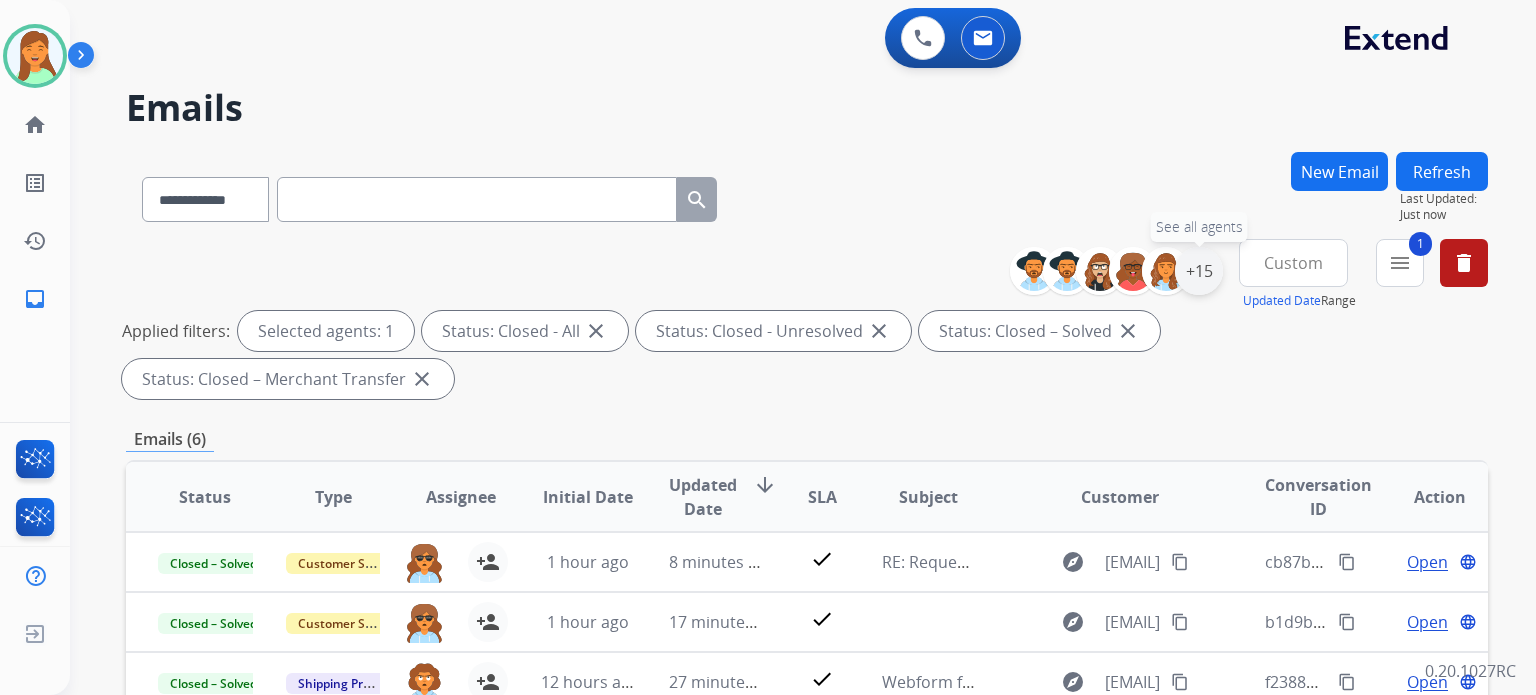 click on "+15" at bounding box center [1199, 271] 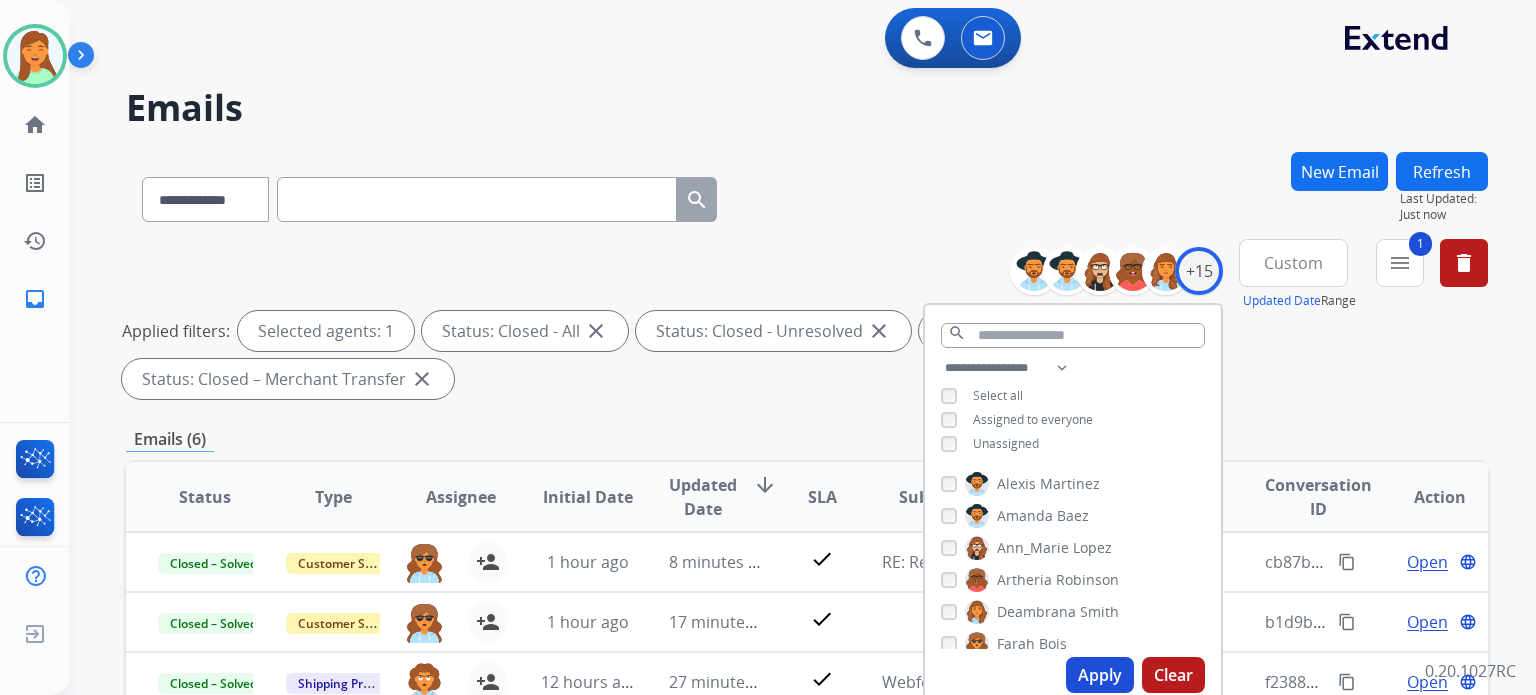 scroll, scrollTop: 533, scrollLeft: 0, axis: vertical 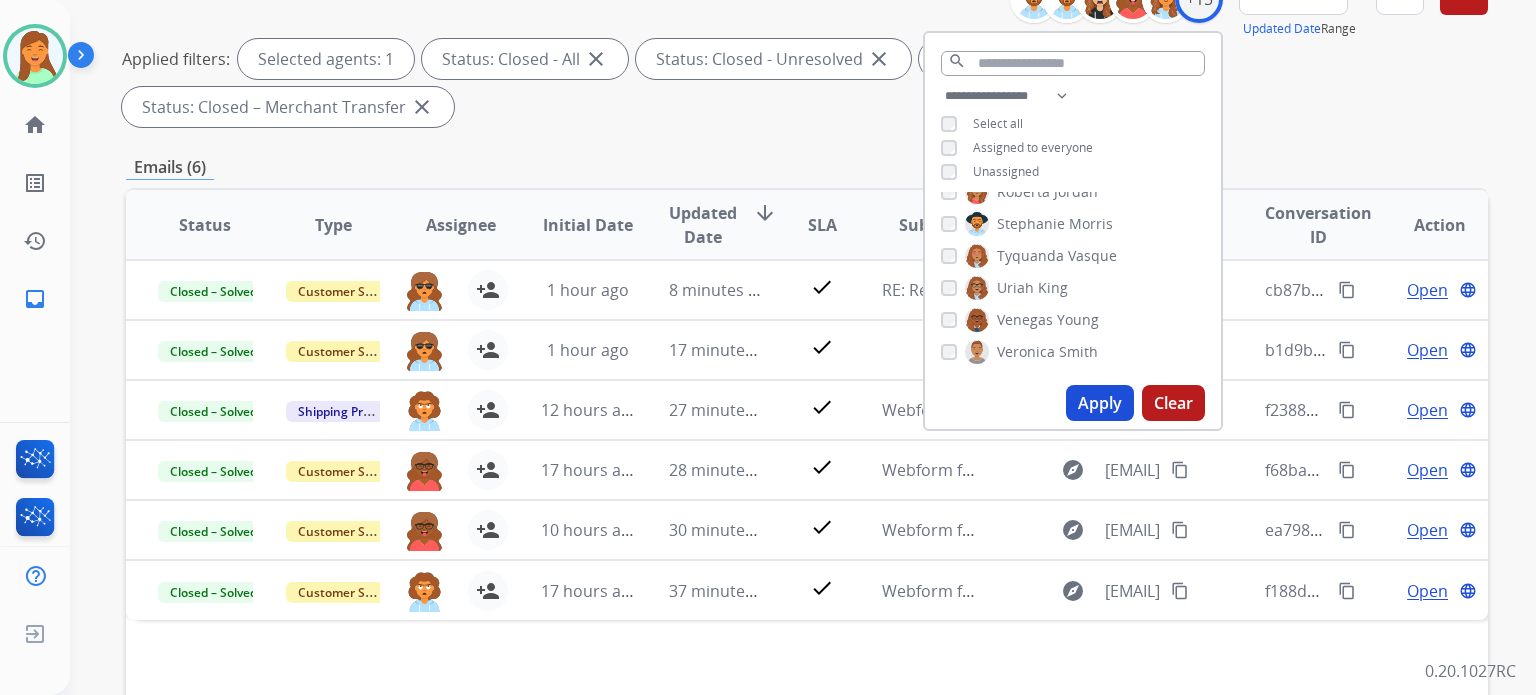 click on "Apply" at bounding box center (1100, 403) 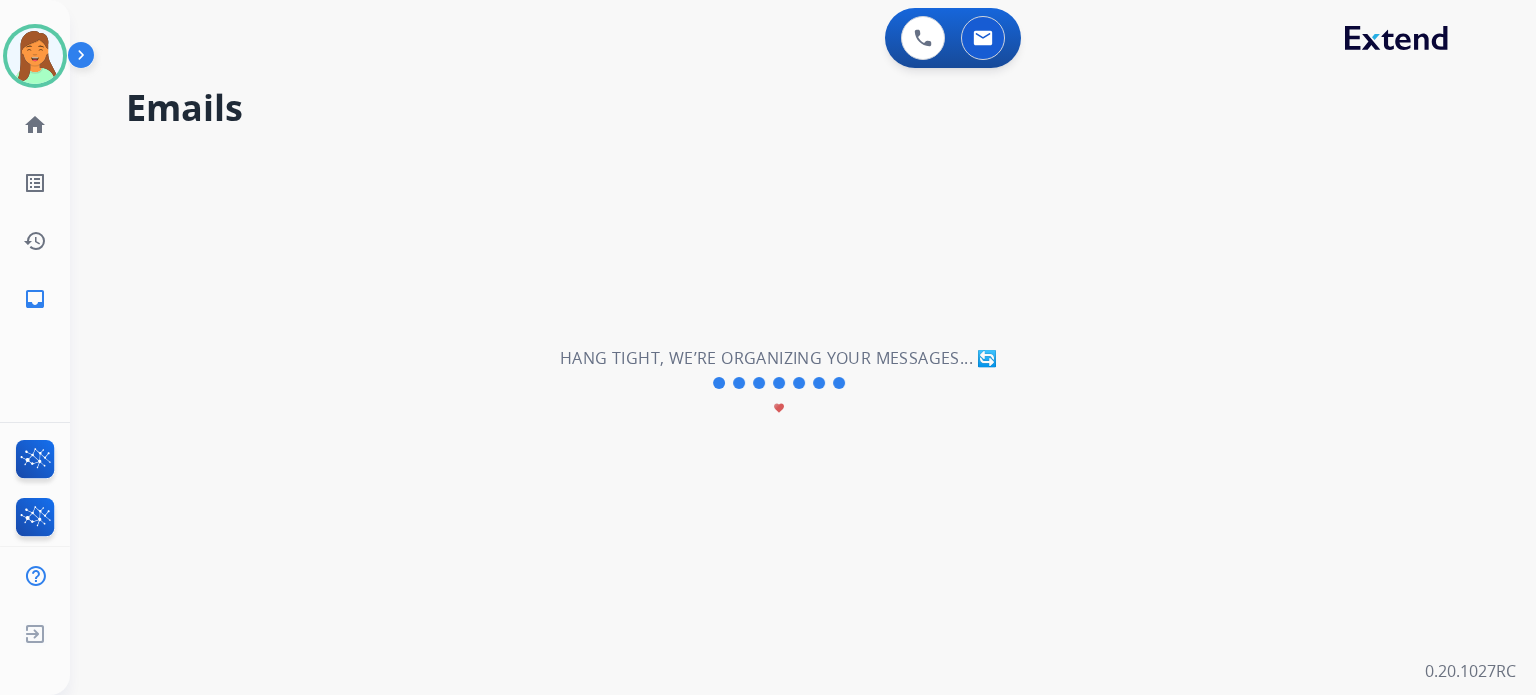 scroll, scrollTop: 0, scrollLeft: 0, axis: both 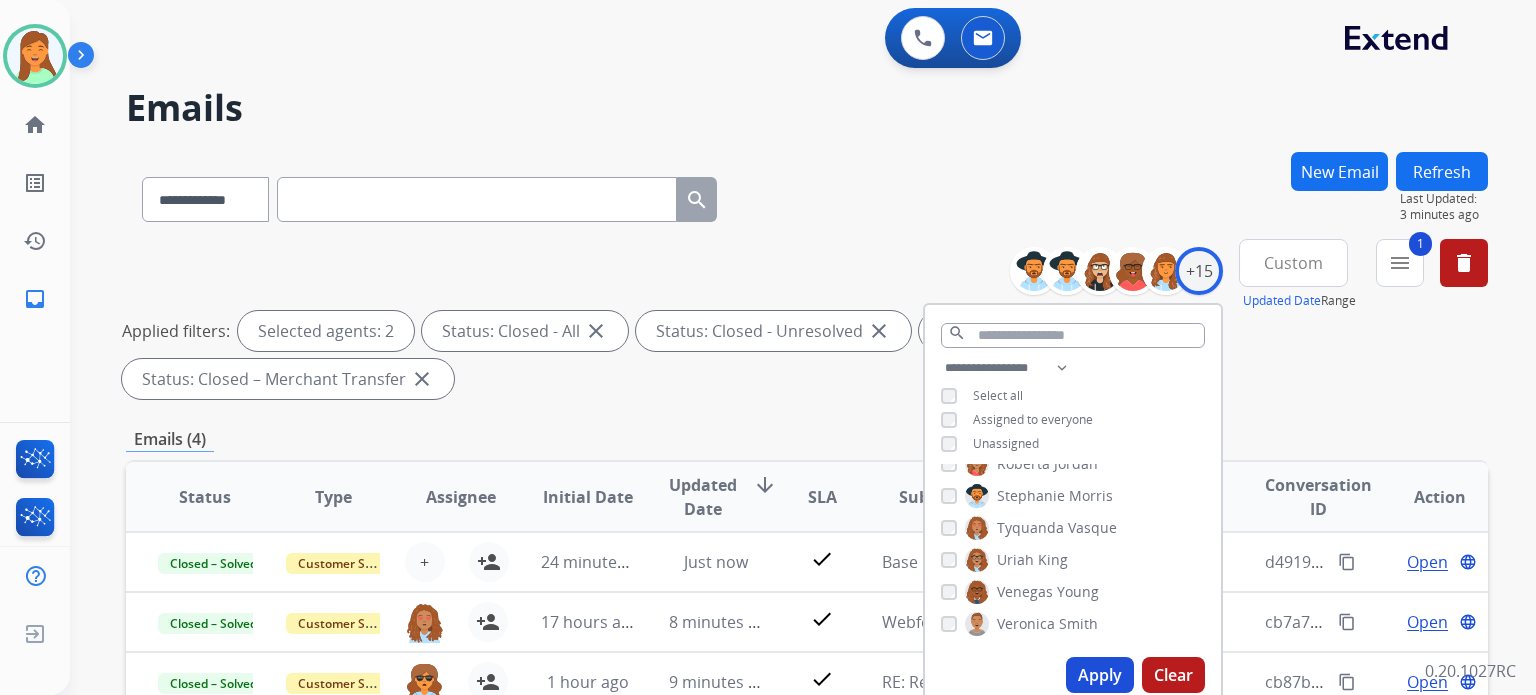 click on "**********" at bounding box center (807, 195) 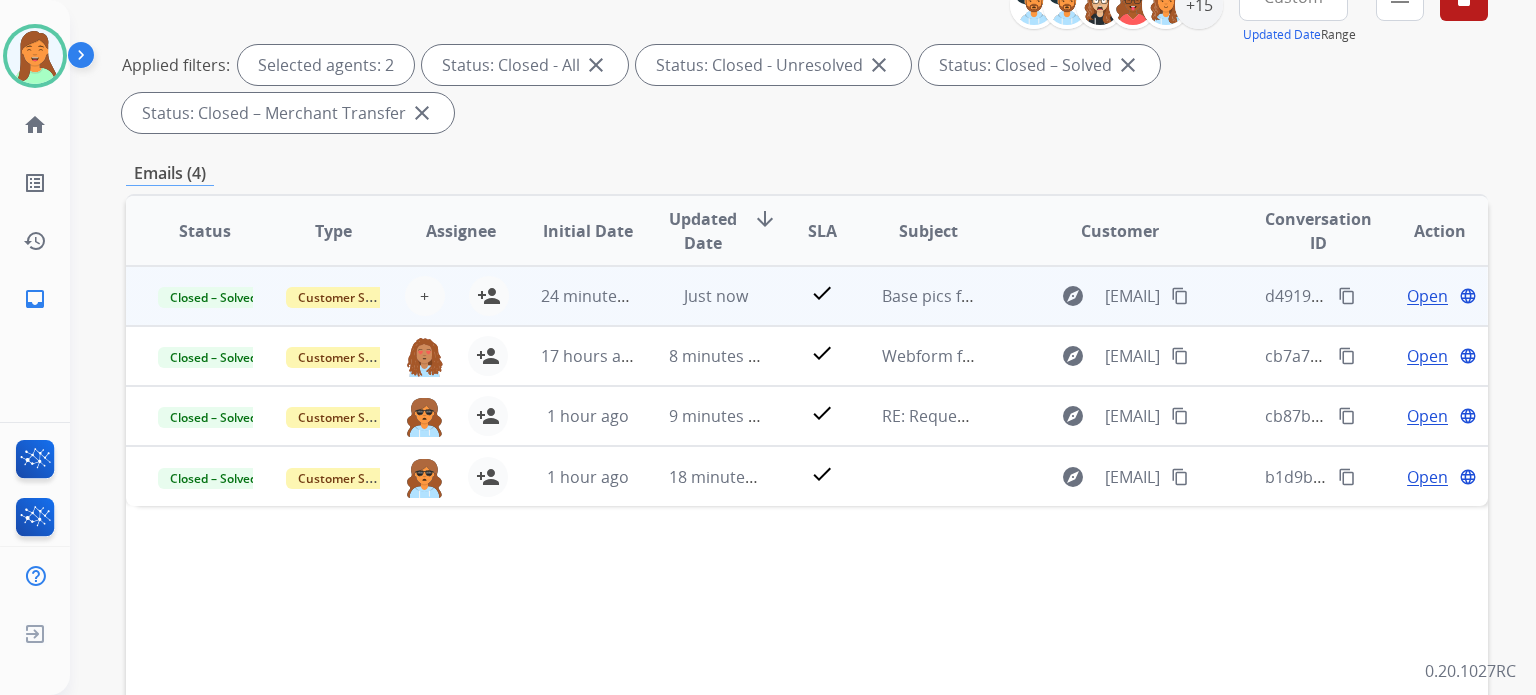 scroll, scrollTop: 0, scrollLeft: 0, axis: both 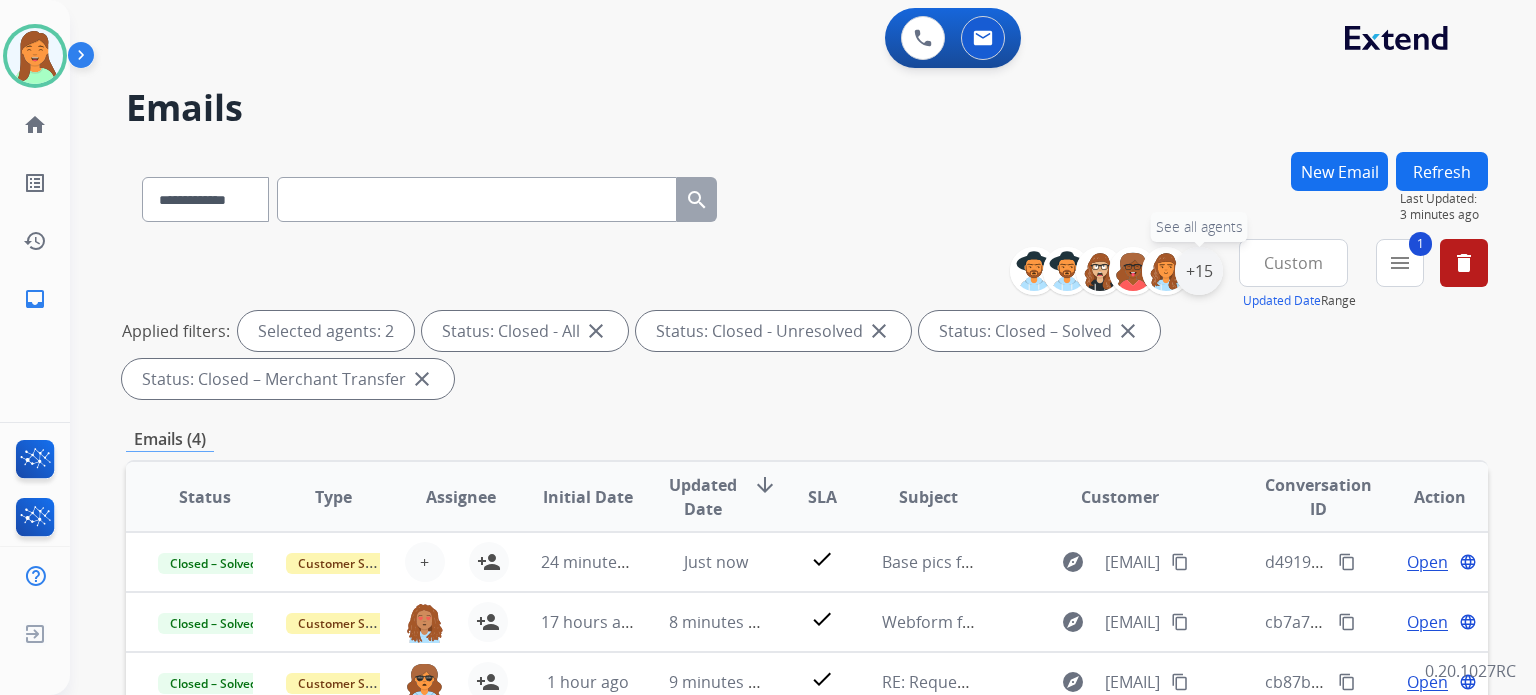 click on "+15" at bounding box center (1199, 271) 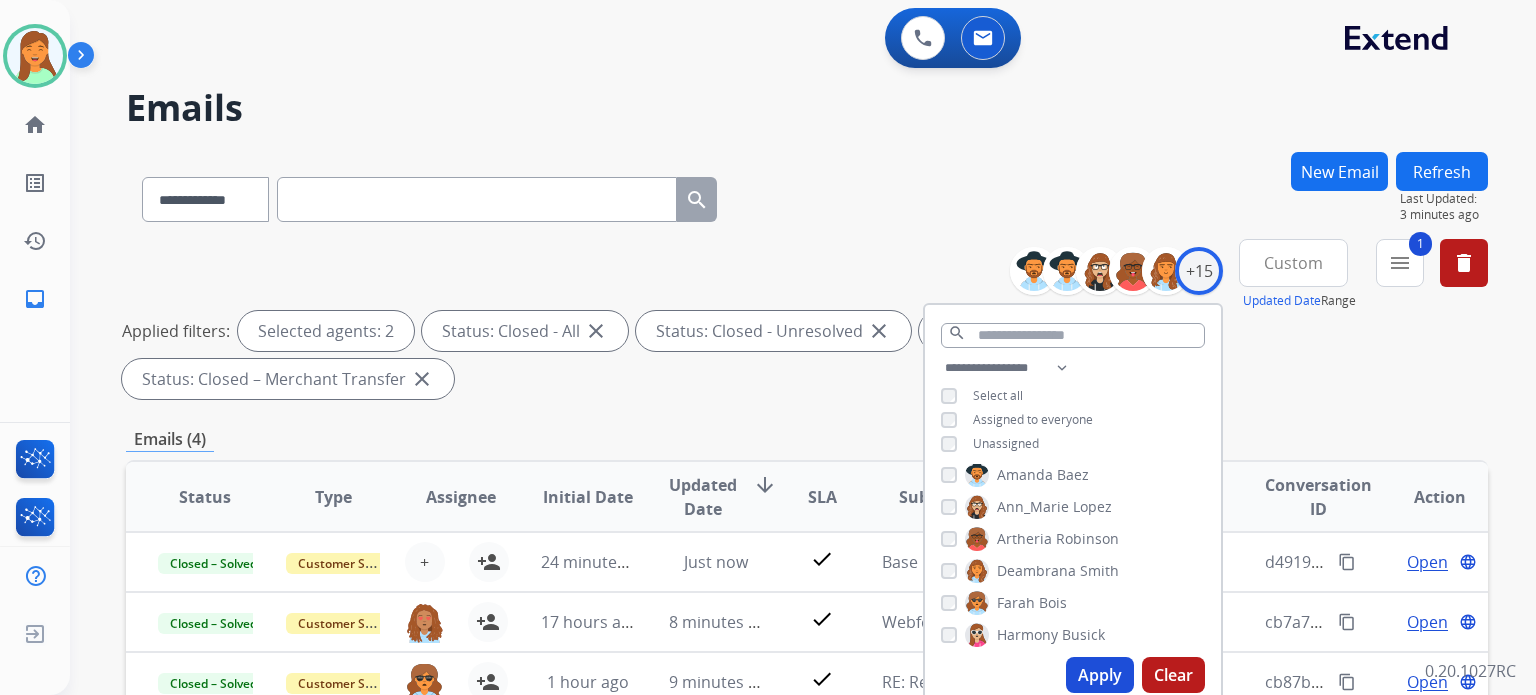 scroll, scrollTop: 0, scrollLeft: 0, axis: both 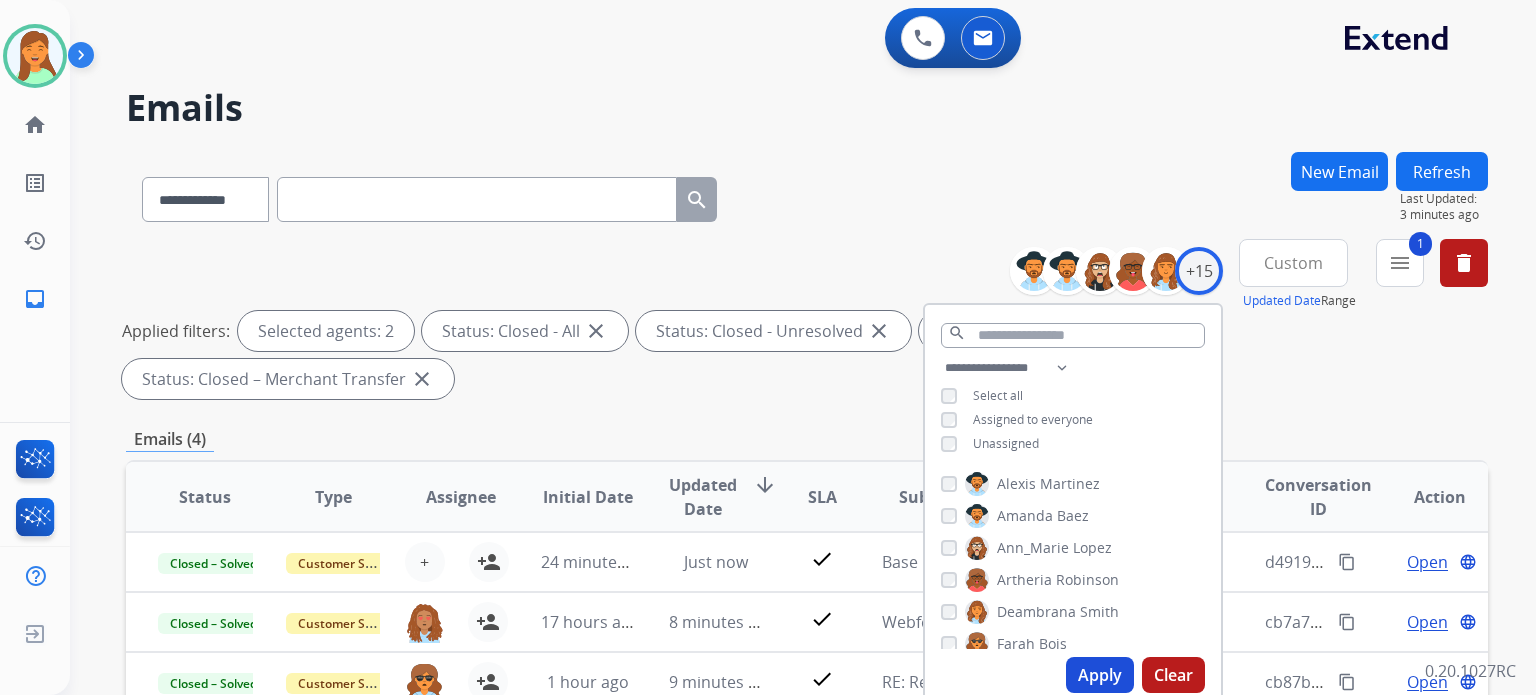 click on "Apply" at bounding box center [1100, 675] 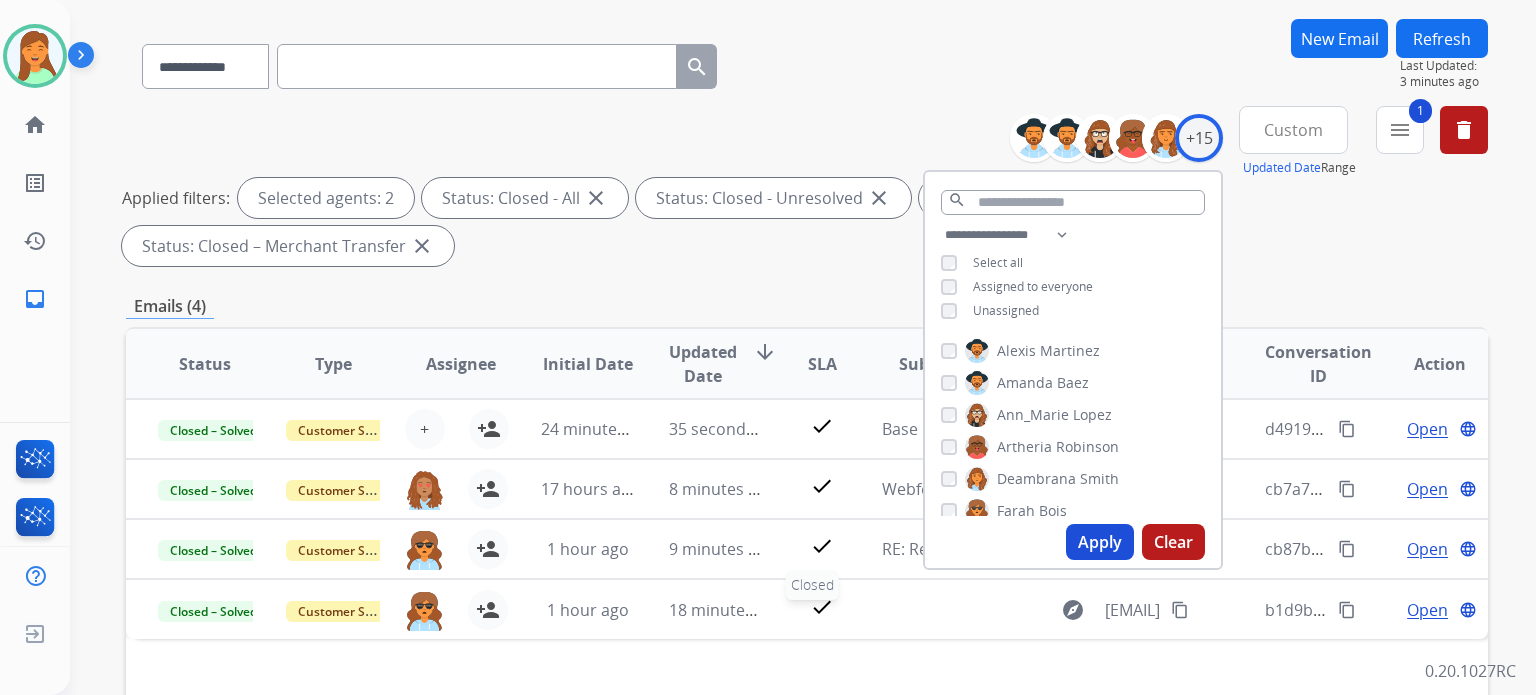 scroll, scrollTop: 400, scrollLeft: 0, axis: vertical 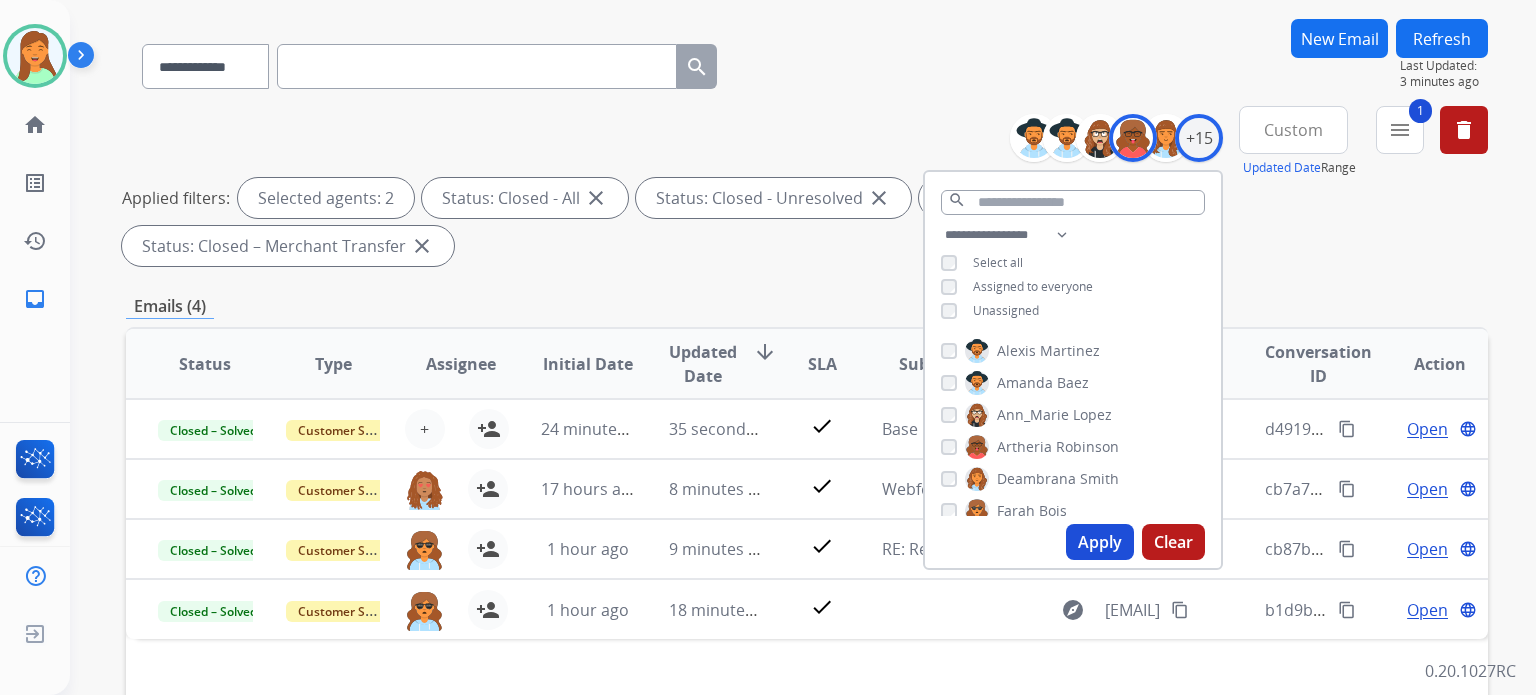 click on "Apply" at bounding box center [1100, 542] 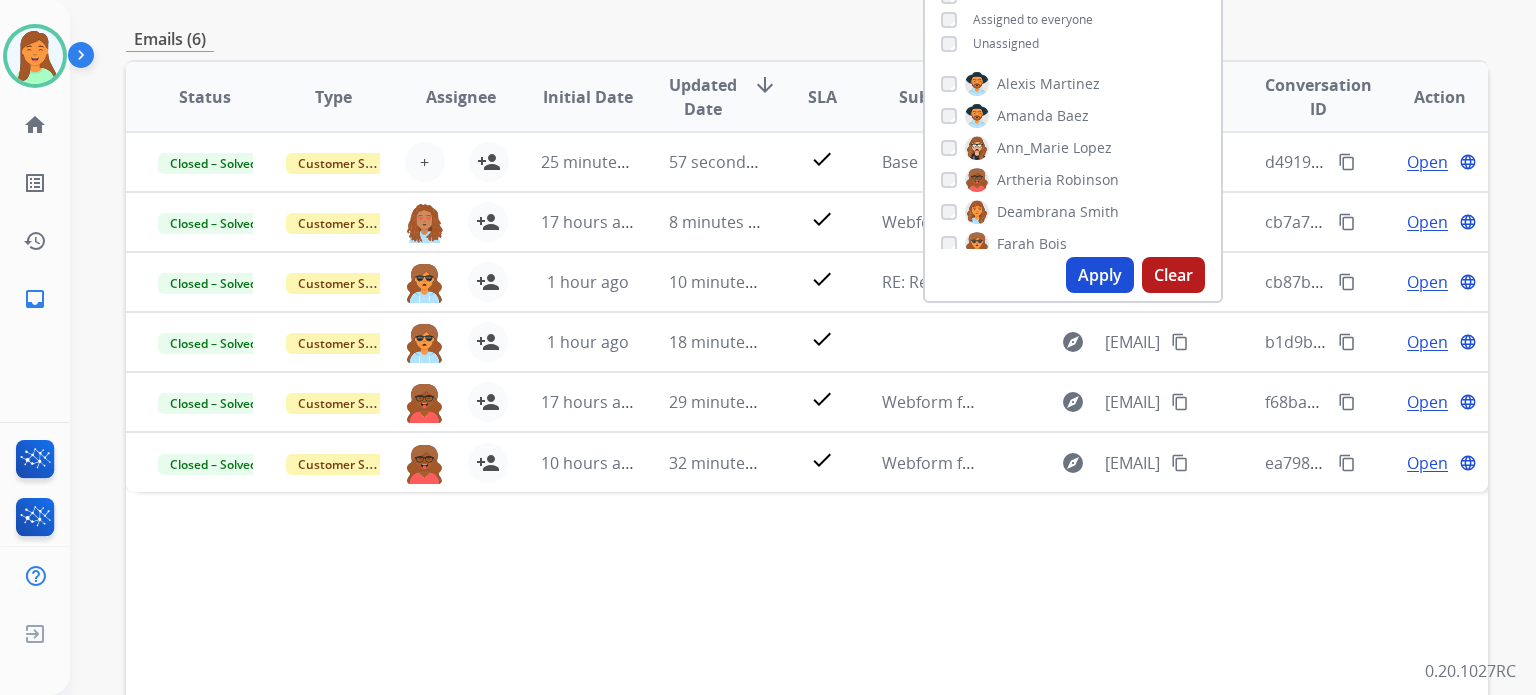 scroll, scrollTop: 133, scrollLeft: 0, axis: vertical 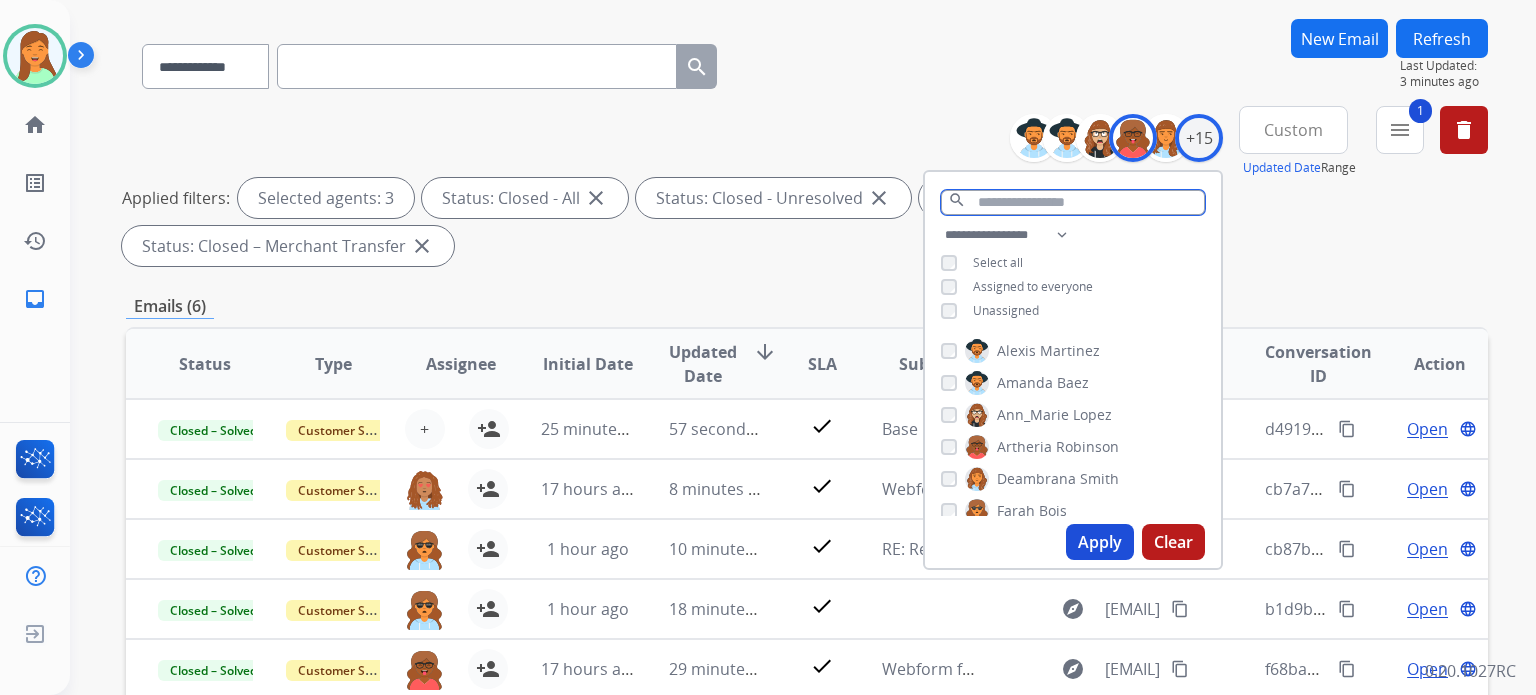 click at bounding box center [1073, 202] 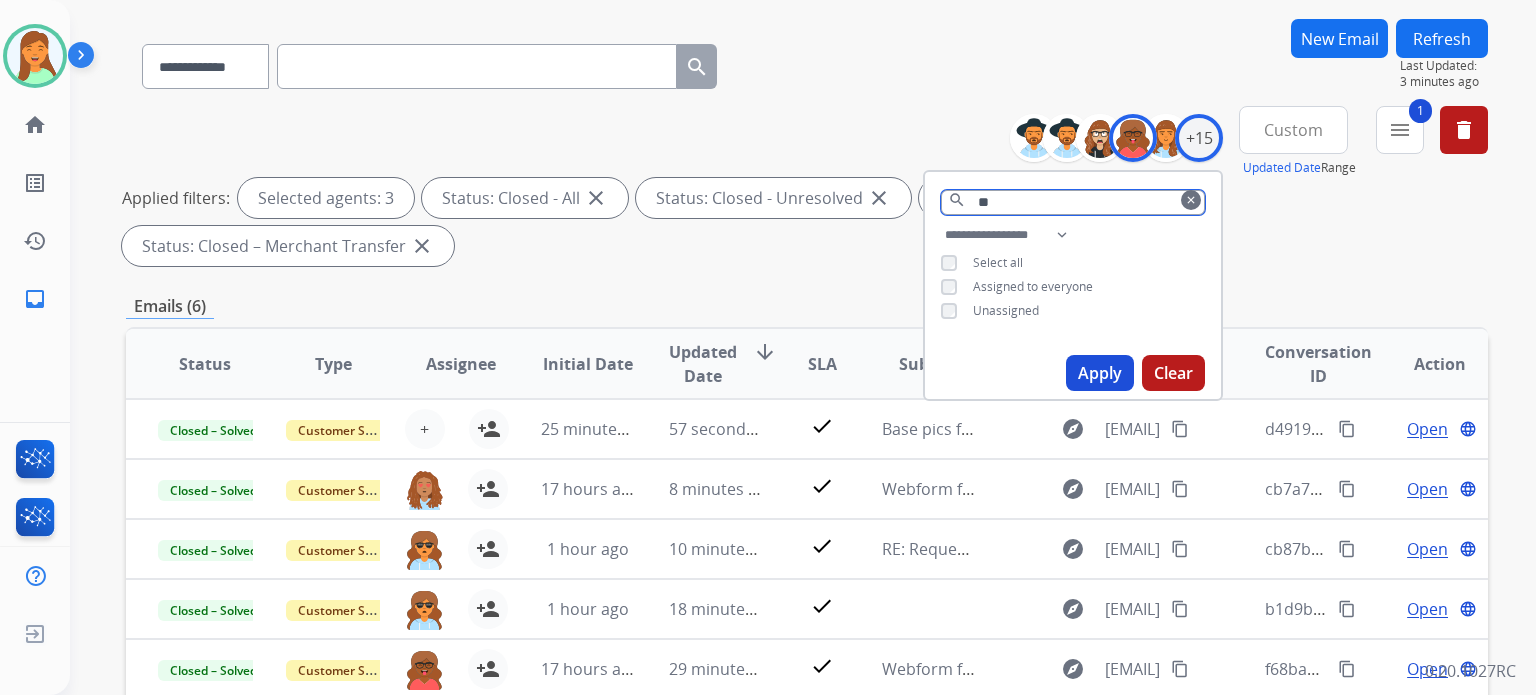 type on "*" 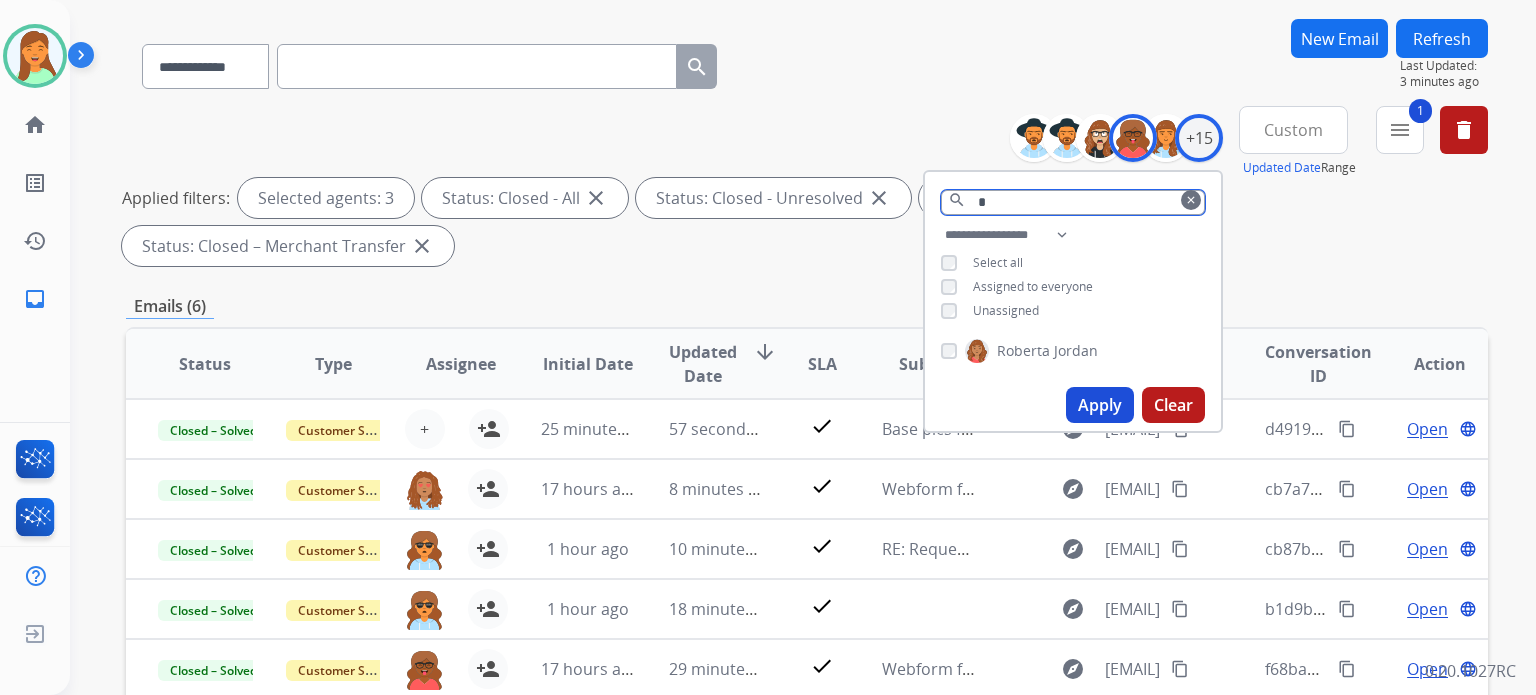 type 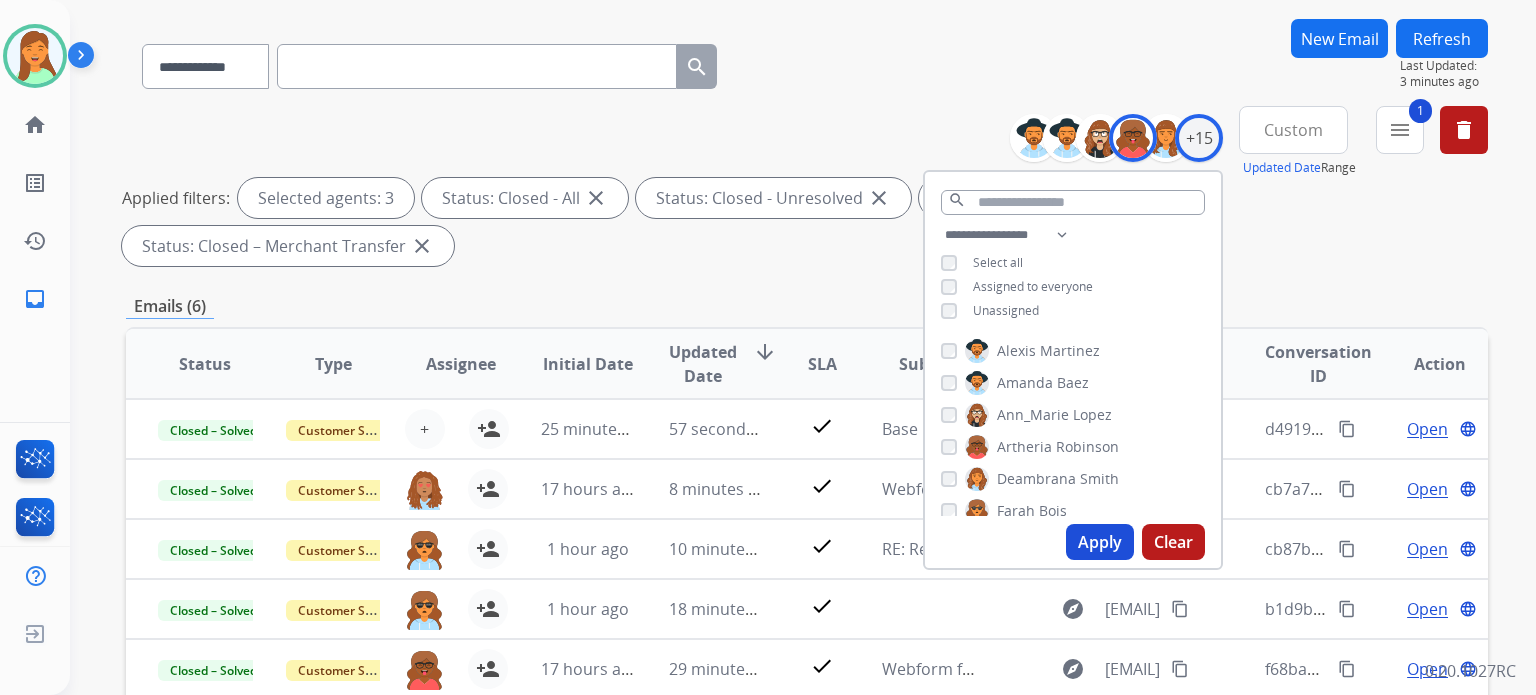 click on "Applied filters: Selected agents: 3 Status: Closed - All close Status: Closed - Unresolved close Status: Closed – Solved close Status: Closed – Merchant Transfer close" at bounding box center (803, 222) 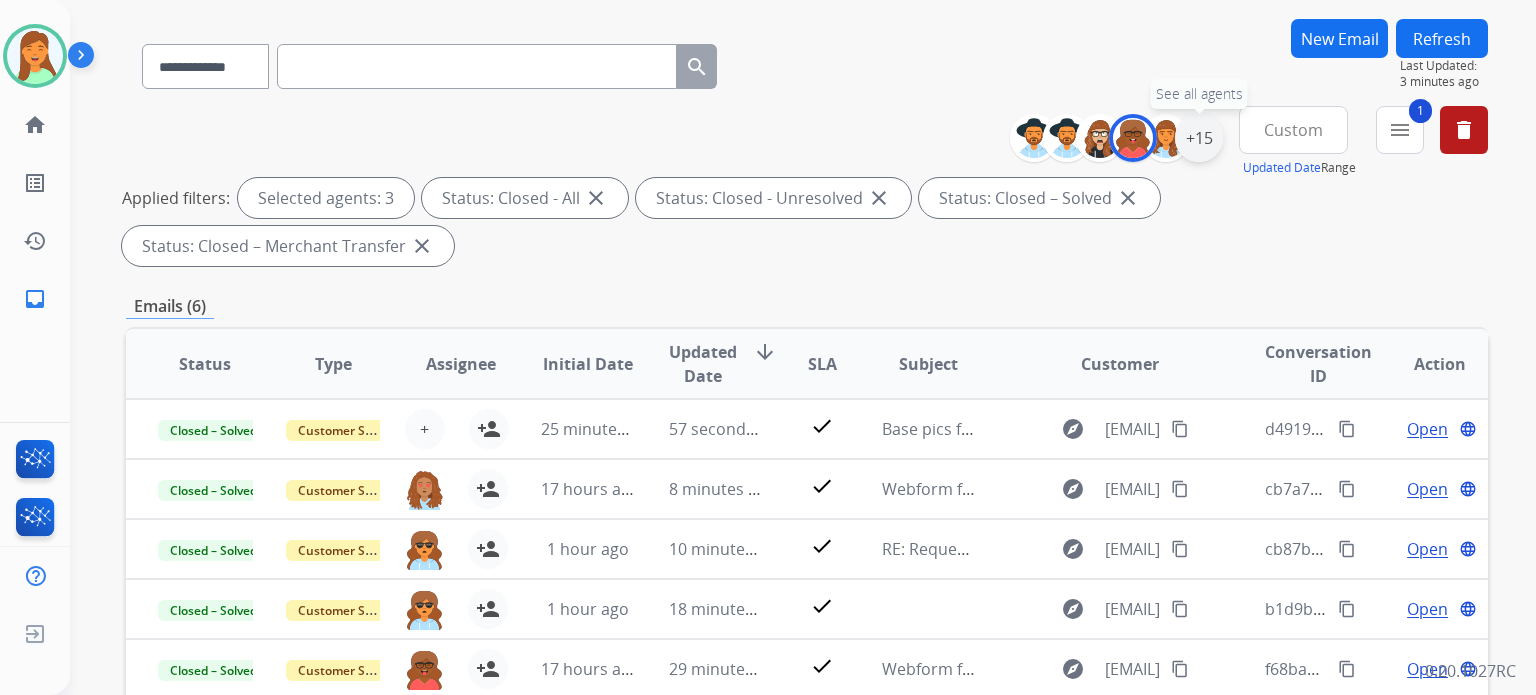 click on "+15" at bounding box center [1199, 138] 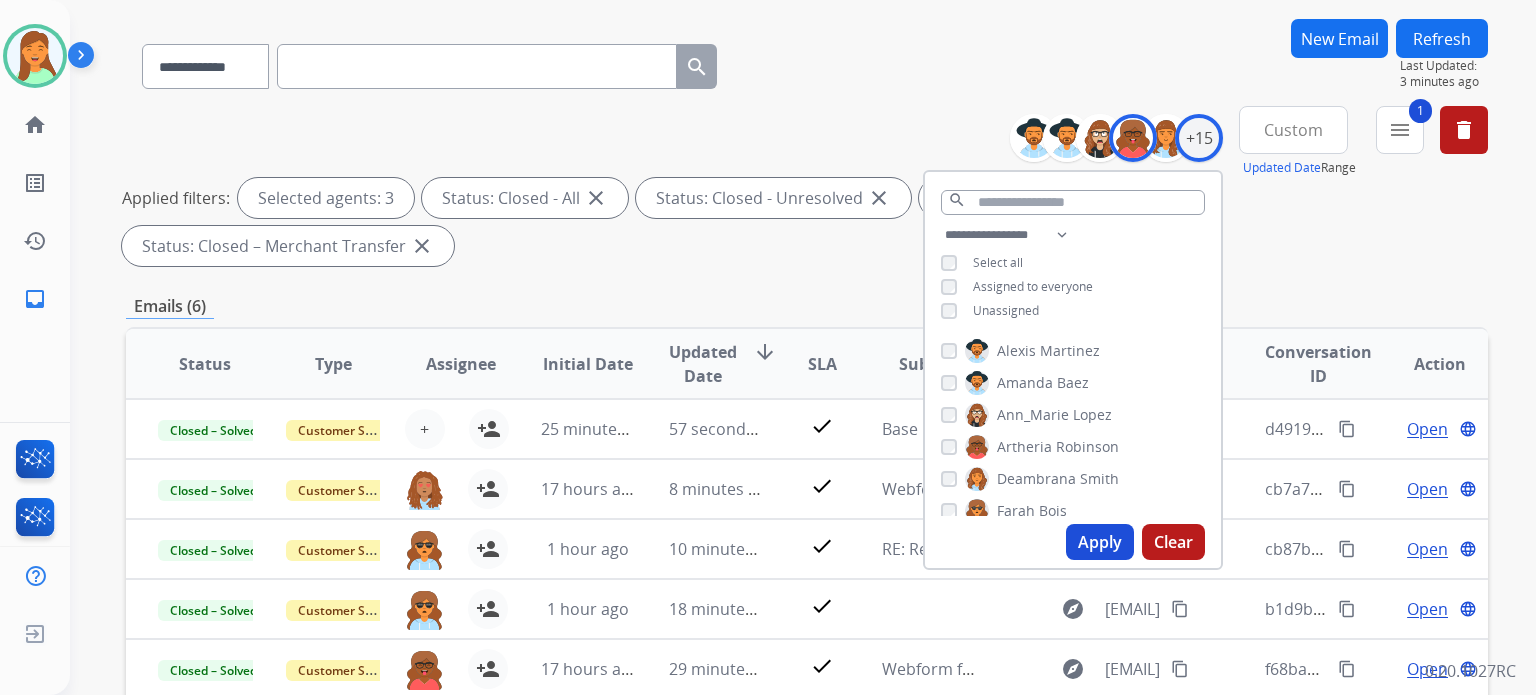 scroll, scrollTop: 266, scrollLeft: 0, axis: vertical 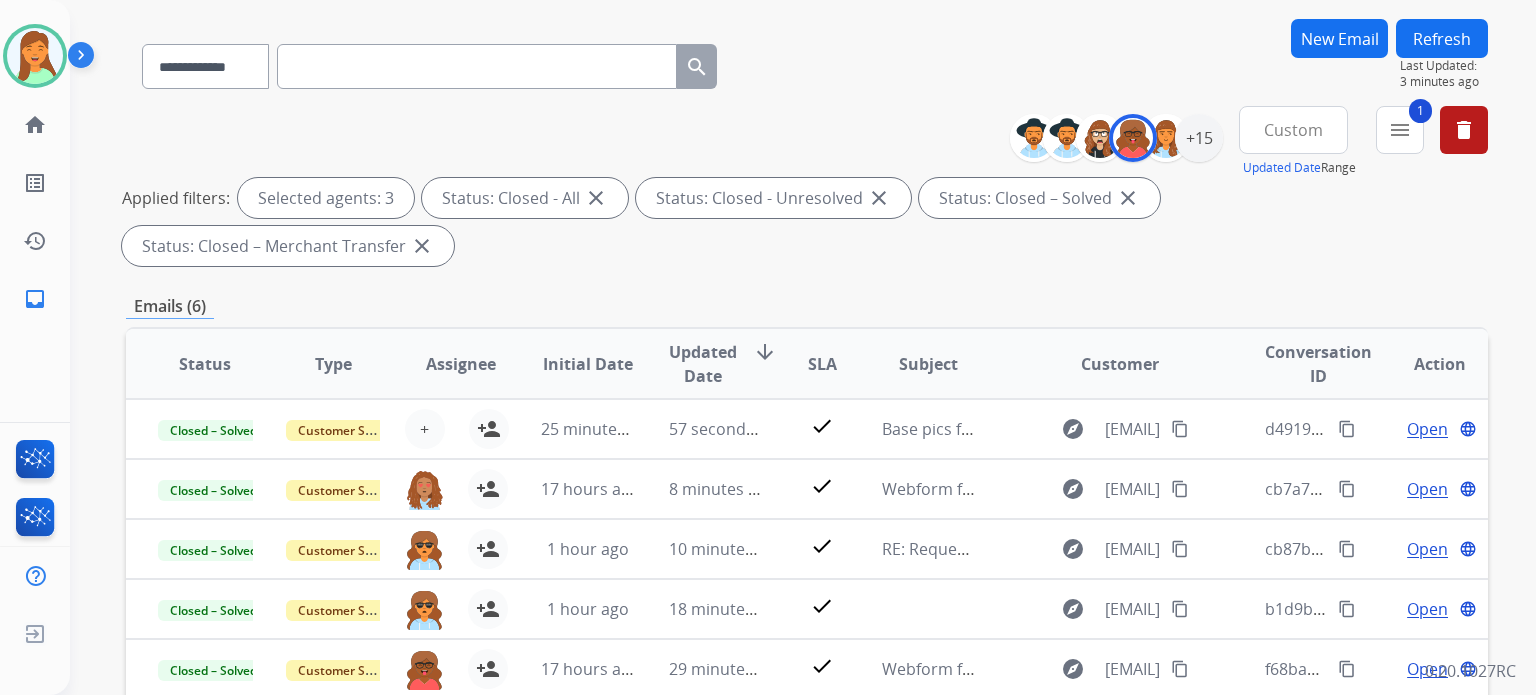 click on "Custom" at bounding box center [1293, 130] 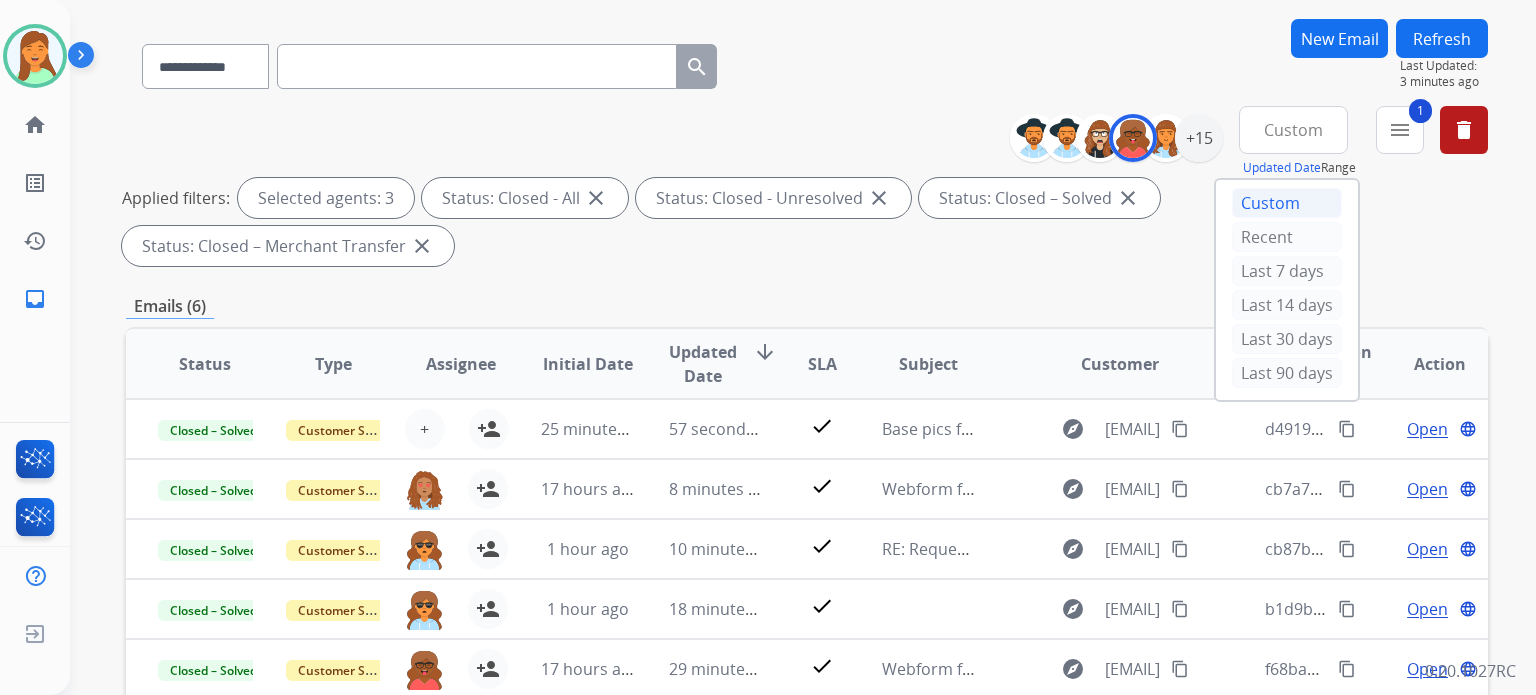click on "Custom" at bounding box center (1287, 203) 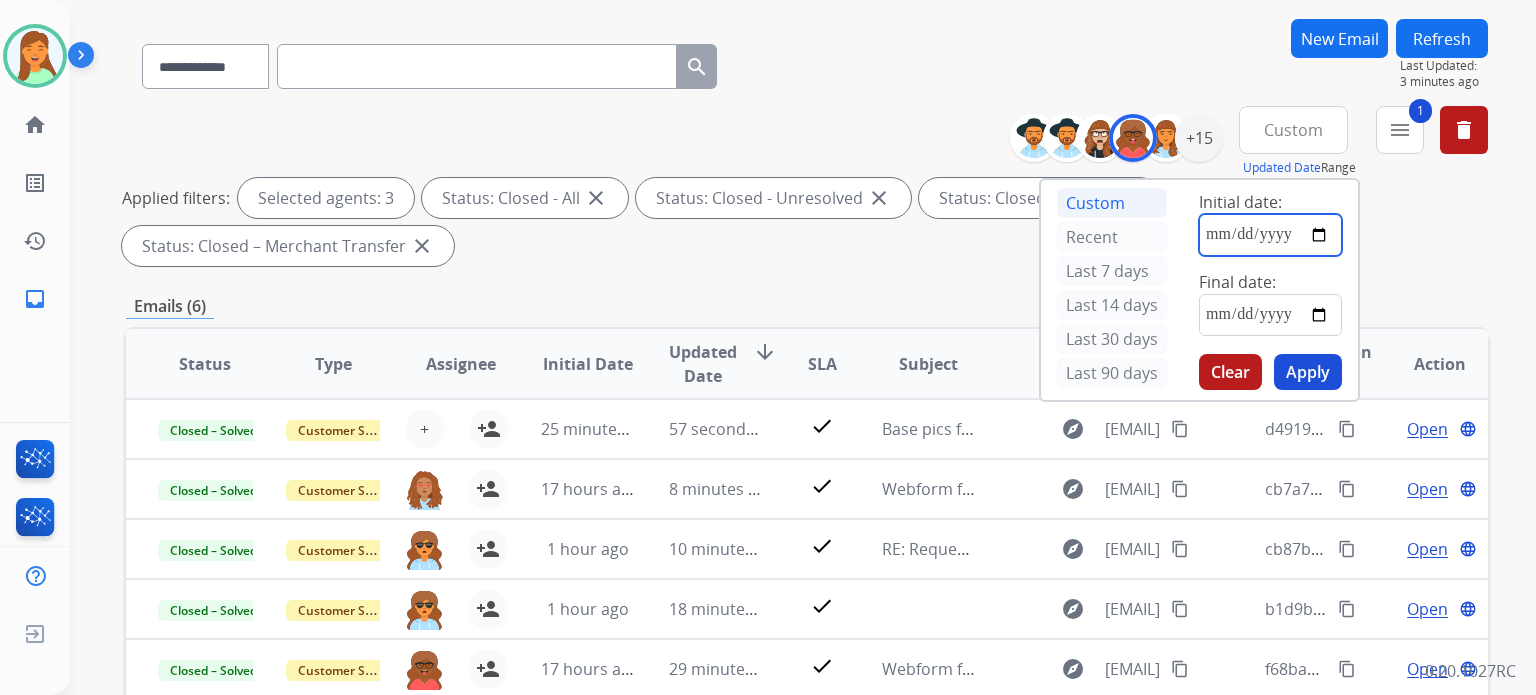 click at bounding box center [1270, 235] 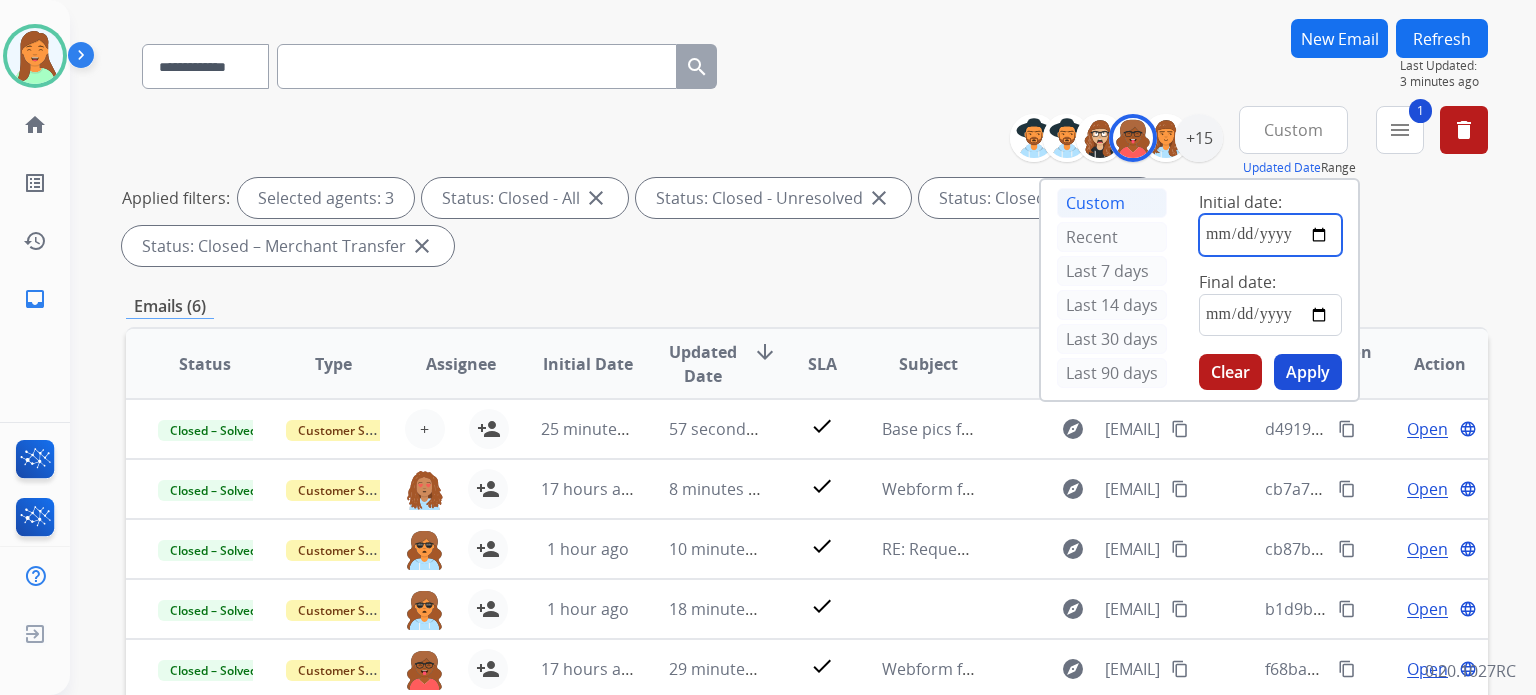 type on "**********" 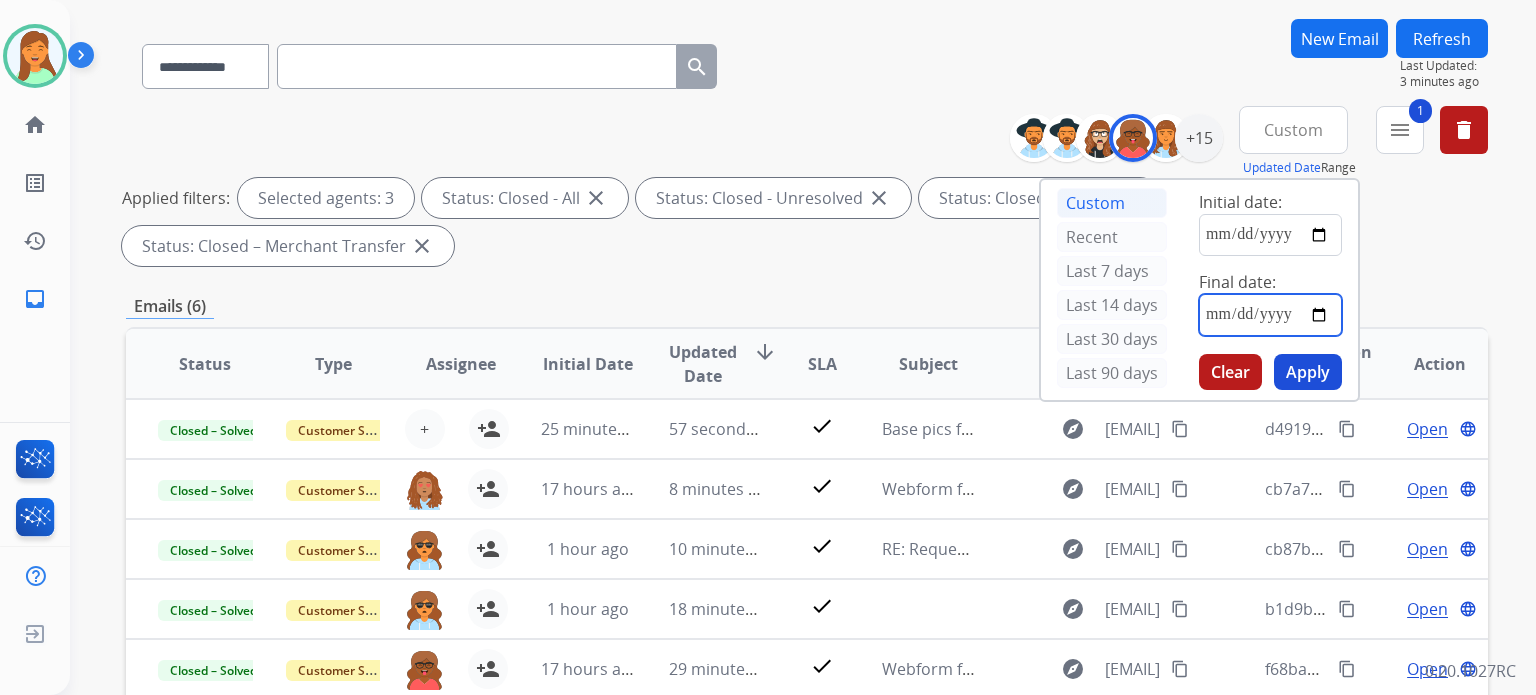 click at bounding box center [1270, 315] 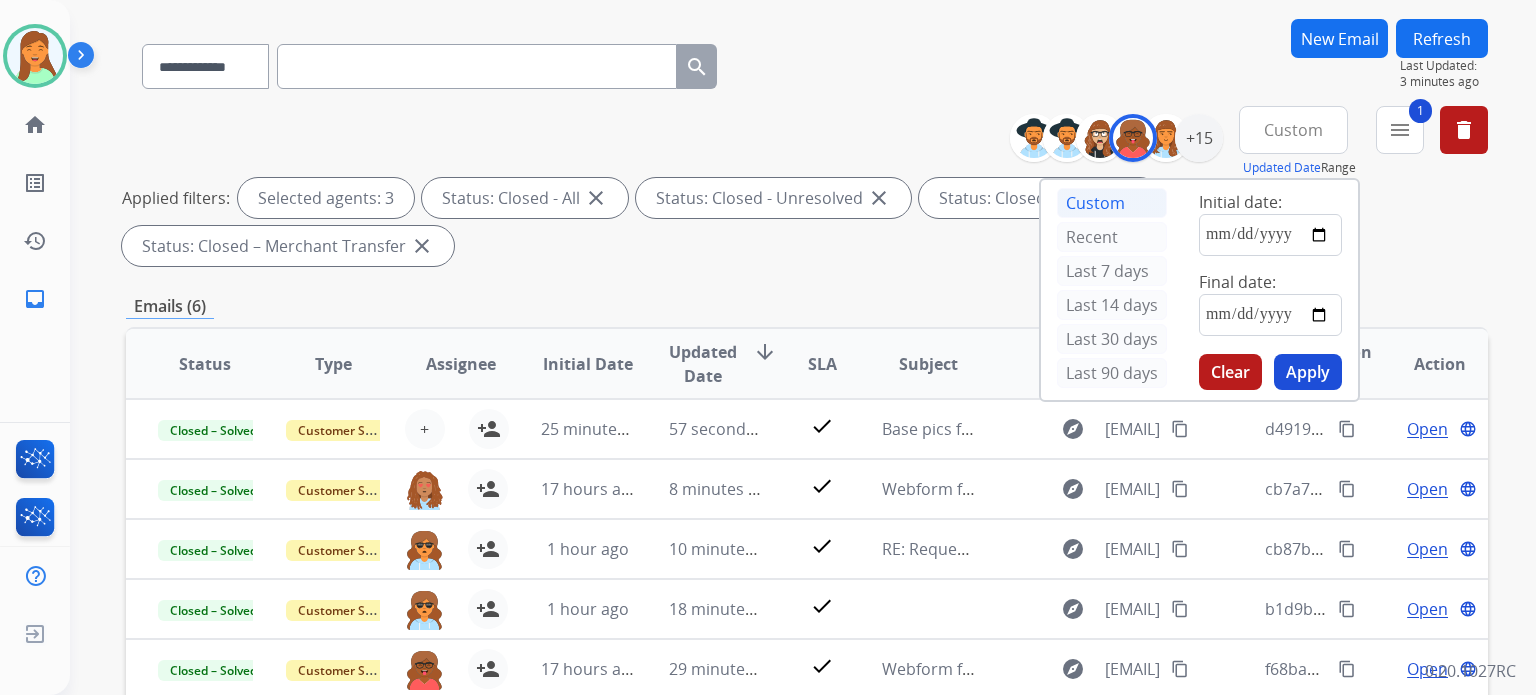 click on "Apply" at bounding box center (1308, 372) 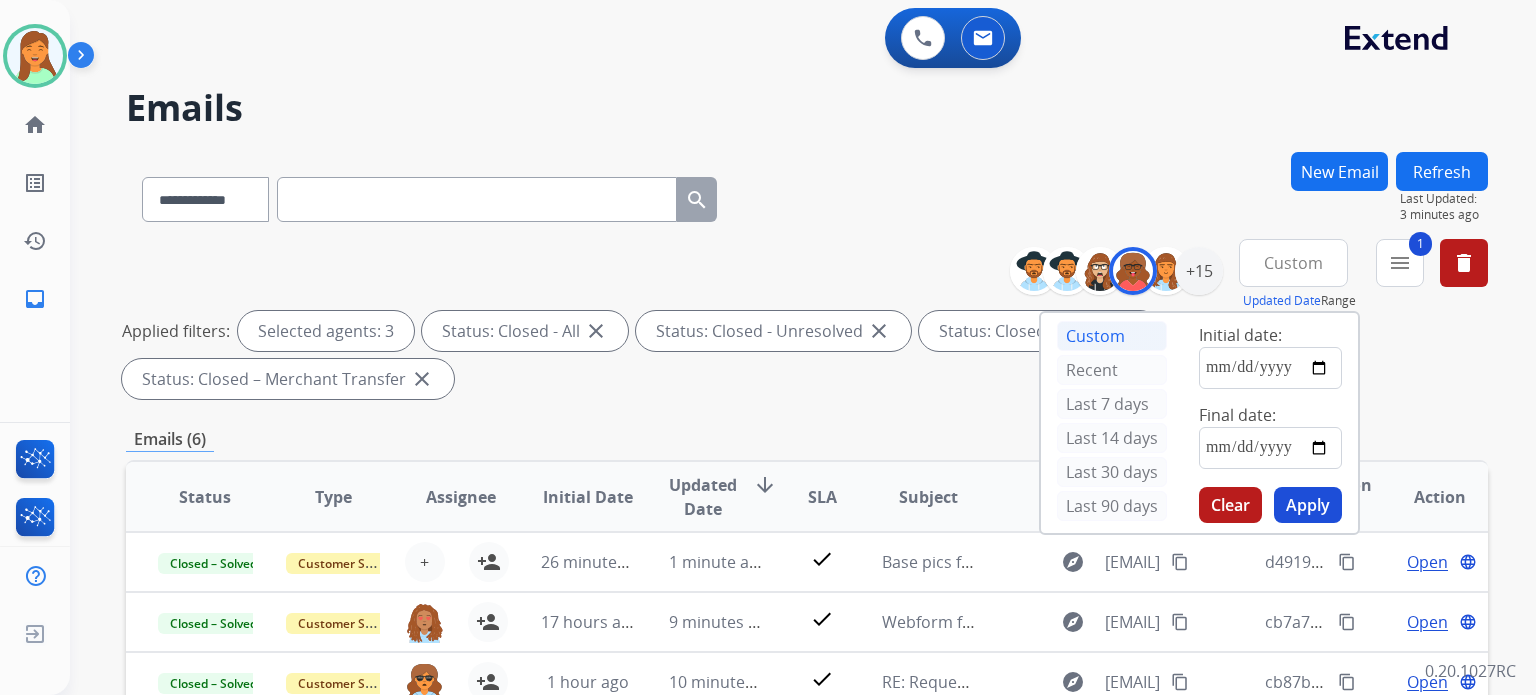 drag, startPoint x: 885, startPoint y: 204, endPoint x: 876, endPoint y: 213, distance: 12.727922 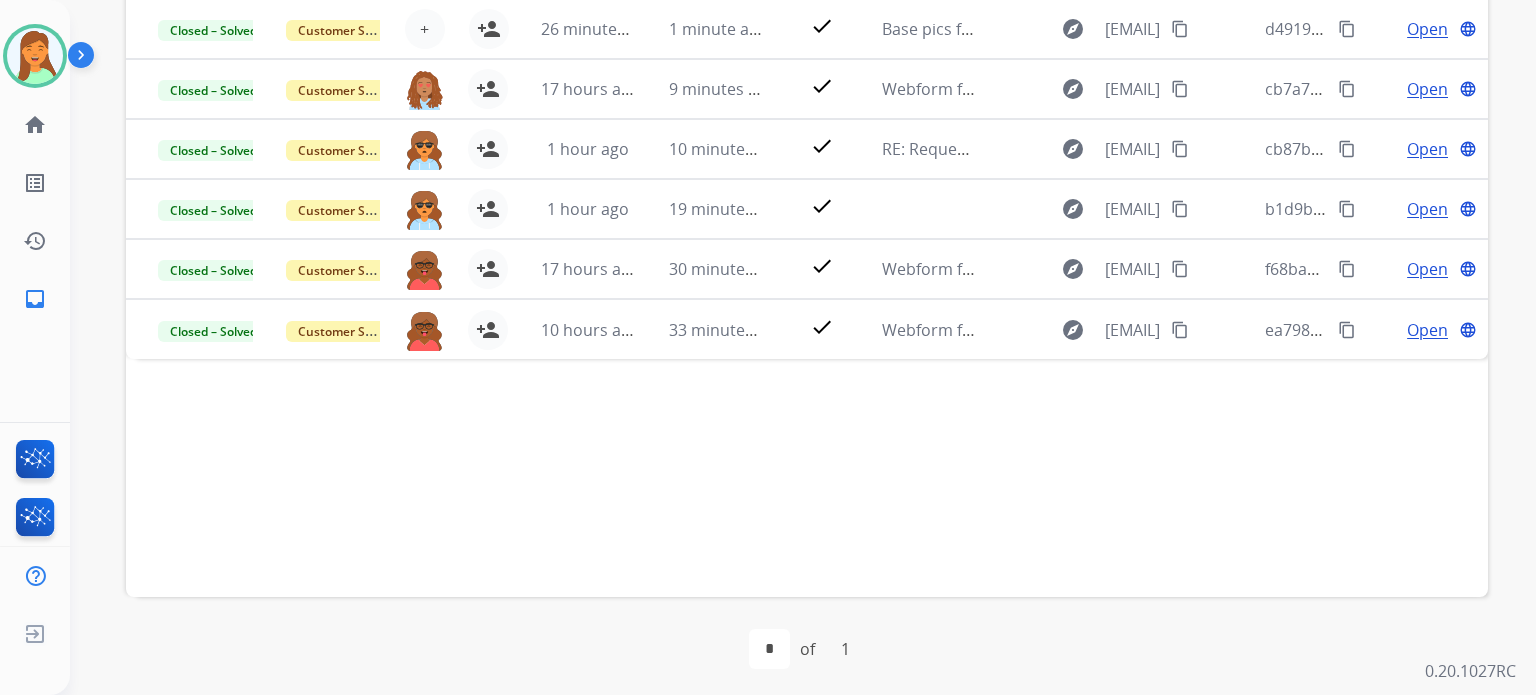 scroll, scrollTop: 0, scrollLeft: 0, axis: both 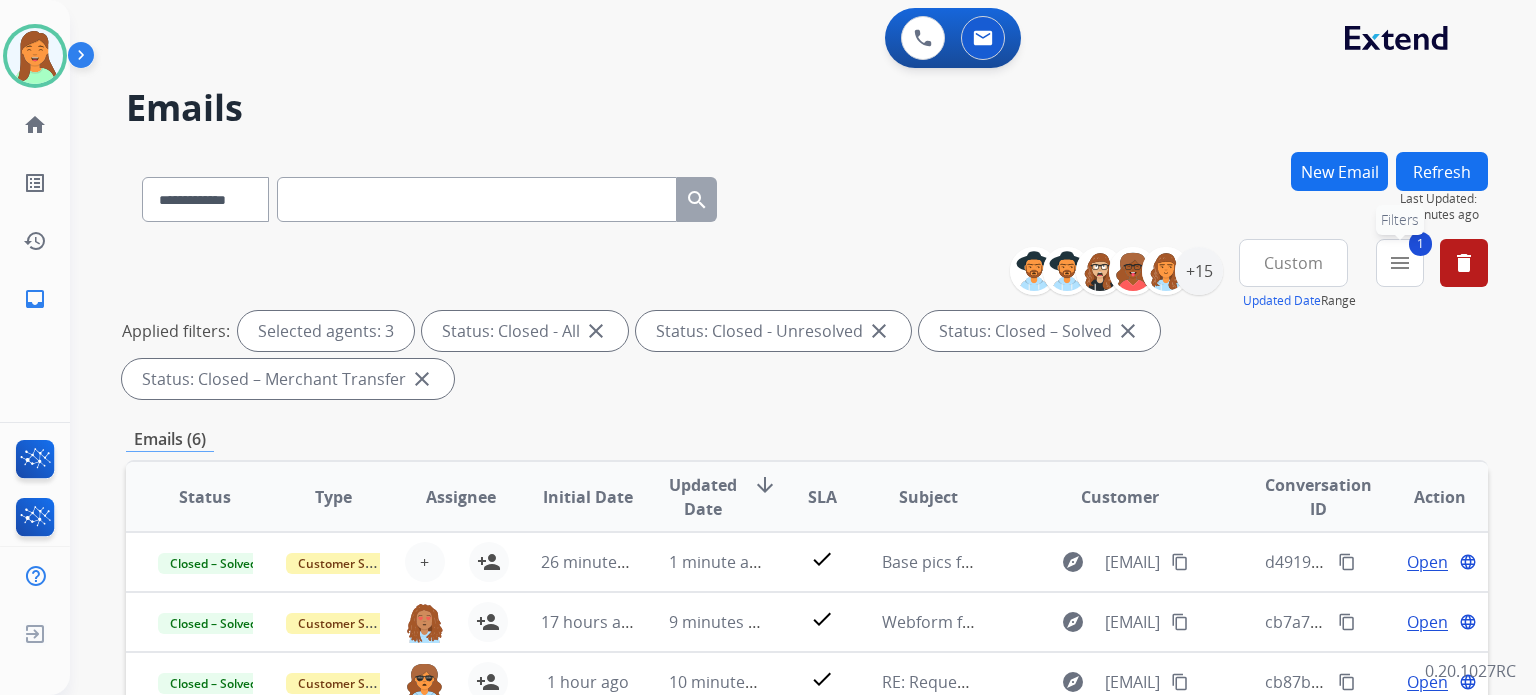 click on "menu" at bounding box center (1400, 263) 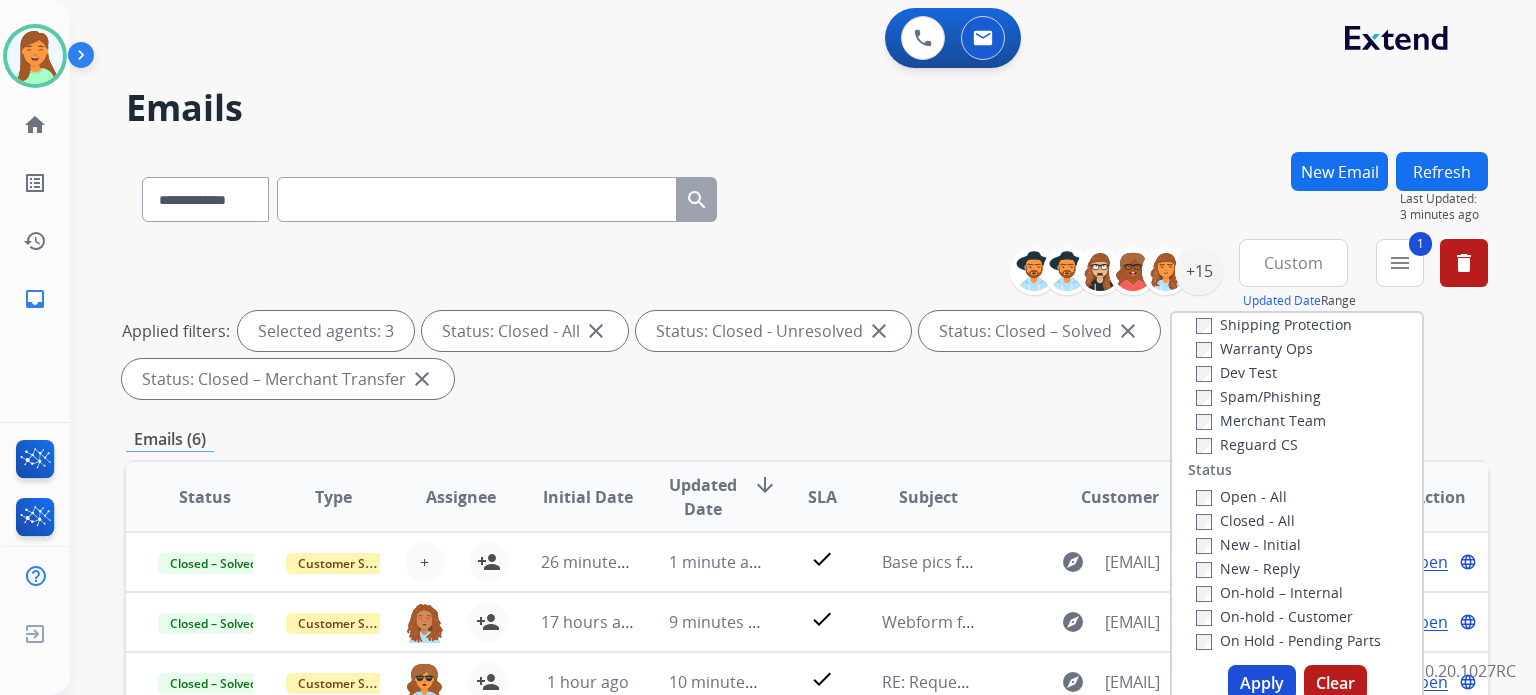 click on "Applied filters: Selected agents: 3 Status: Closed - All close Status: Closed - Unresolved close Status: Closed – Solved close Status: Closed – Merchant Transfer close" at bounding box center (803, 355) 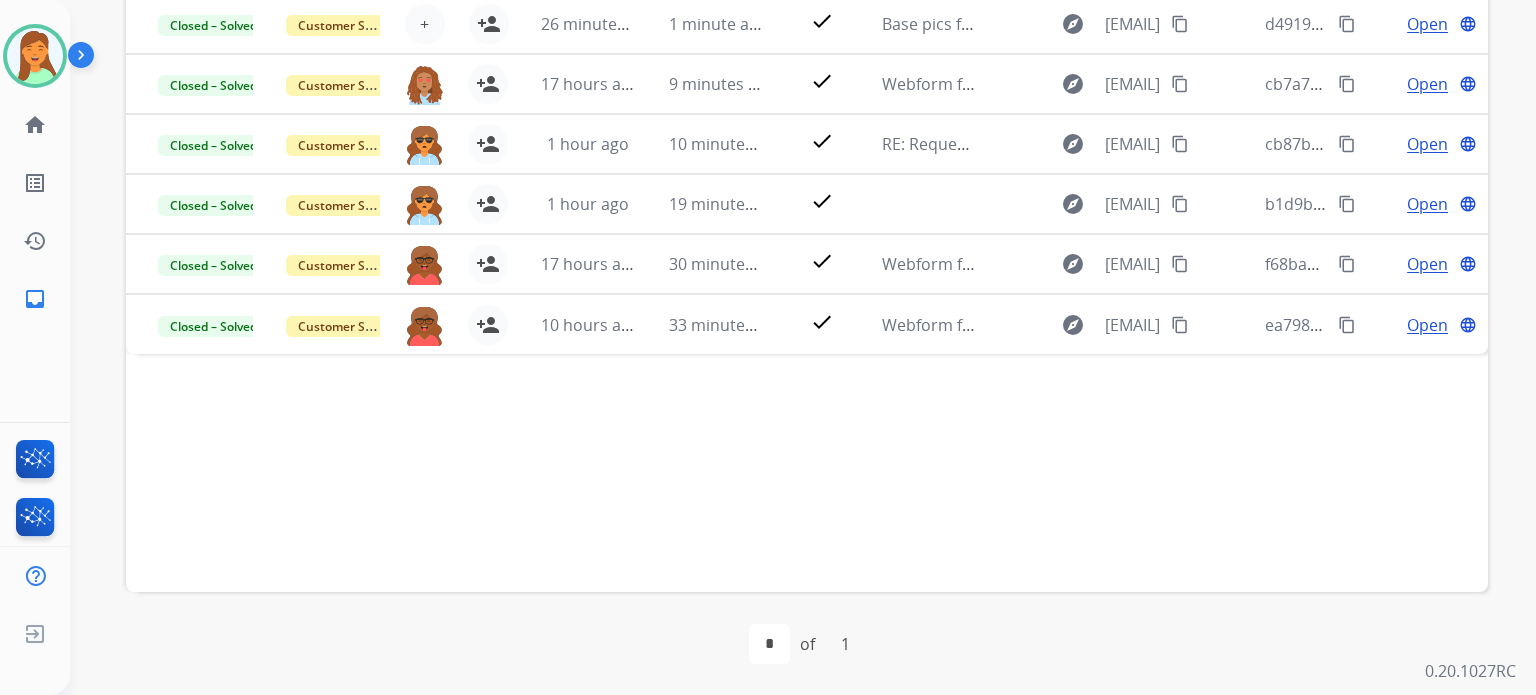 scroll, scrollTop: 404, scrollLeft: 0, axis: vertical 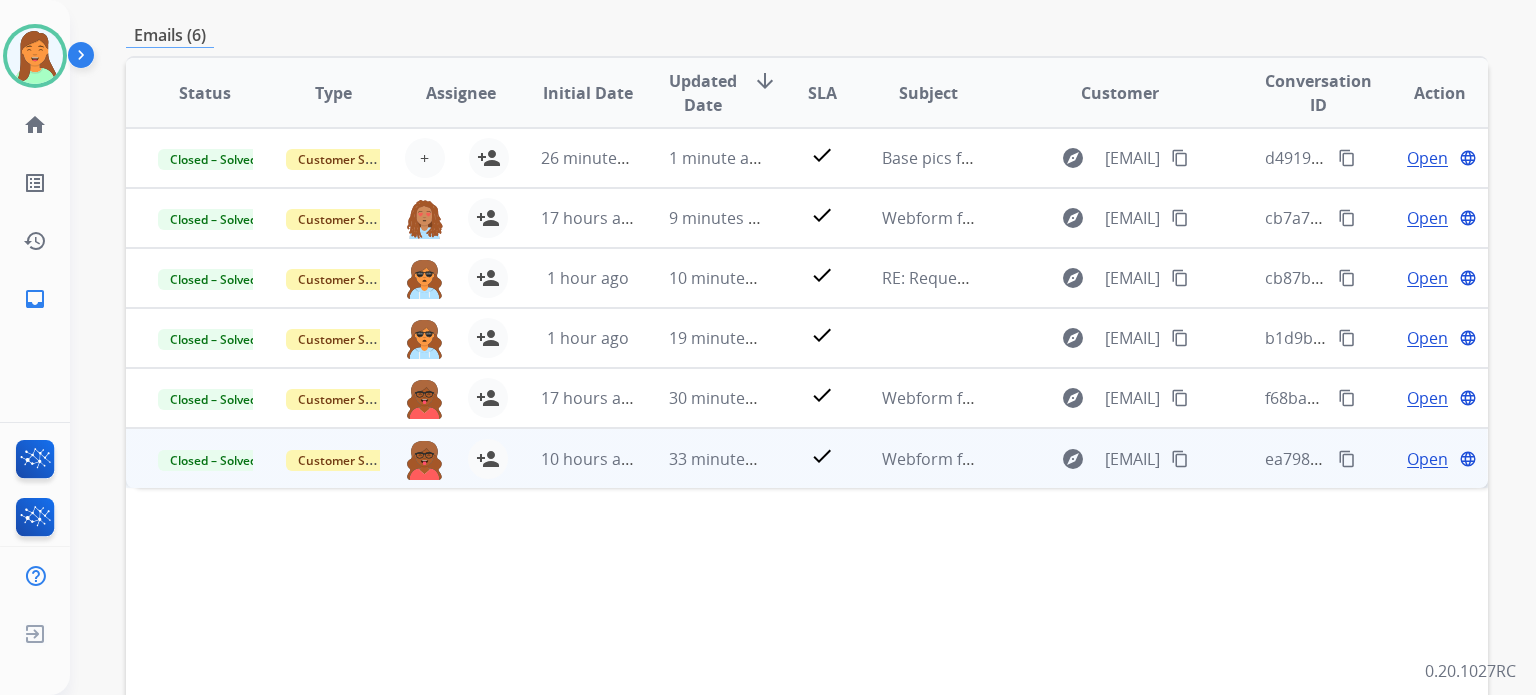 click on "Open" at bounding box center [1427, 459] 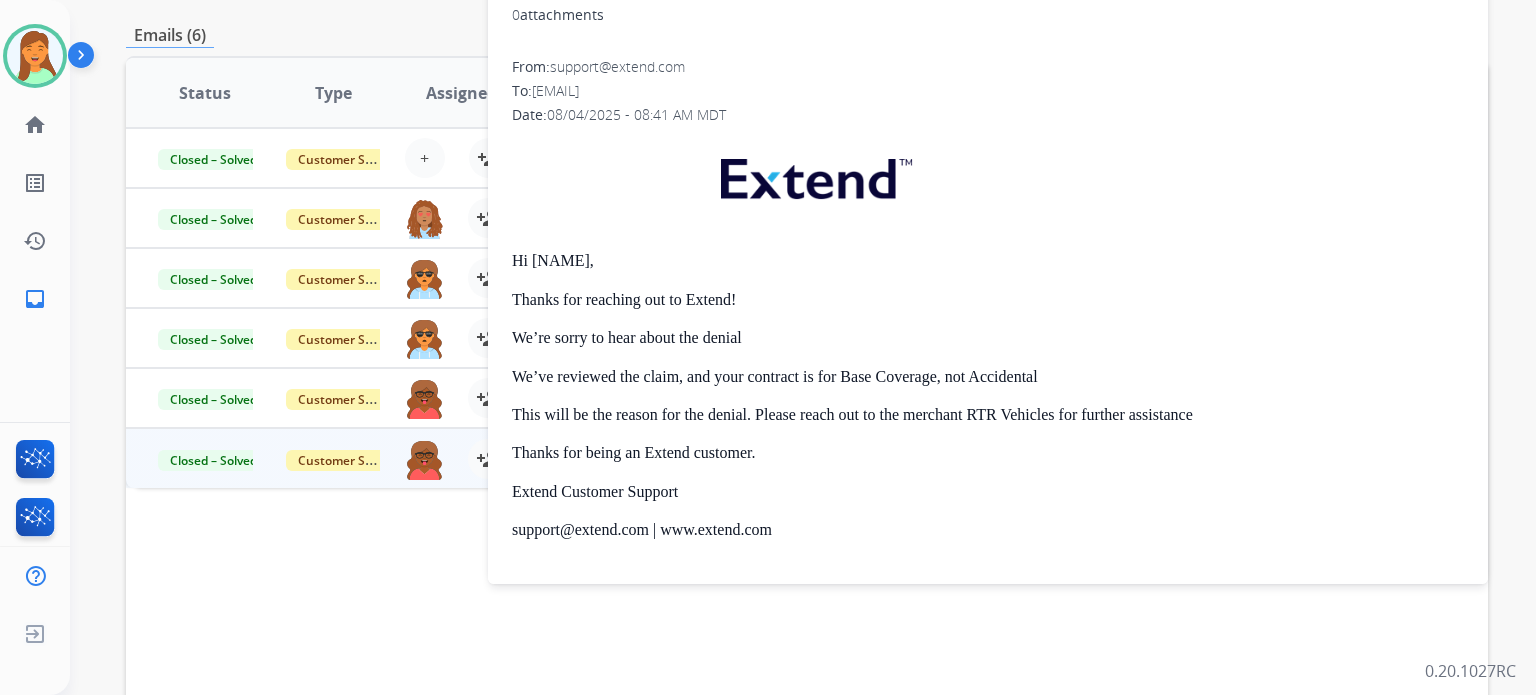 scroll, scrollTop: 301, scrollLeft: 0, axis: vertical 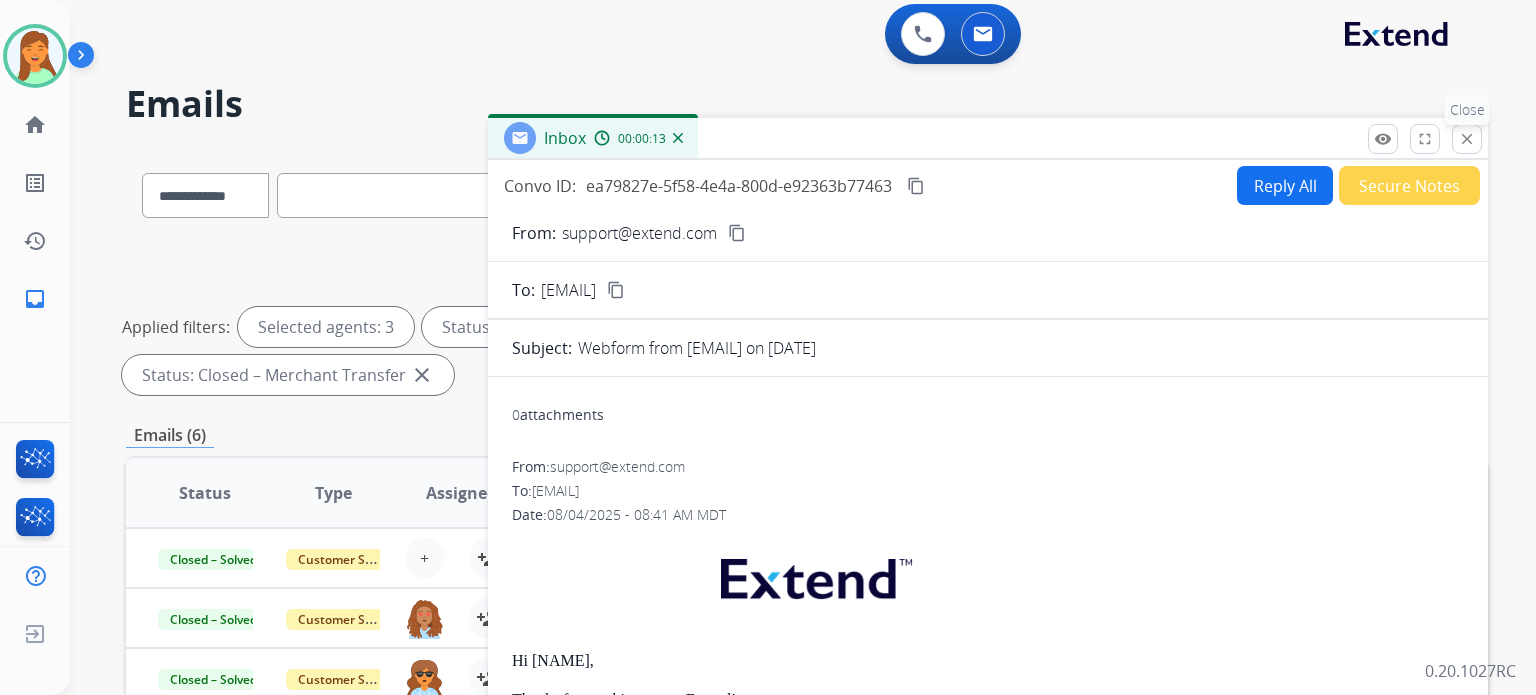 click on "close" at bounding box center (1467, 139) 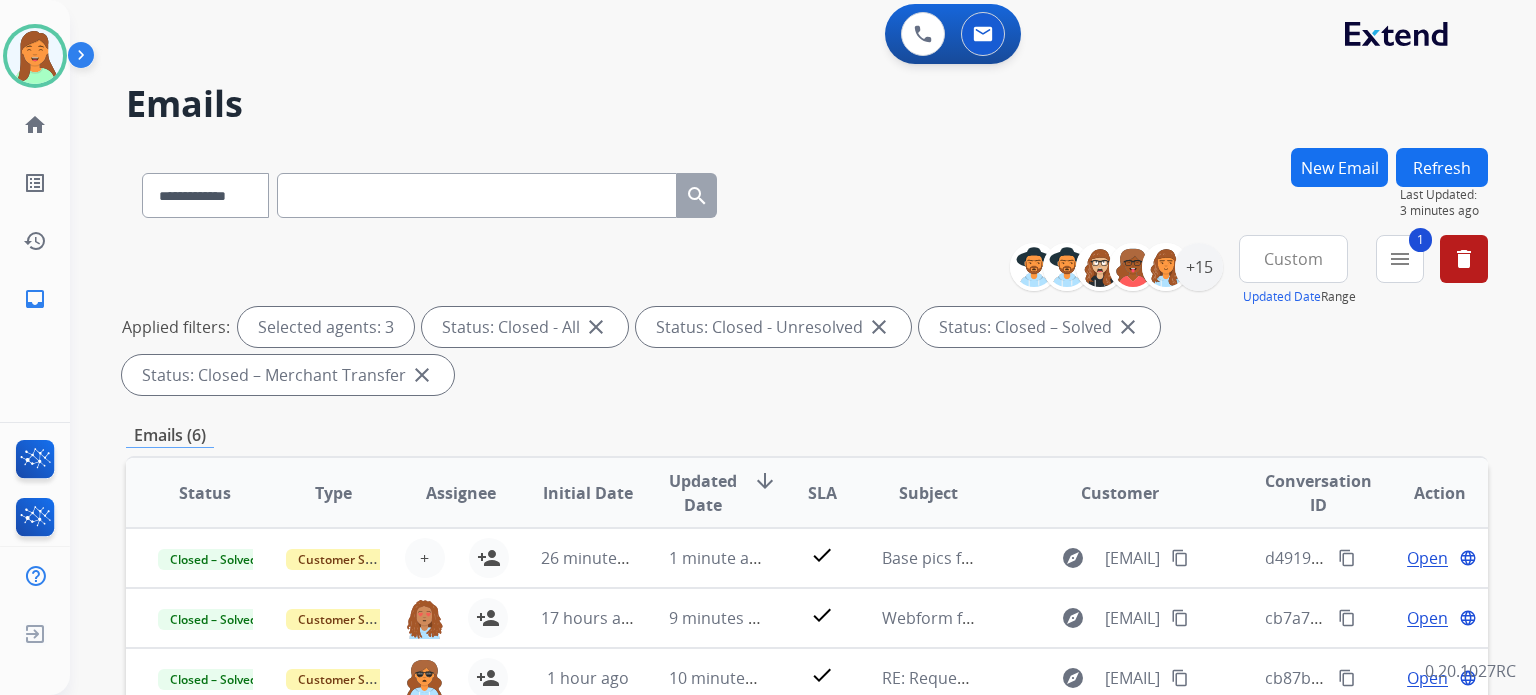 scroll, scrollTop: 272, scrollLeft: 0, axis: vertical 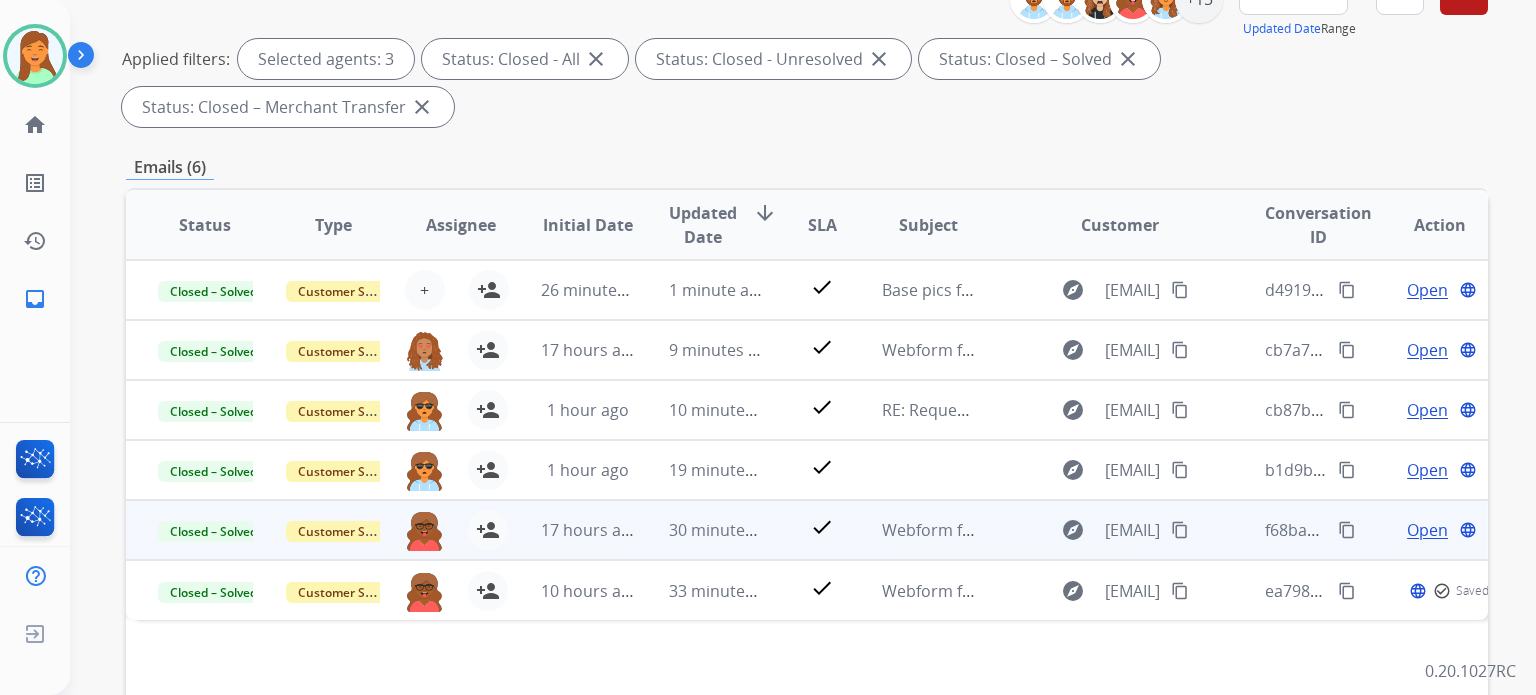 click on "Open" at bounding box center (1427, 530) 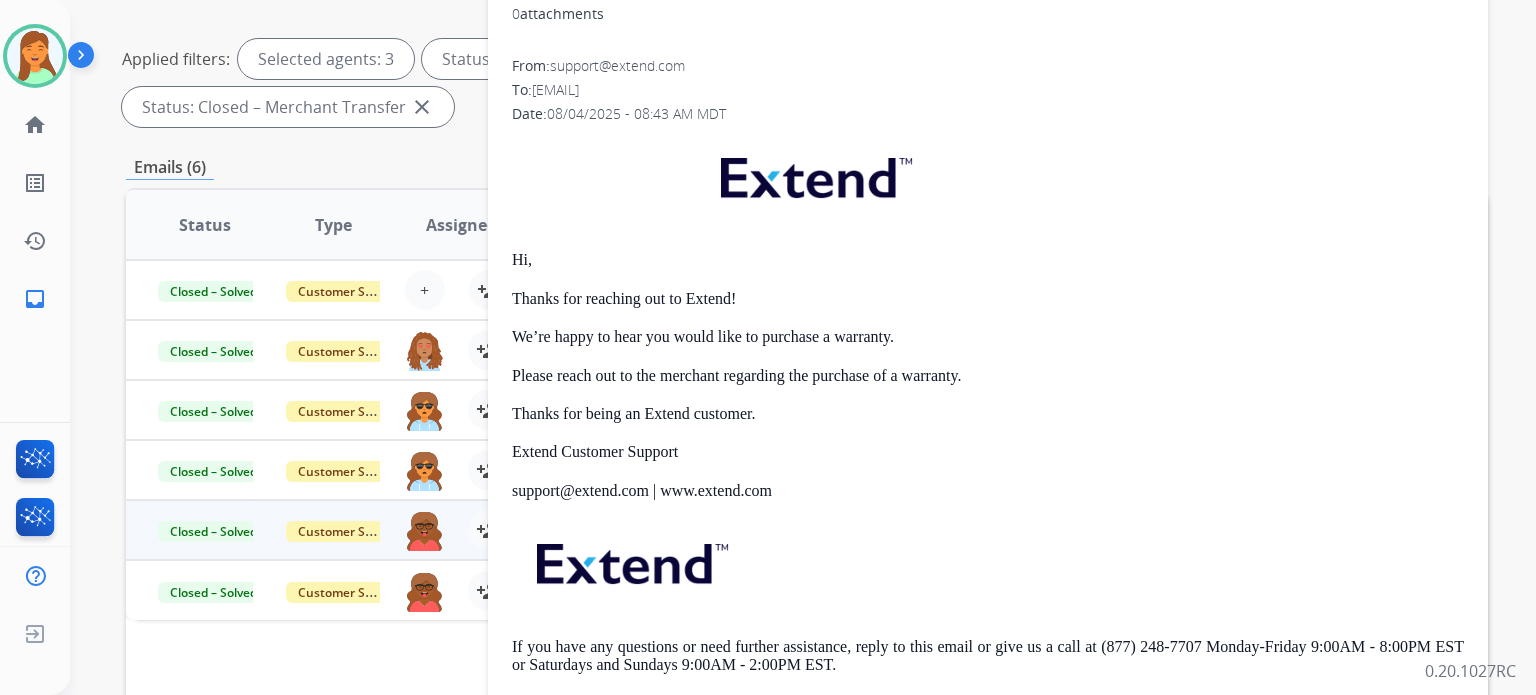 scroll, scrollTop: 0, scrollLeft: 0, axis: both 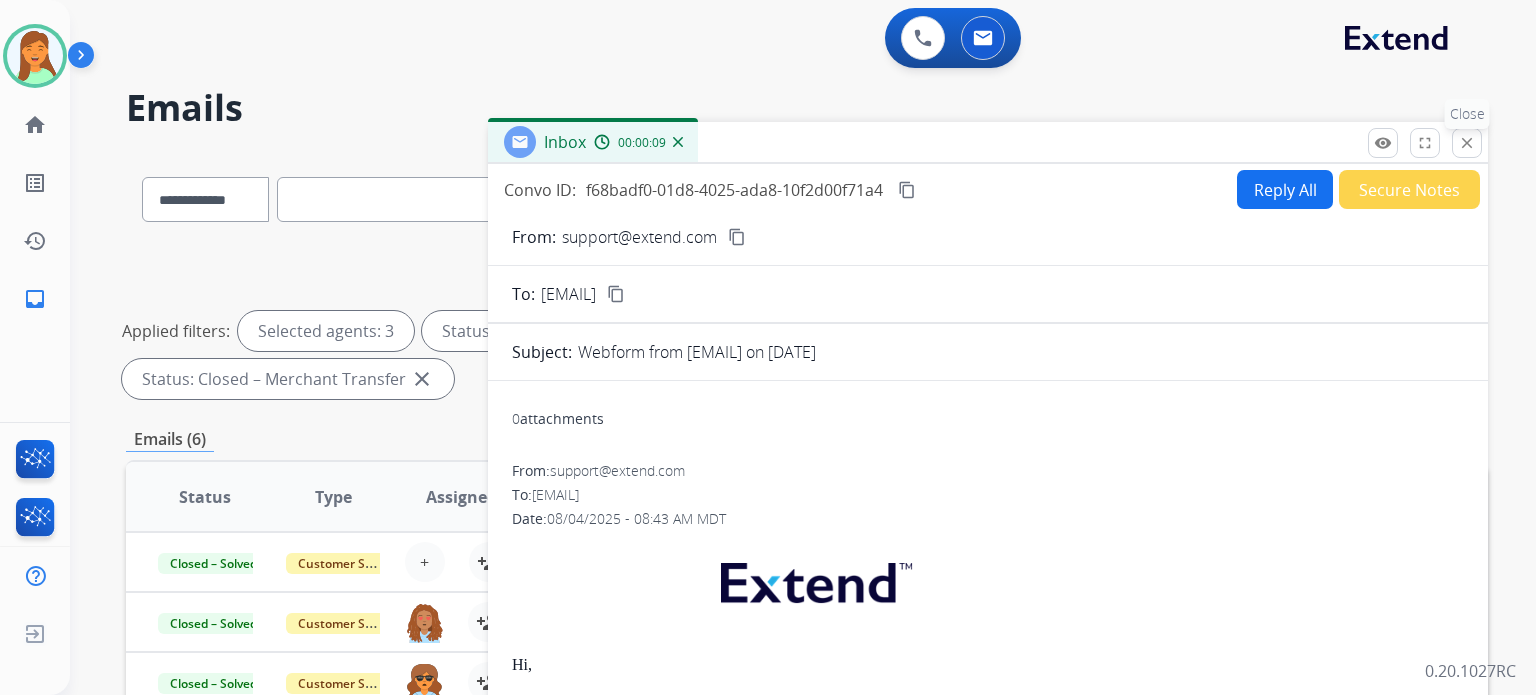 click on "close" at bounding box center [1467, 143] 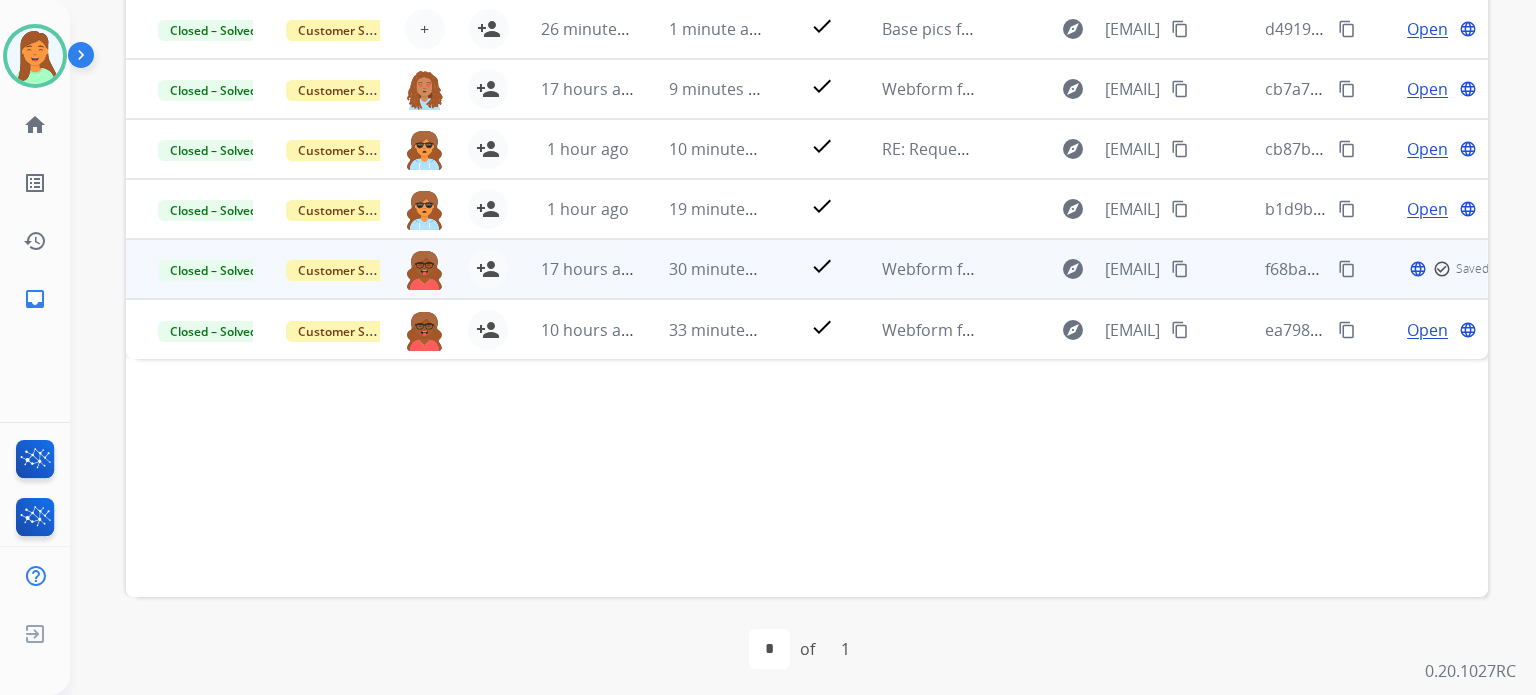 scroll, scrollTop: 538, scrollLeft: 0, axis: vertical 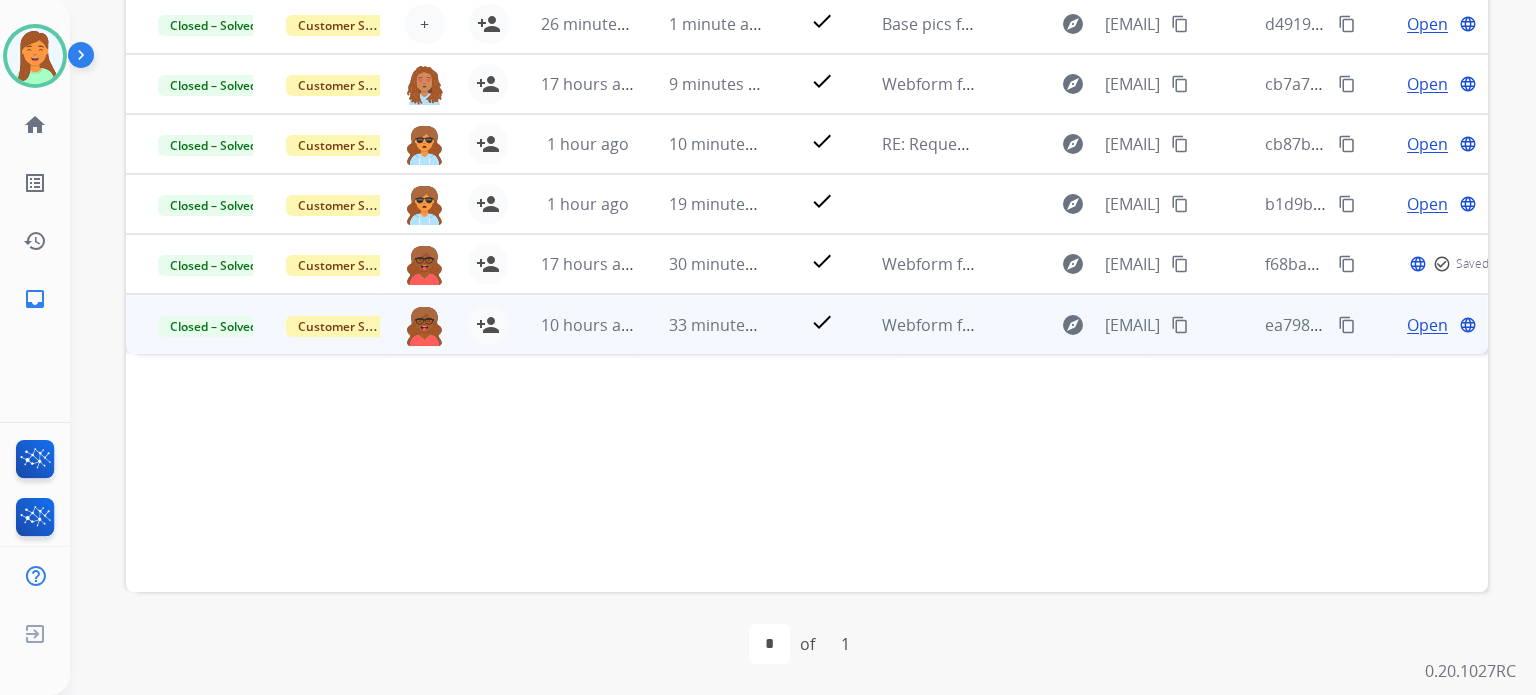 click on "content_copy" at bounding box center (1347, 325) 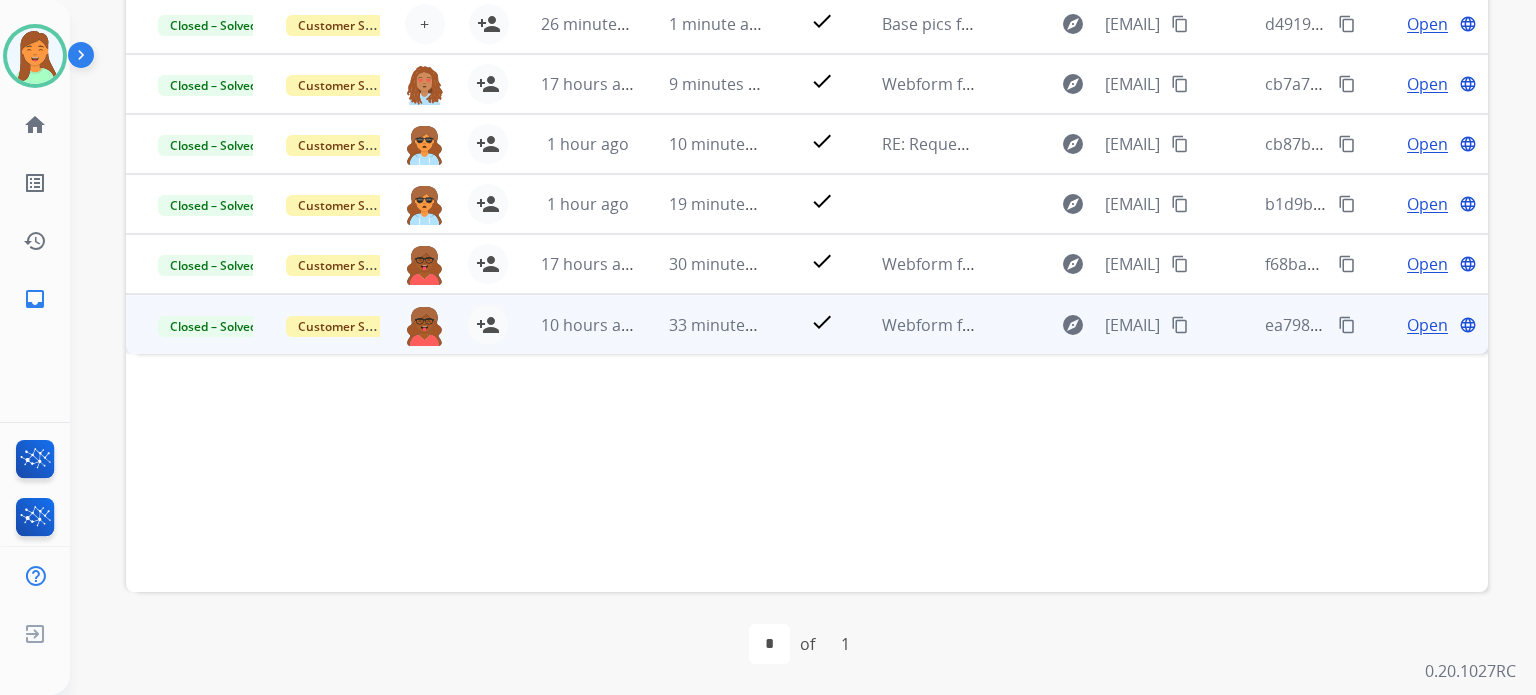 click on "content_copy" at bounding box center (1180, 325) 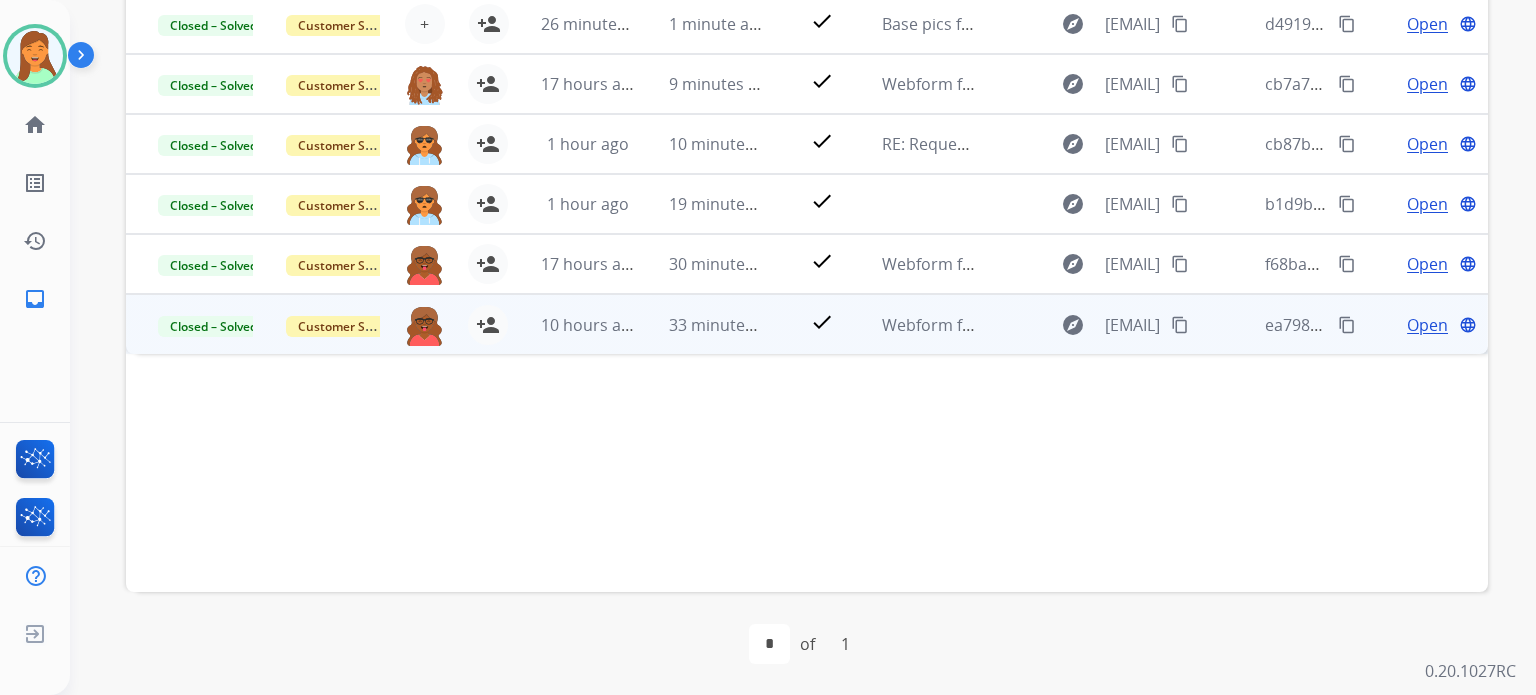 click on "Open" at bounding box center (1427, 325) 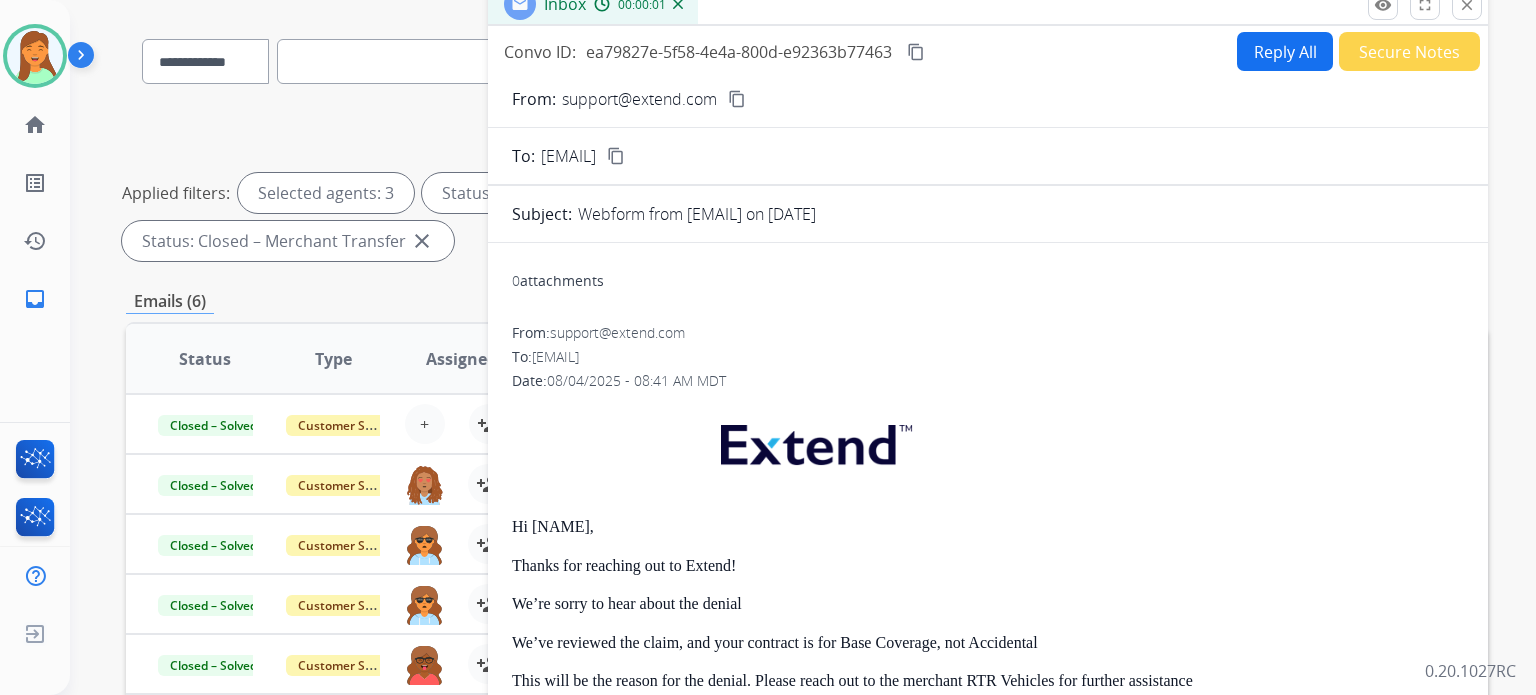 scroll, scrollTop: 4, scrollLeft: 0, axis: vertical 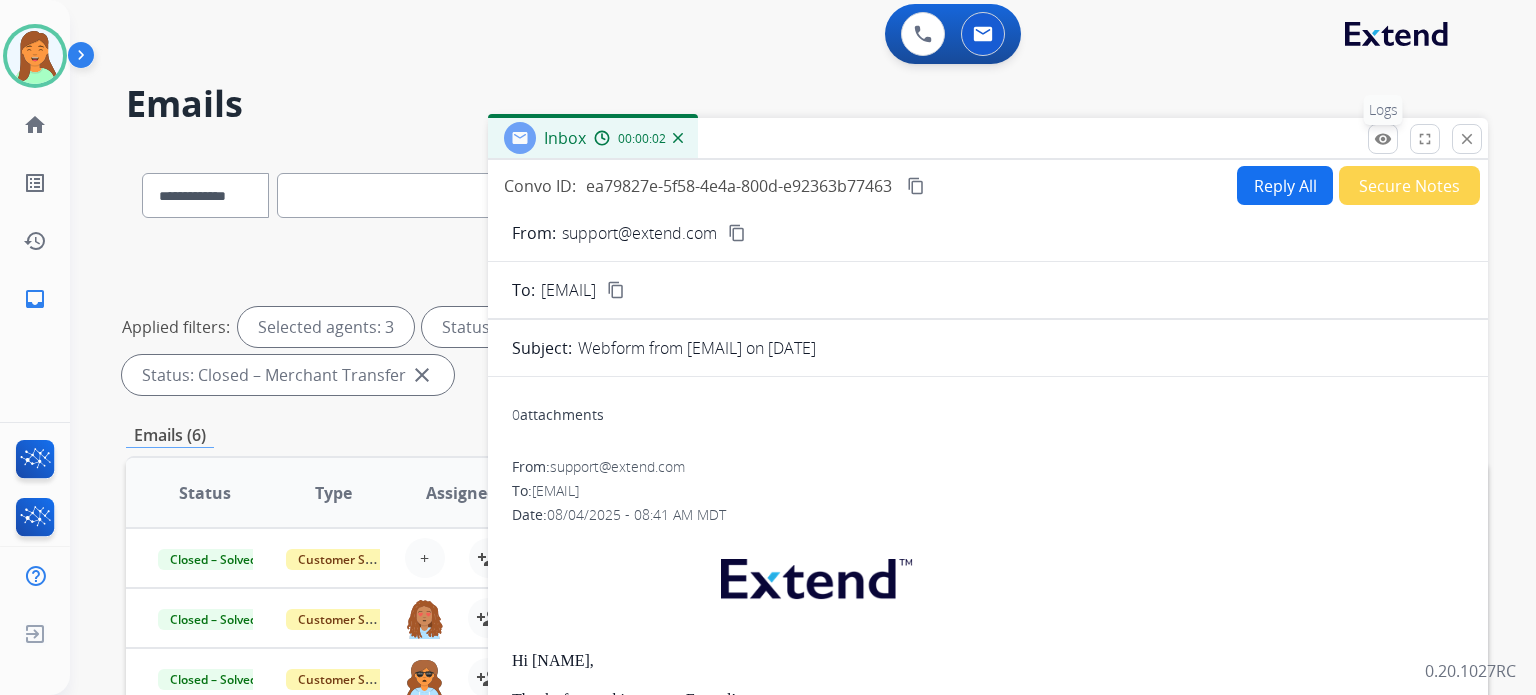 click on "remove_red_eye Logs" at bounding box center (1383, 139) 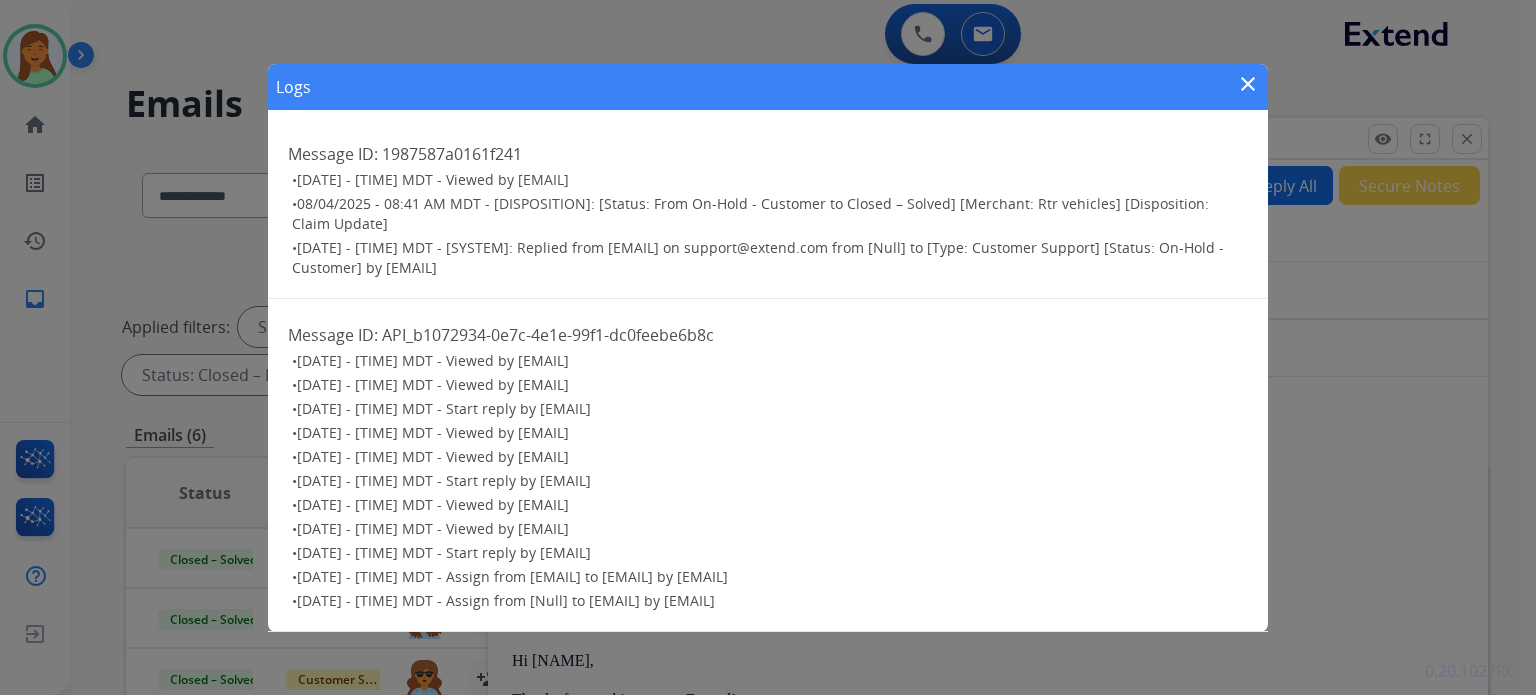 drag, startPoint x: 1256, startPoint y: 56, endPoint x: 1247, endPoint y: 69, distance: 15.811388 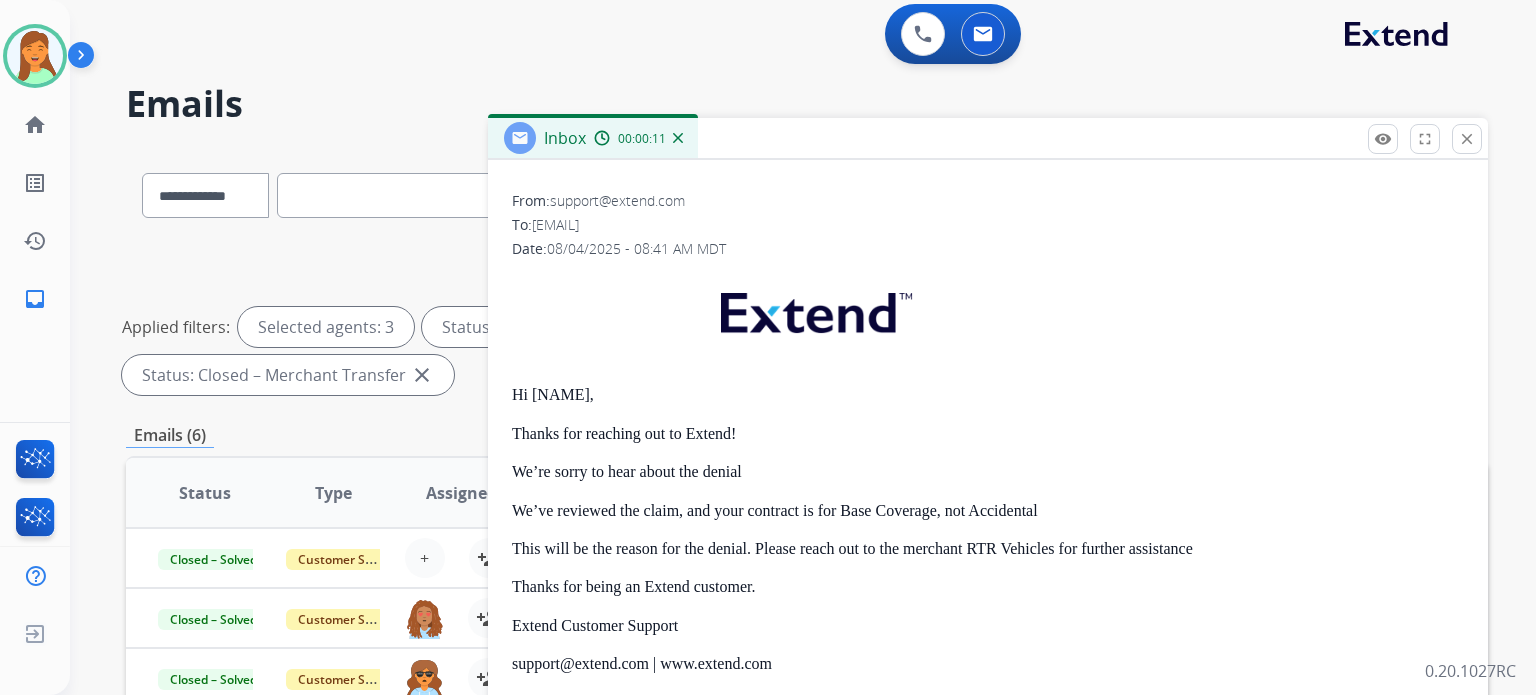 scroll, scrollTop: 301, scrollLeft: 0, axis: vertical 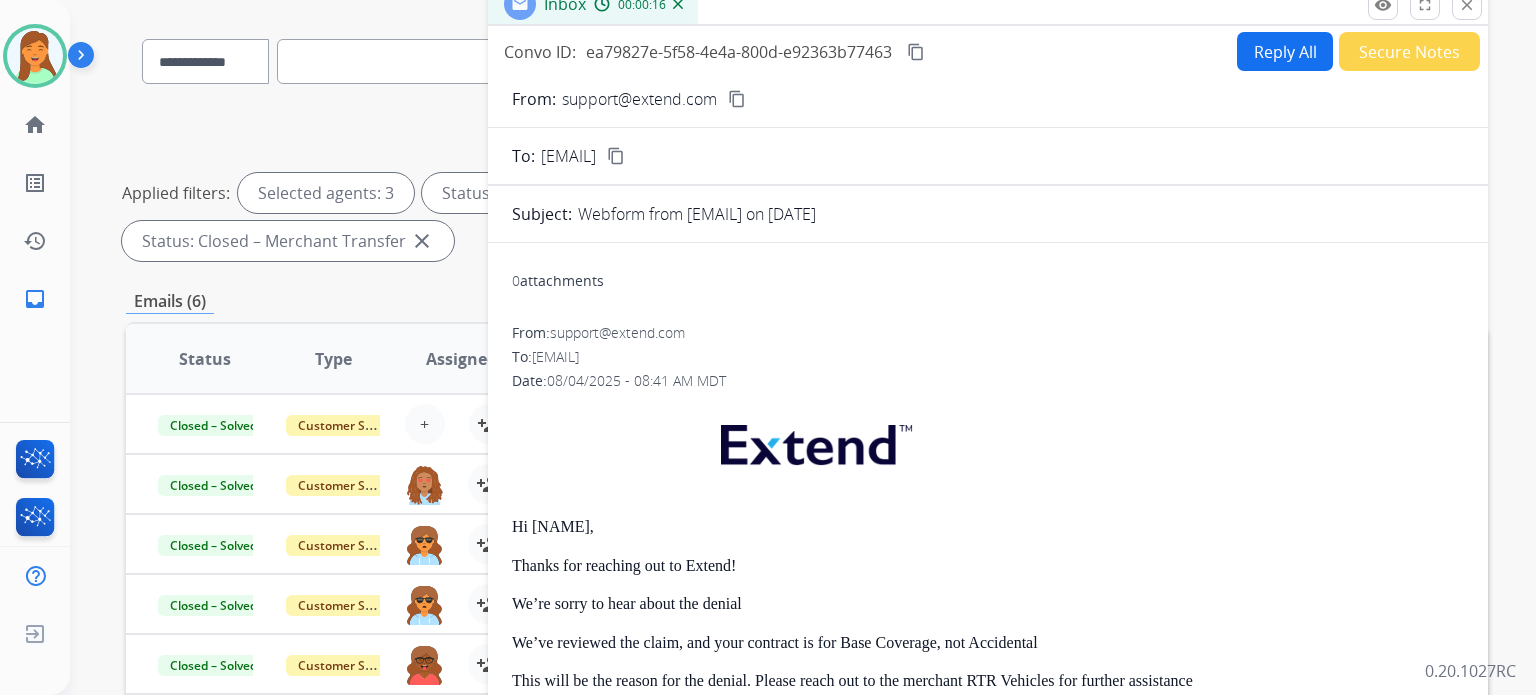click on "close Close" at bounding box center [1467, 5] 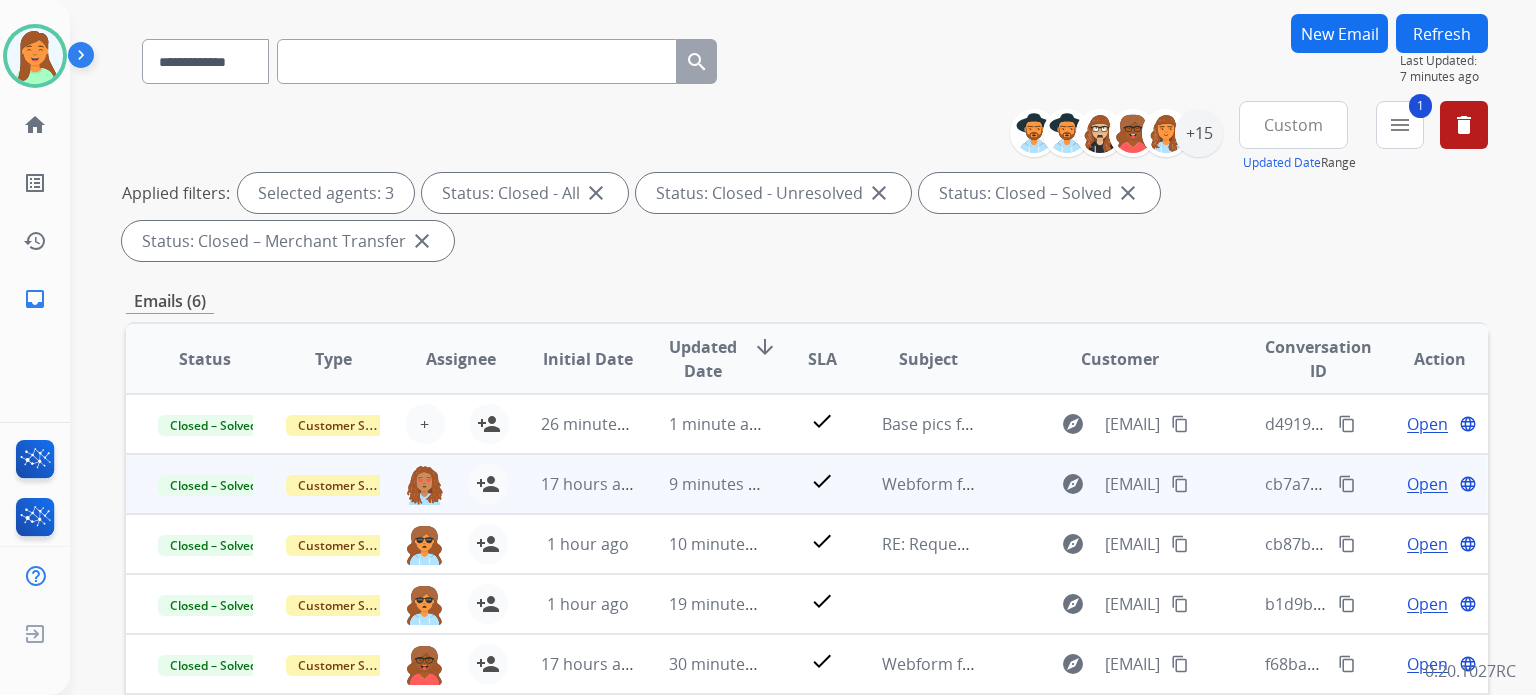 scroll, scrollTop: 538, scrollLeft: 0, axis: vertical 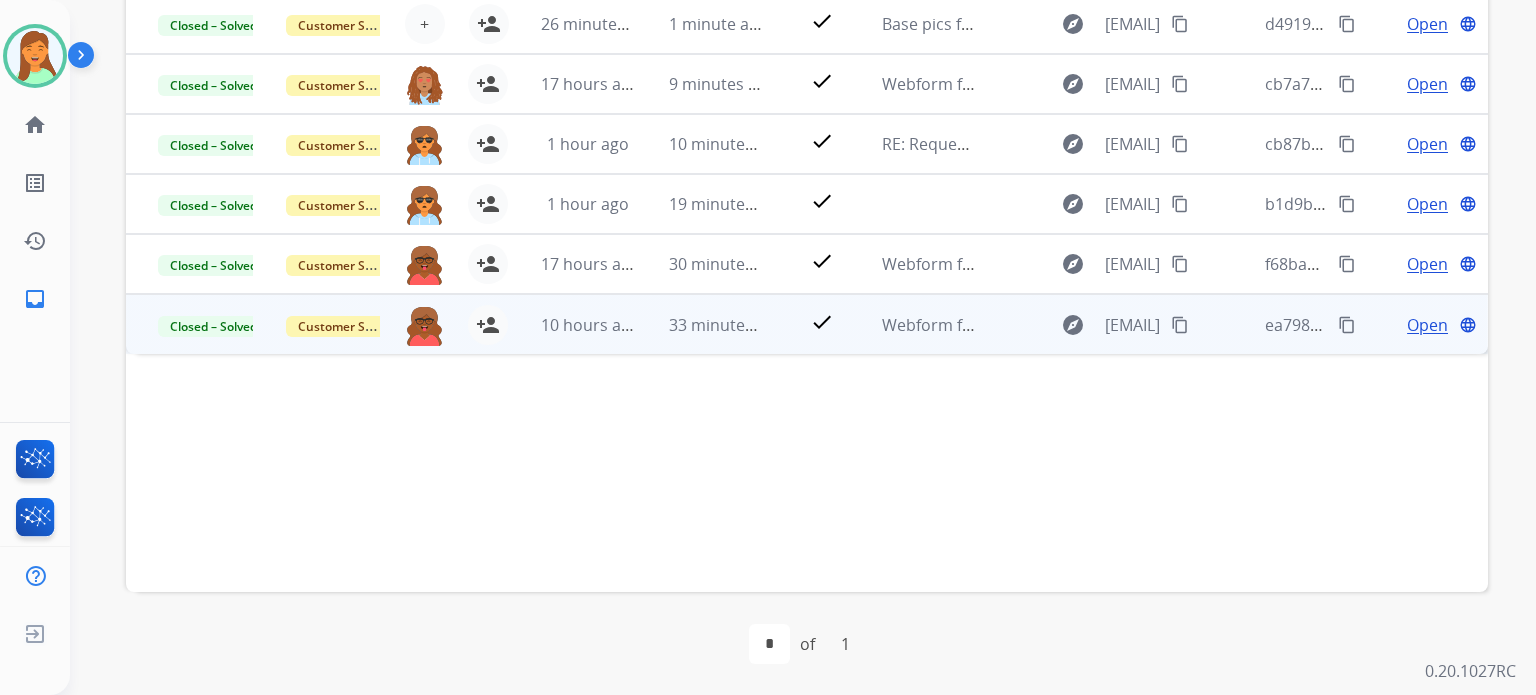 click on "Open" at bounding box center [1427, 325] 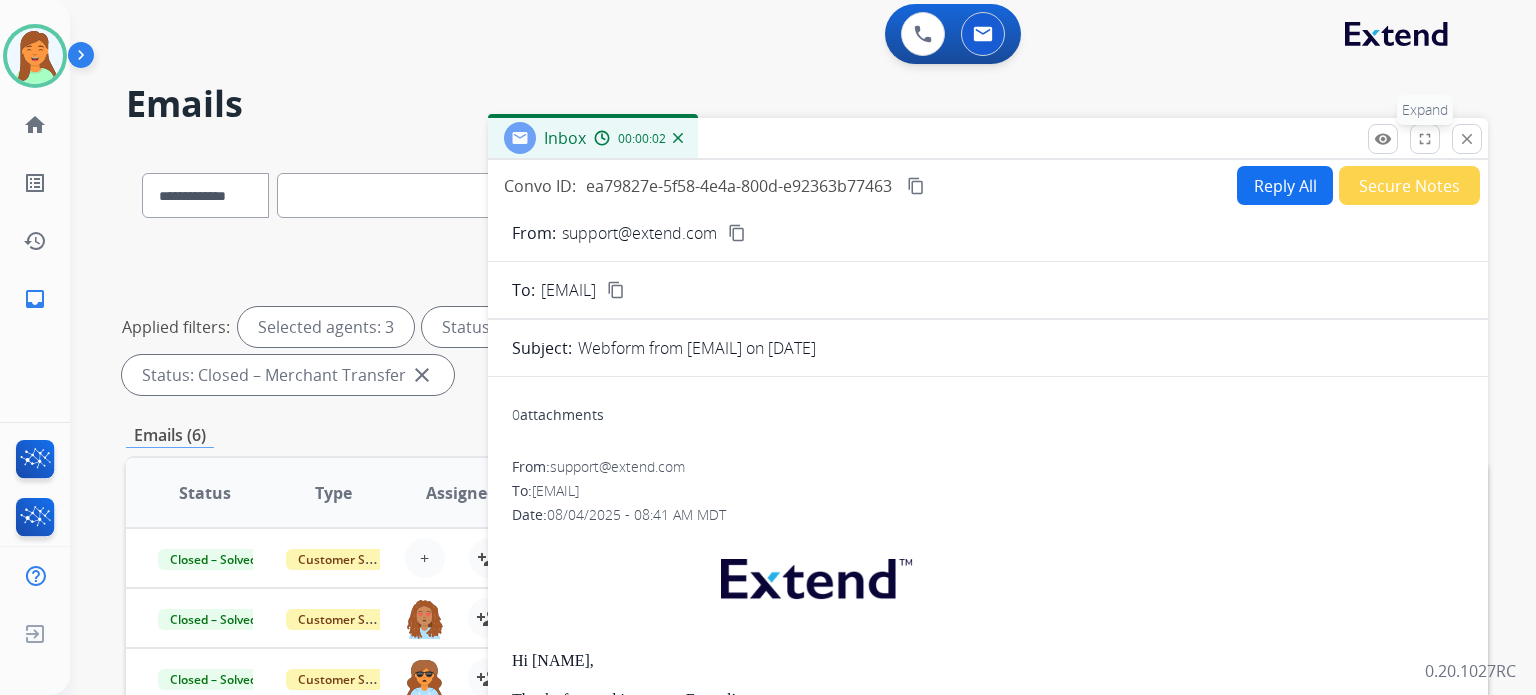 scroll, scrollTop: 0, scrollLeft: 0, axis: both 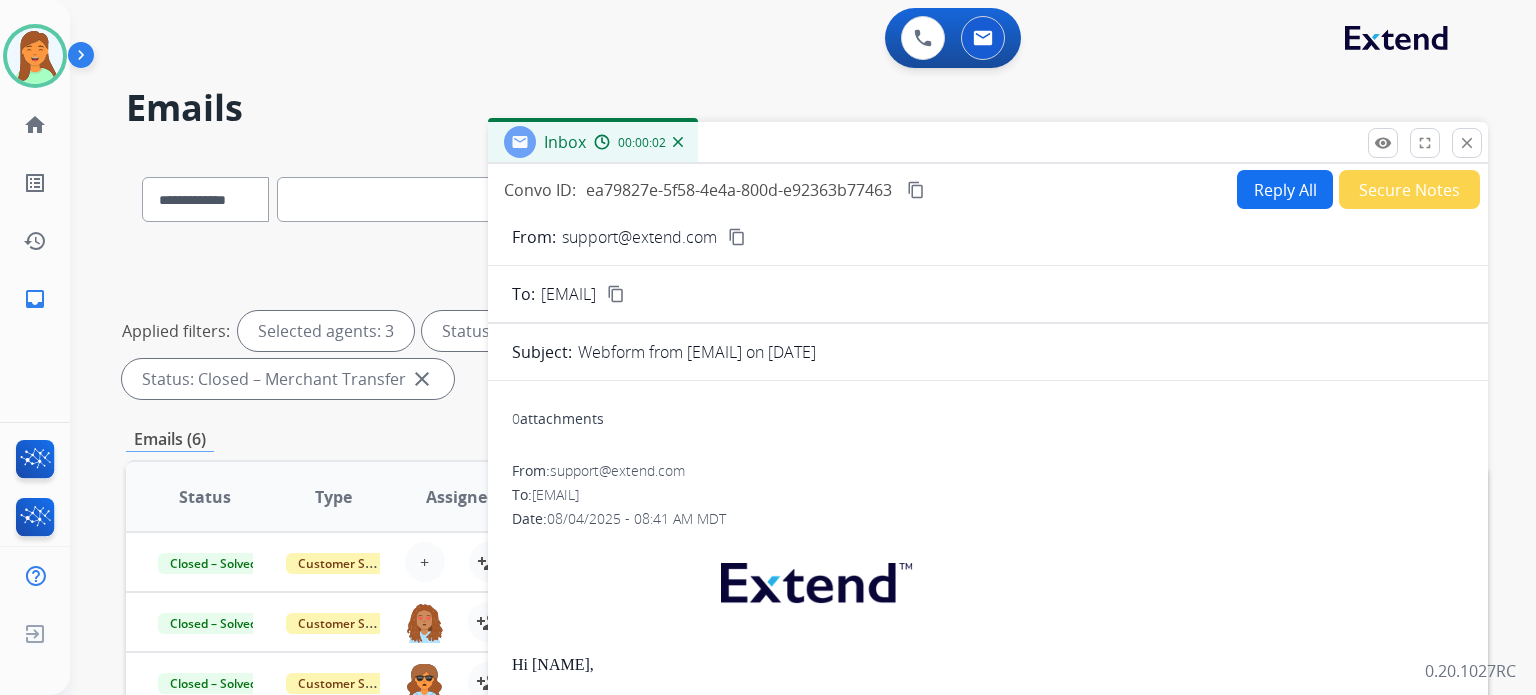 click on "Inbox  00:00:02" at bounding box center [988, 143] 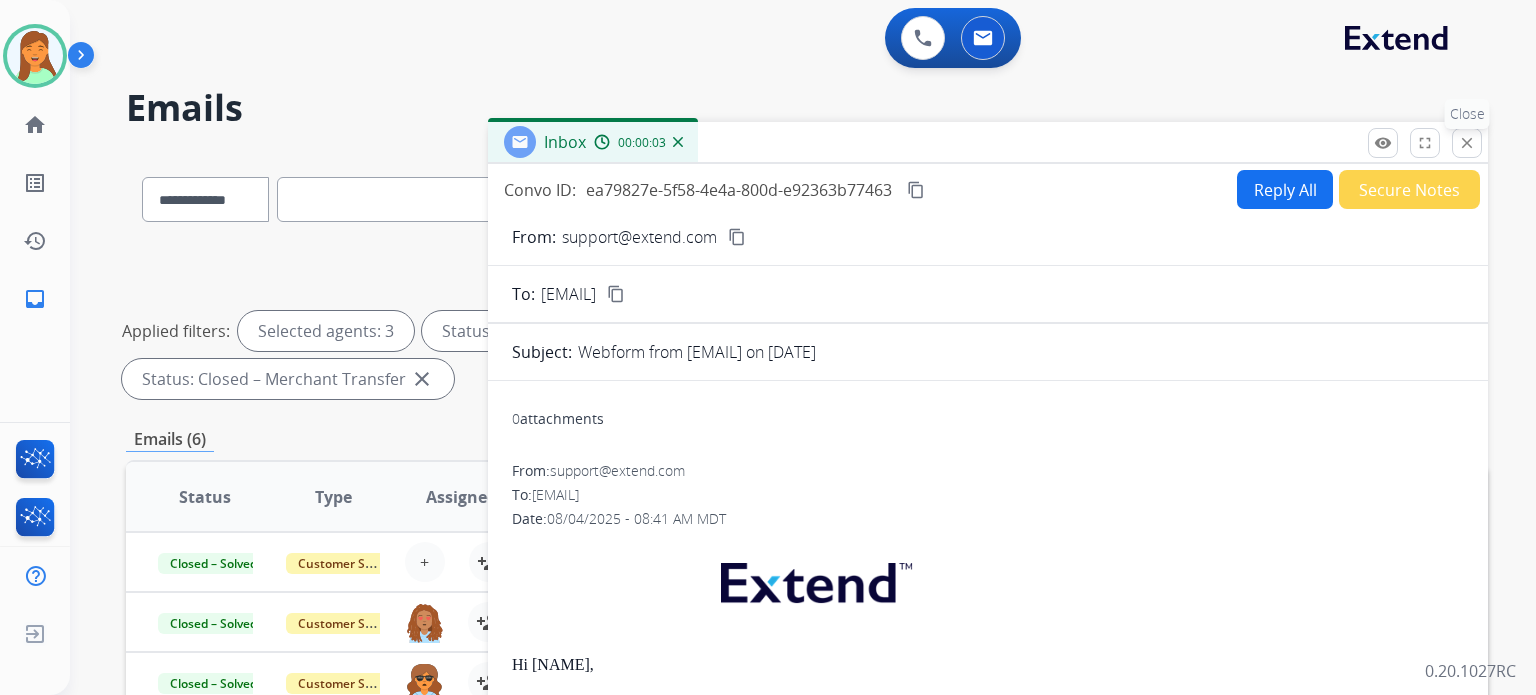 click on "close" at bounding box center [1467, 143] 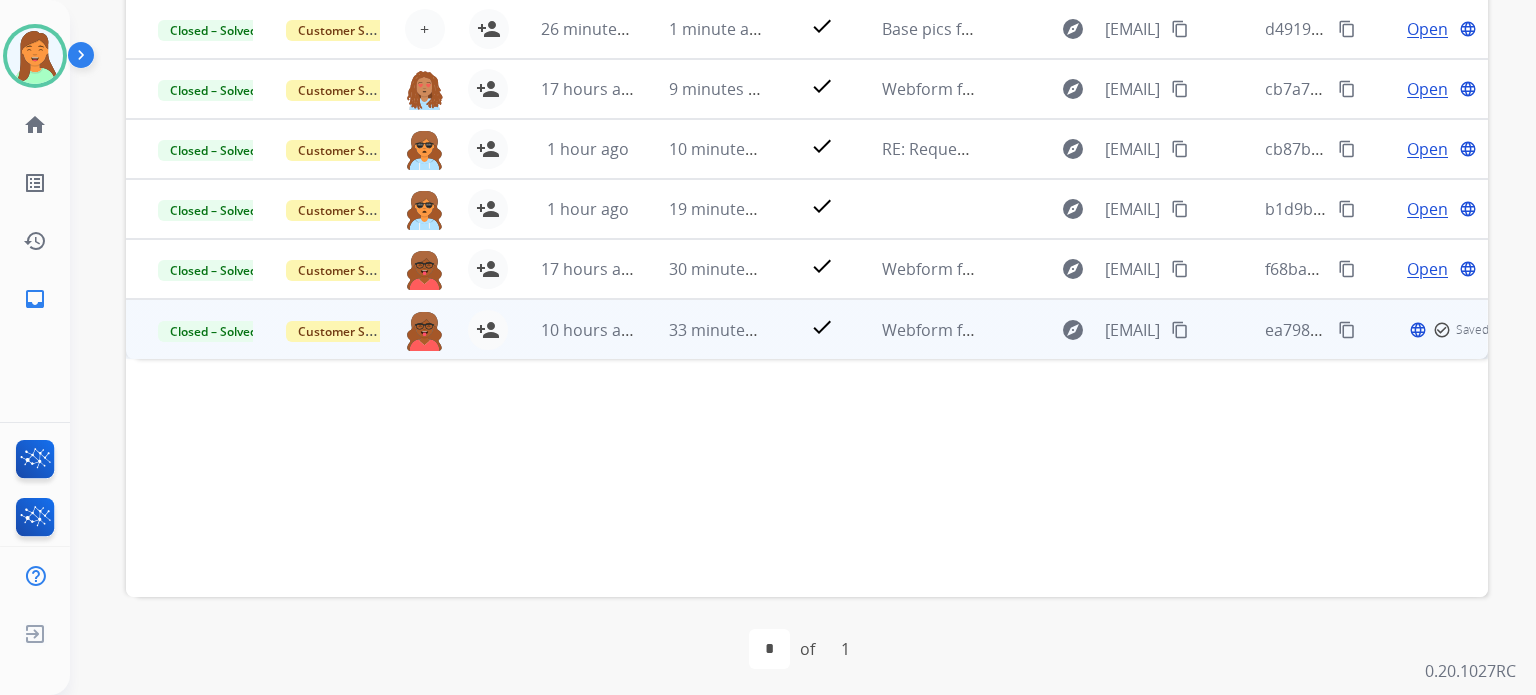scroll, scrollTop: 538, scrollLeft: 0, axis: vertical 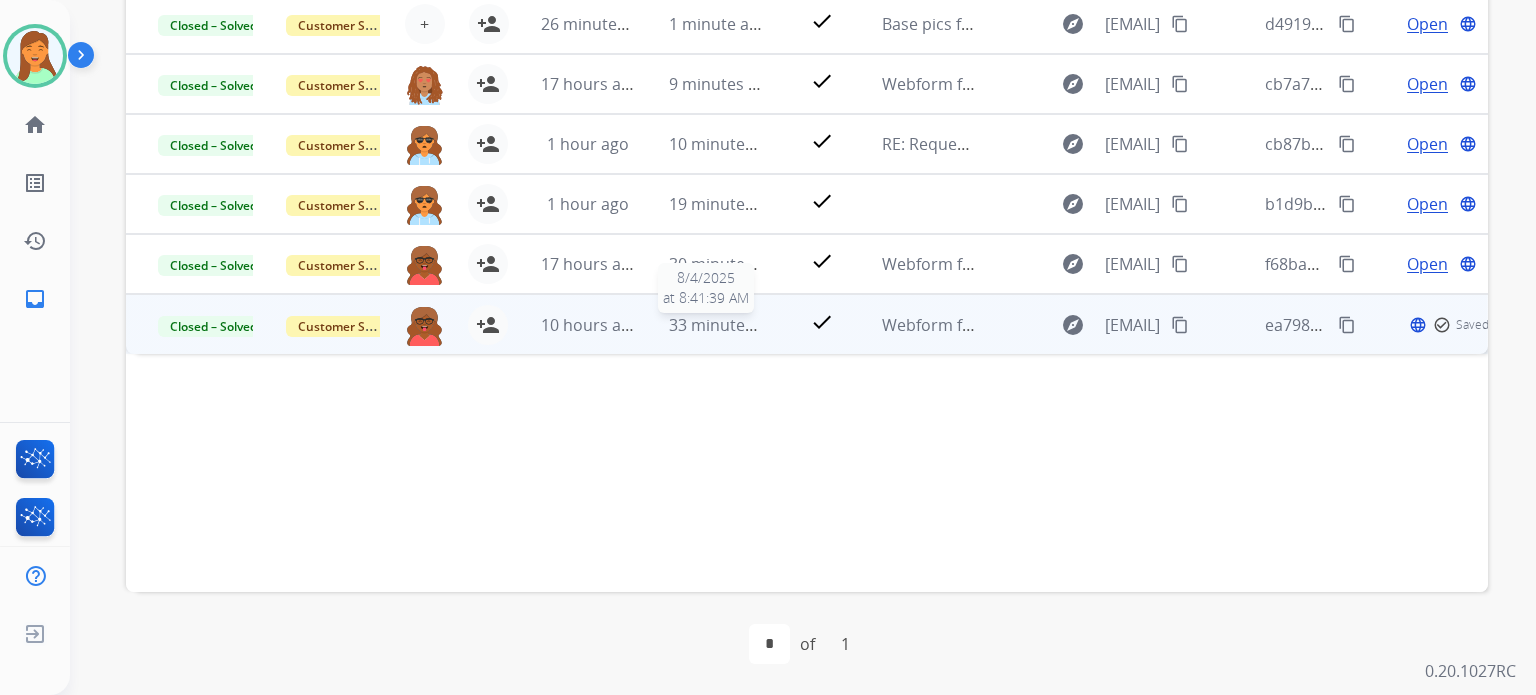 click on "33 minutes ago" at bounding box center (727, 325) 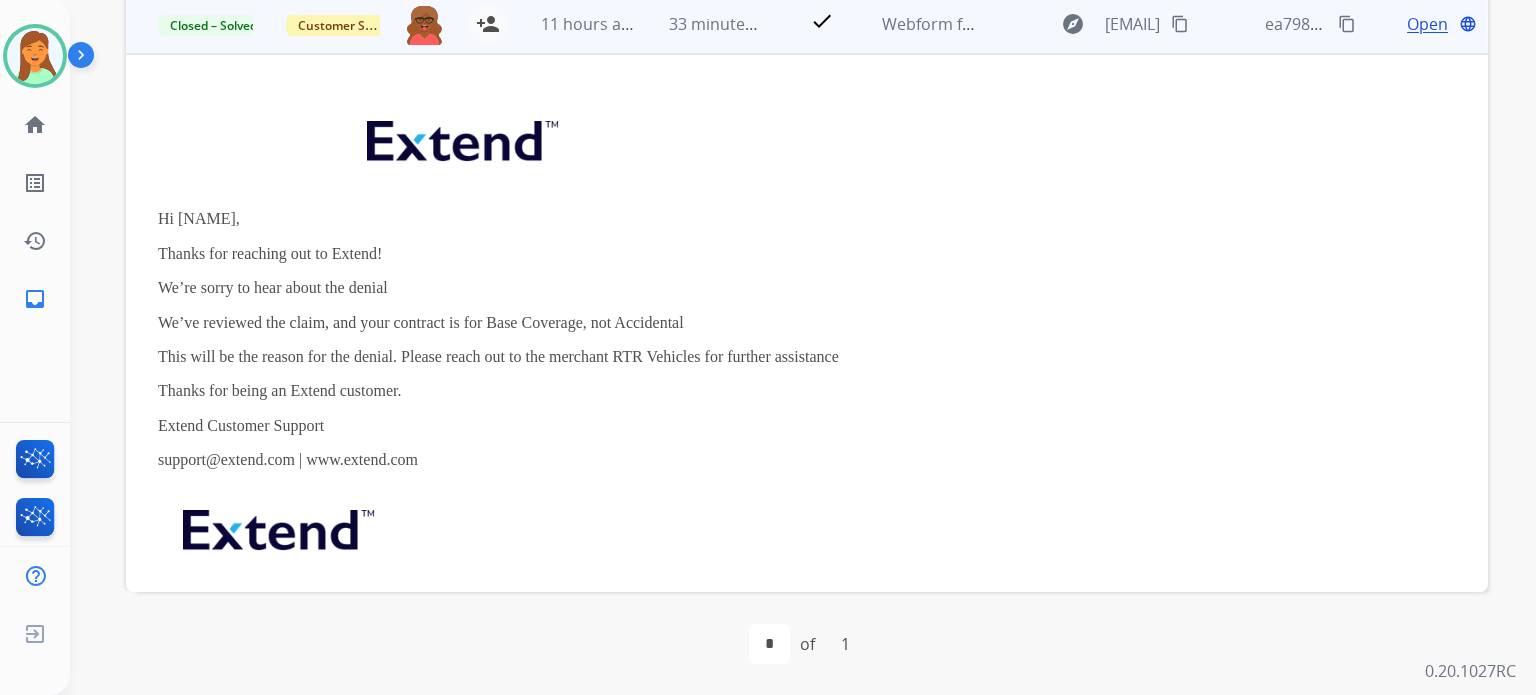scroll, scrollTop: 413, scrollLeft: 0, axis: vertical 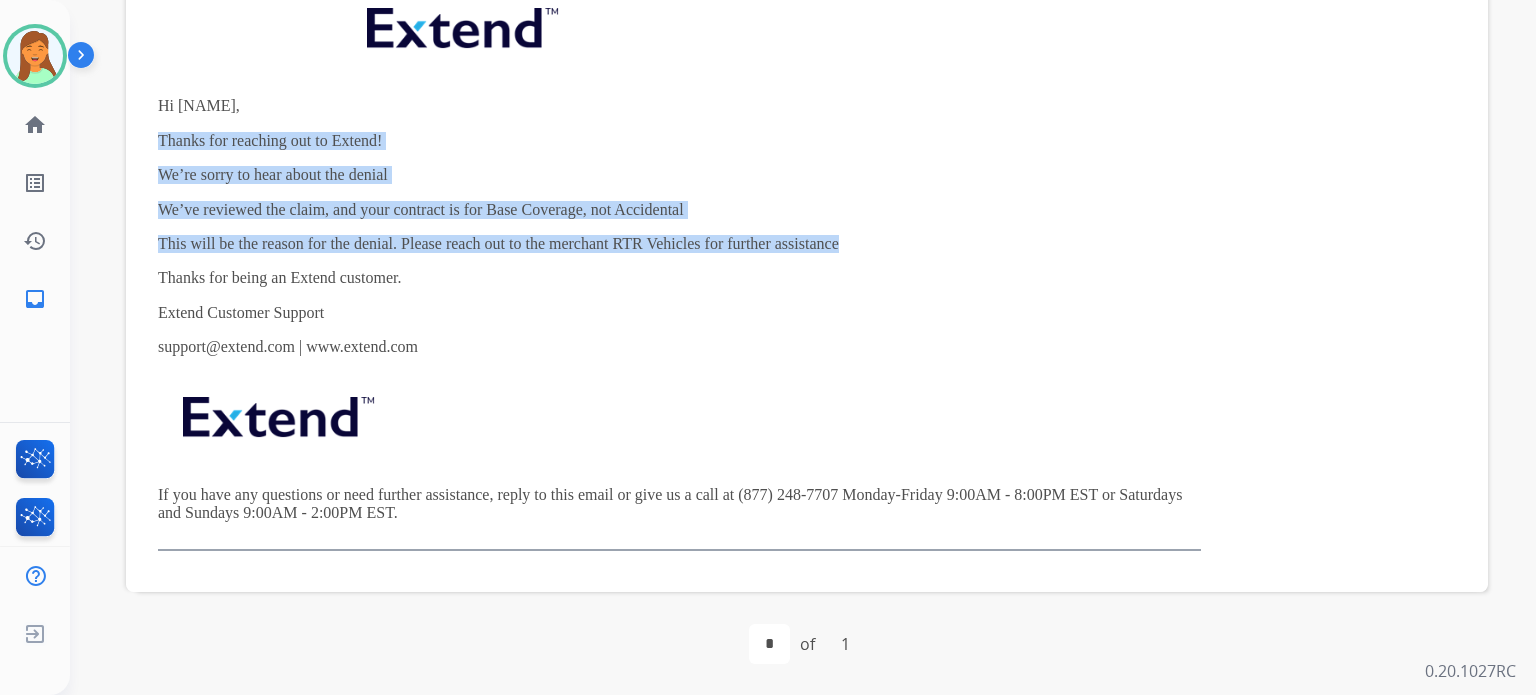drag, startPoint x: 891, startPoint y: 242, endPoint x: 154, endPoint y: 123, distance: 746.54535 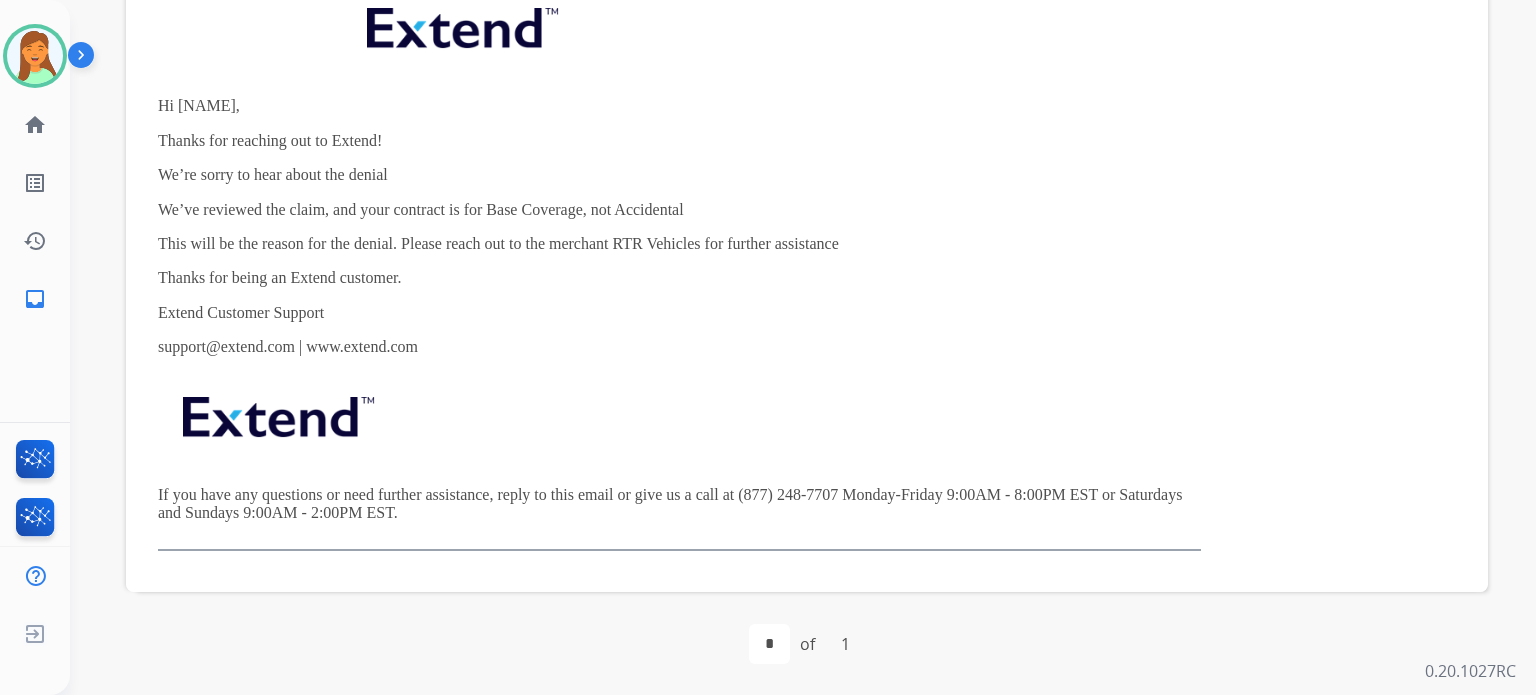 click on "support@extend.com | www.extend.com" at bounding box center (679, 347) 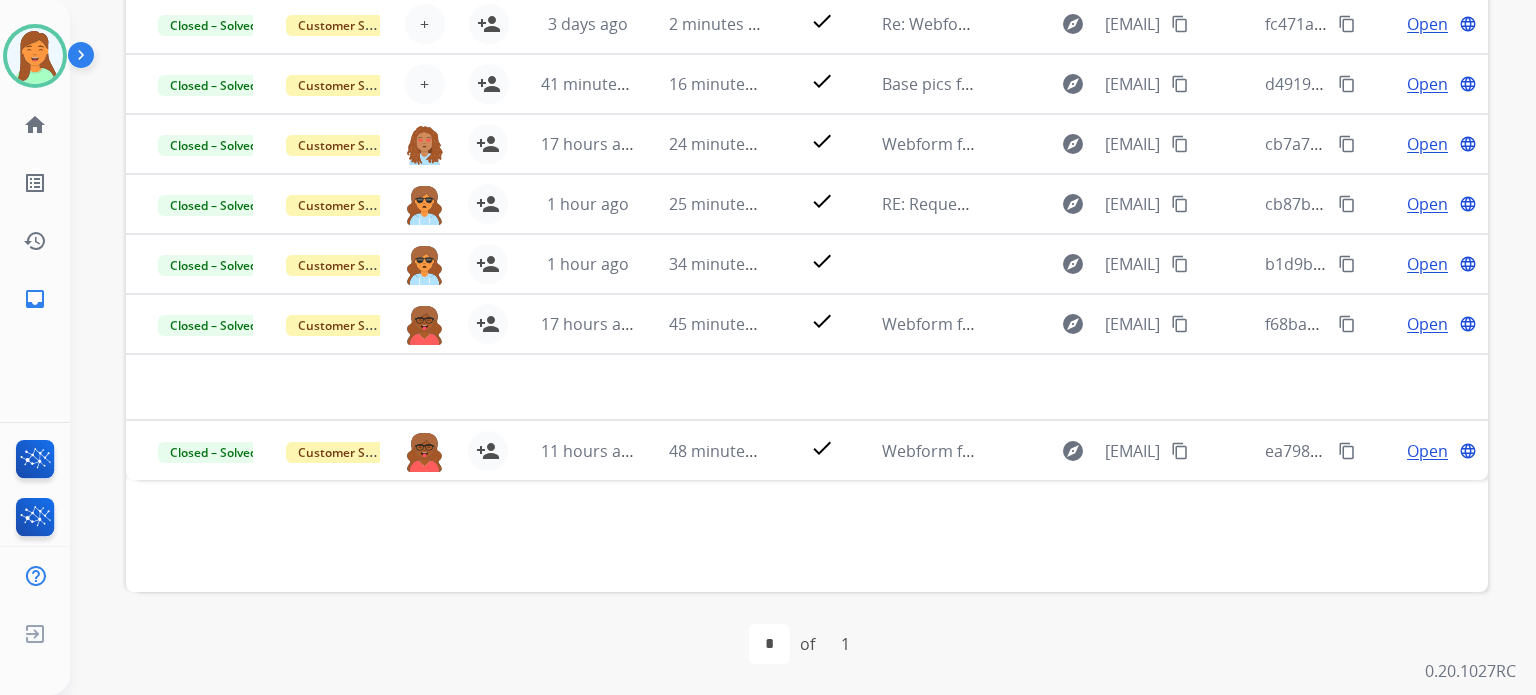 scroll, scrollTop: 0, scrollLeft: 0, axis: both 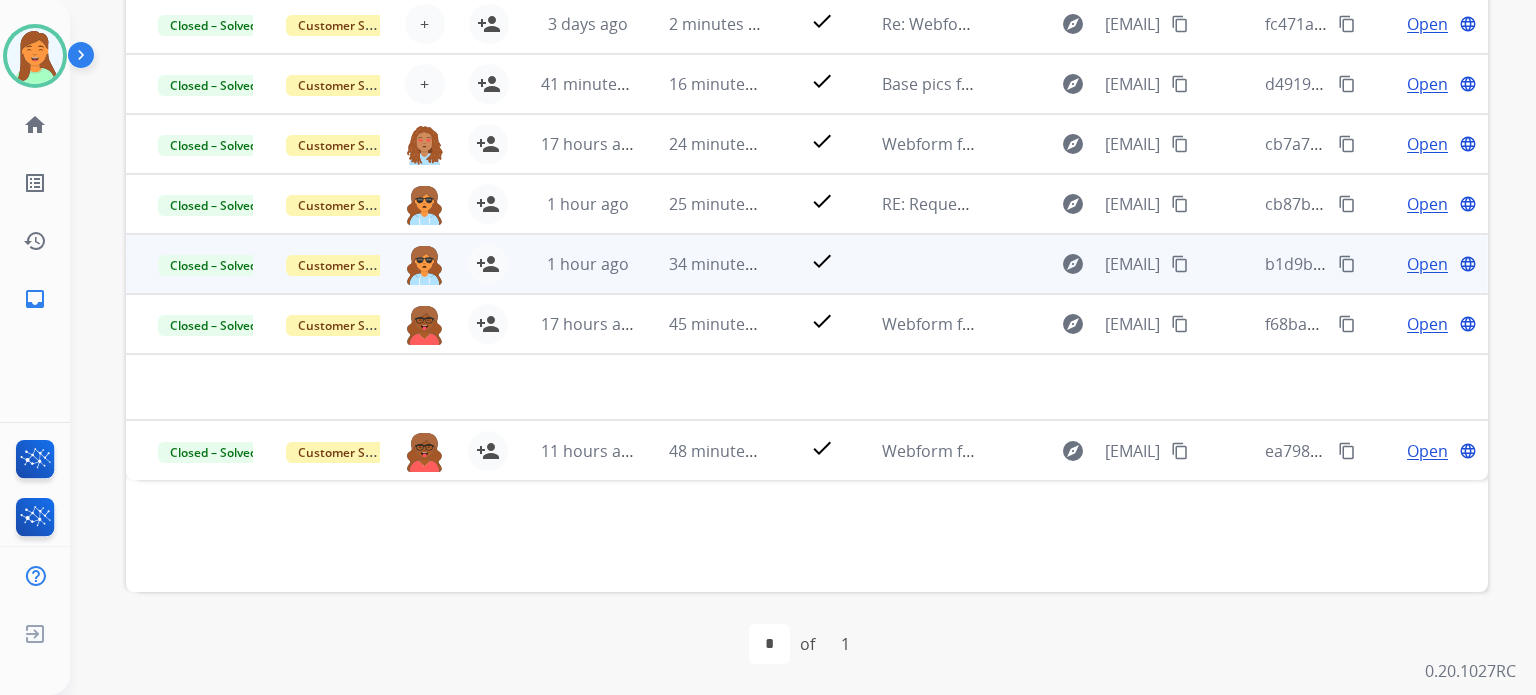 click at bounding box center (914, 264) 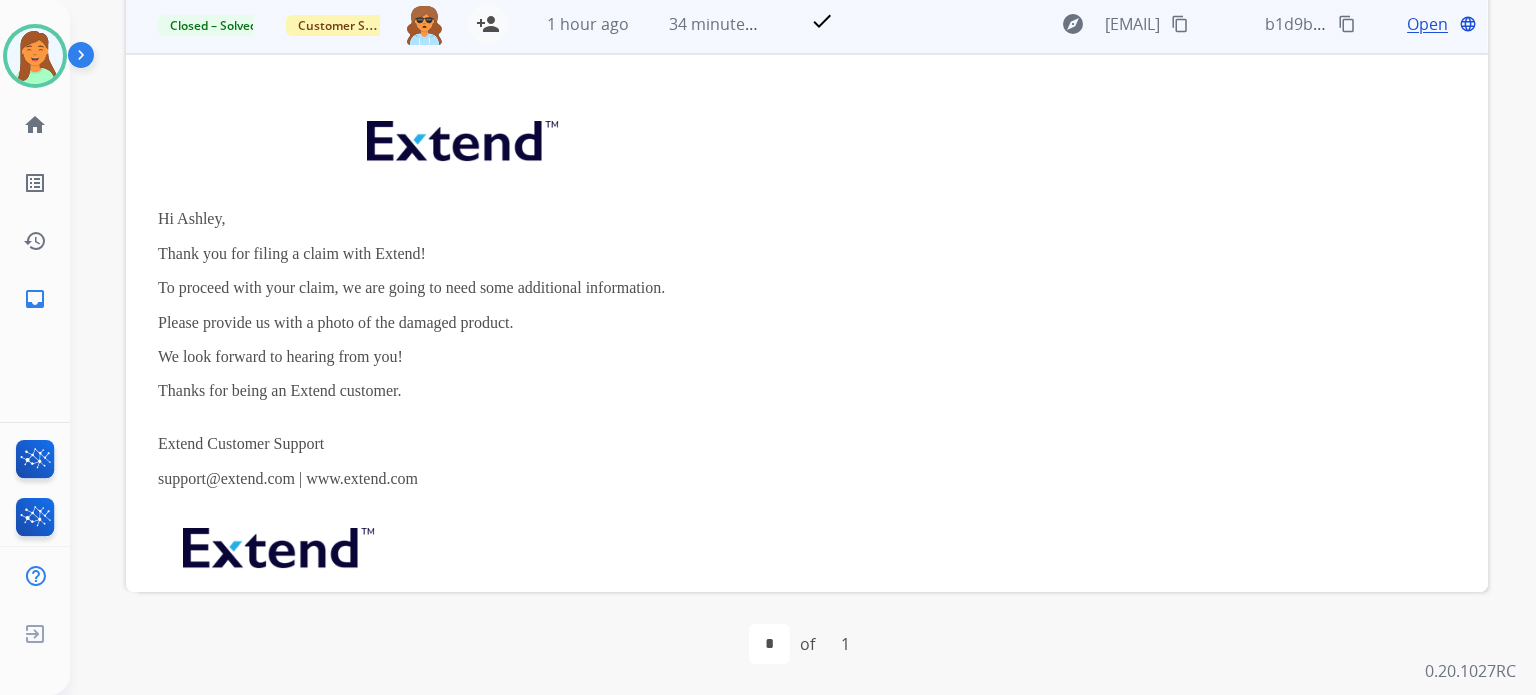 scroll, scrollTop: 0, scrollLeft: 0, axis: both 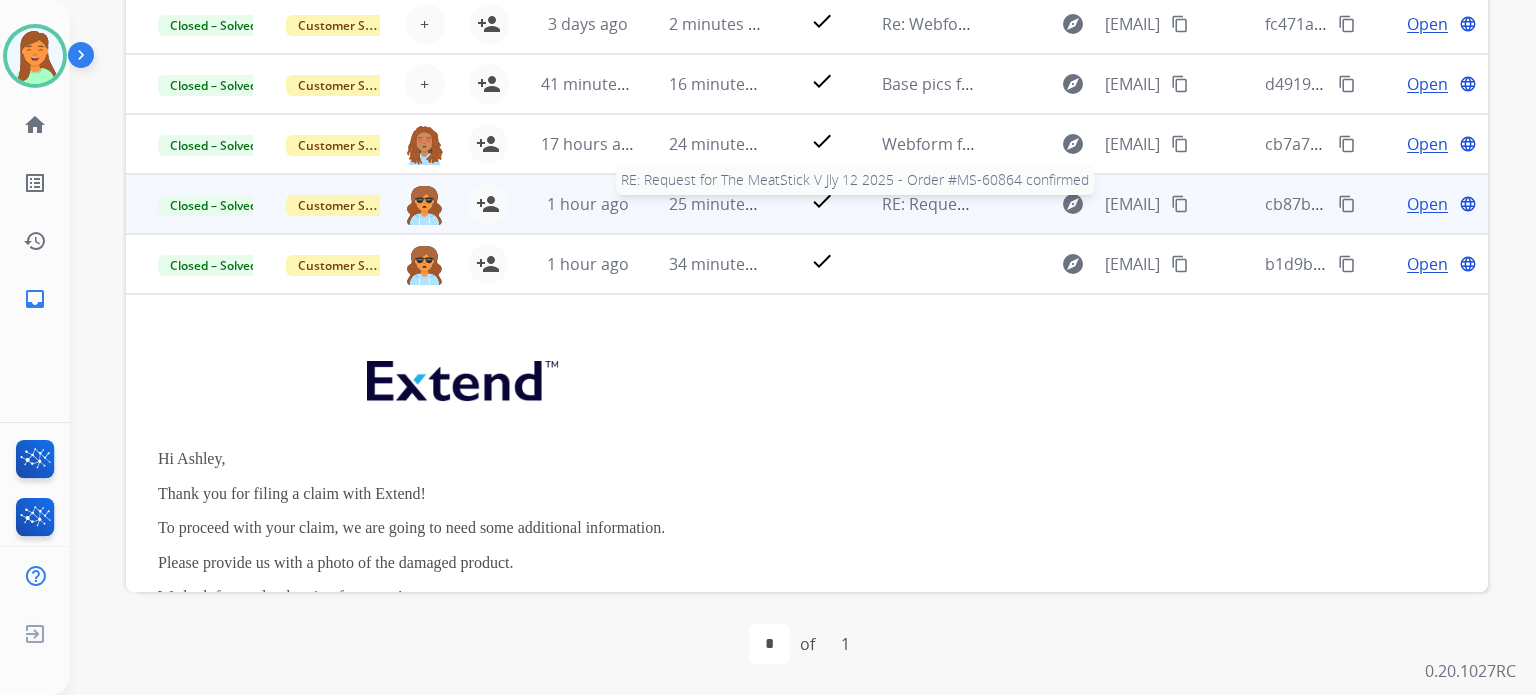 click on "RE: Request for The MeatStick V Jly 12 2025 - Order #MS-60864 confirmed" at bounding box center [1155, 204] 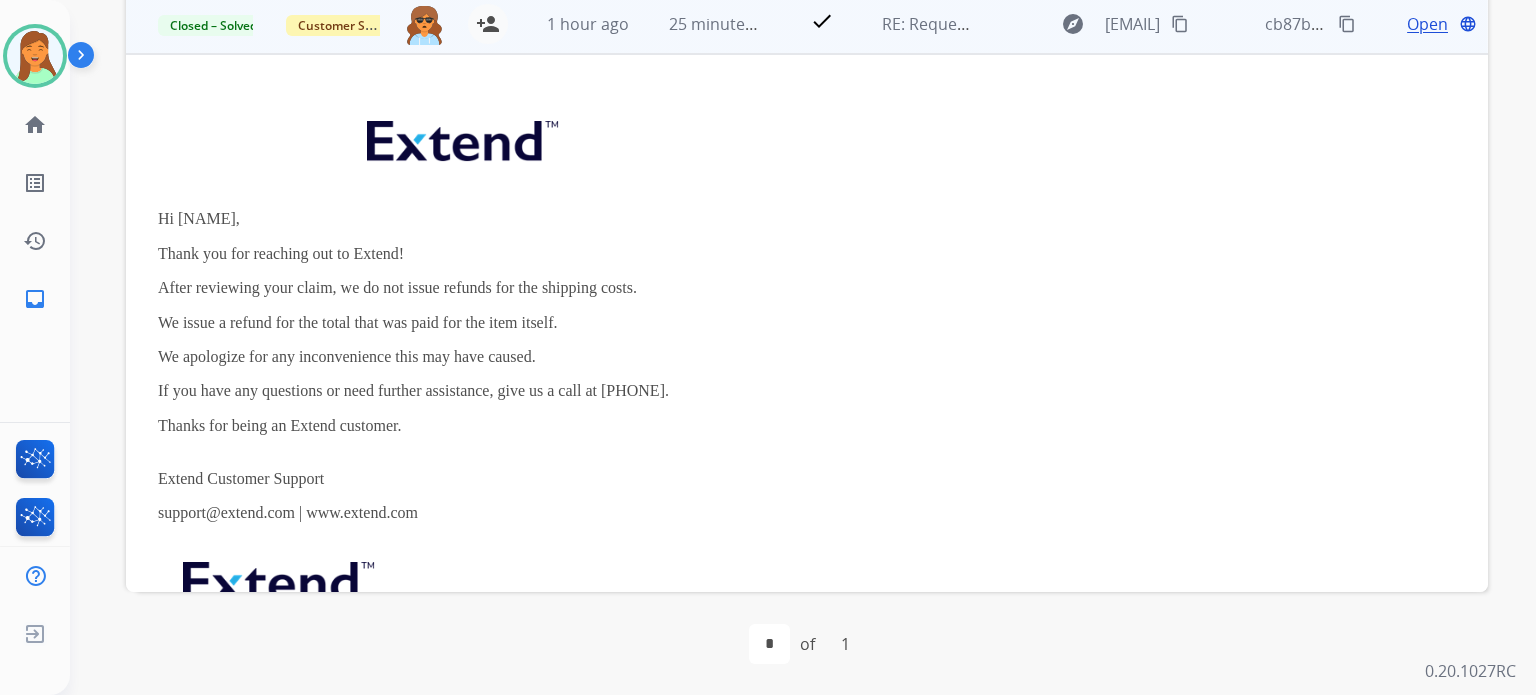 scroll, scrollTop: 0, scrollLeft: 0, axis: both 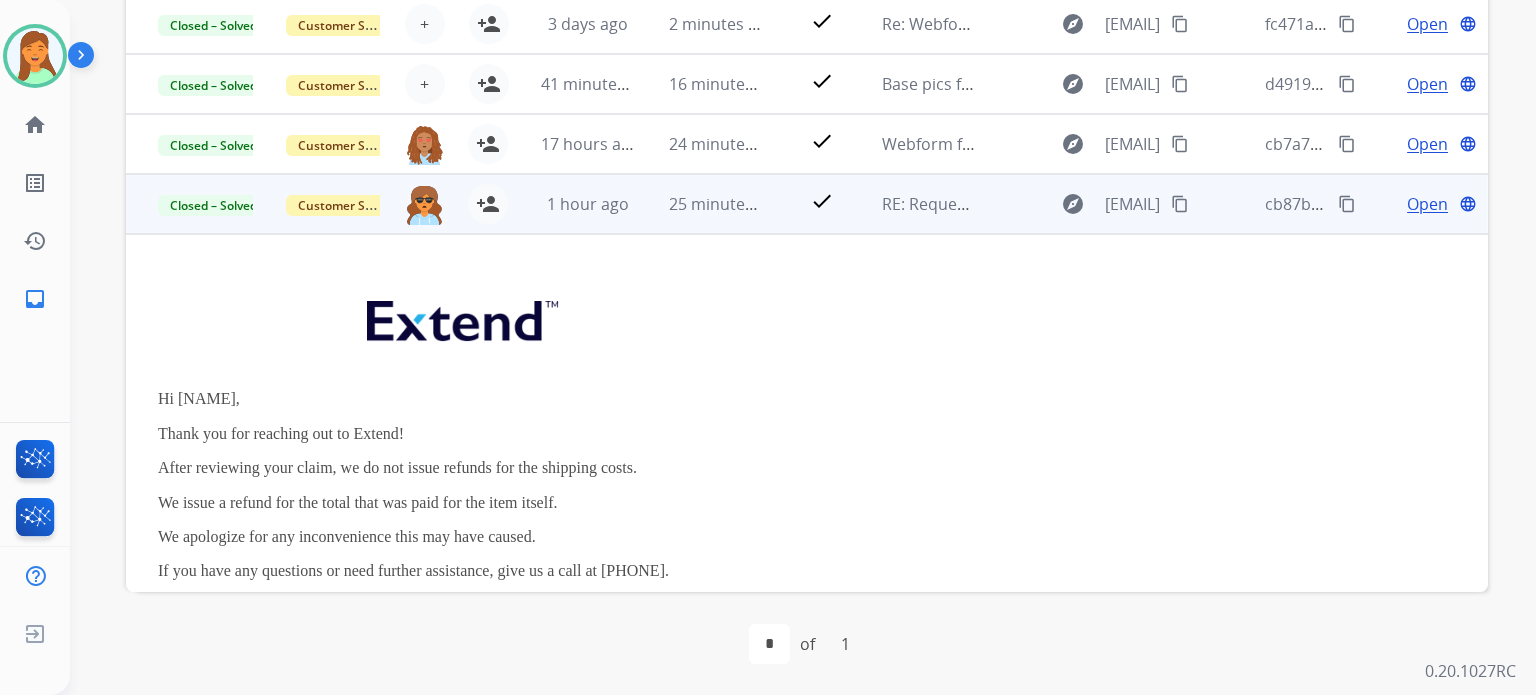 click on "Open" at bounding box center (1427, 204) 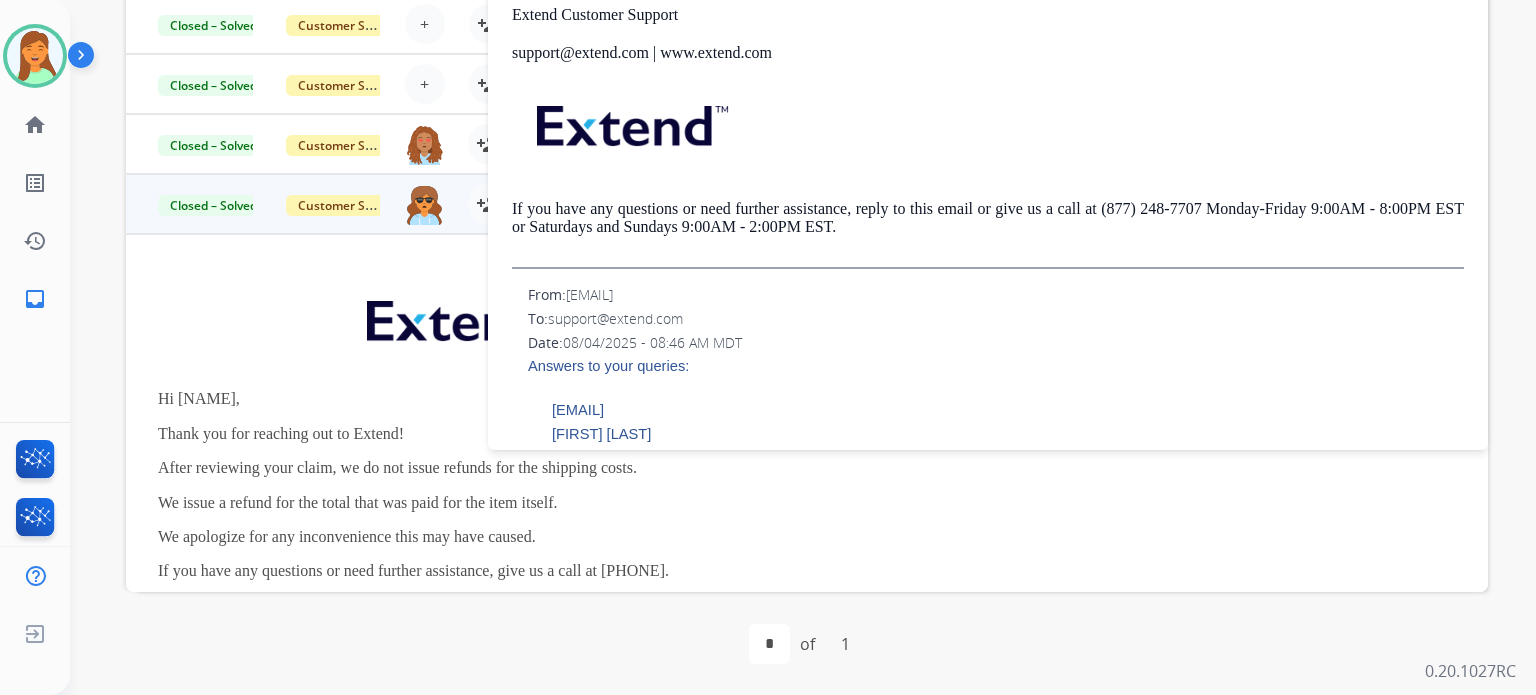scroll, scrollTop: 0, scrollLeft: 0, axis: both 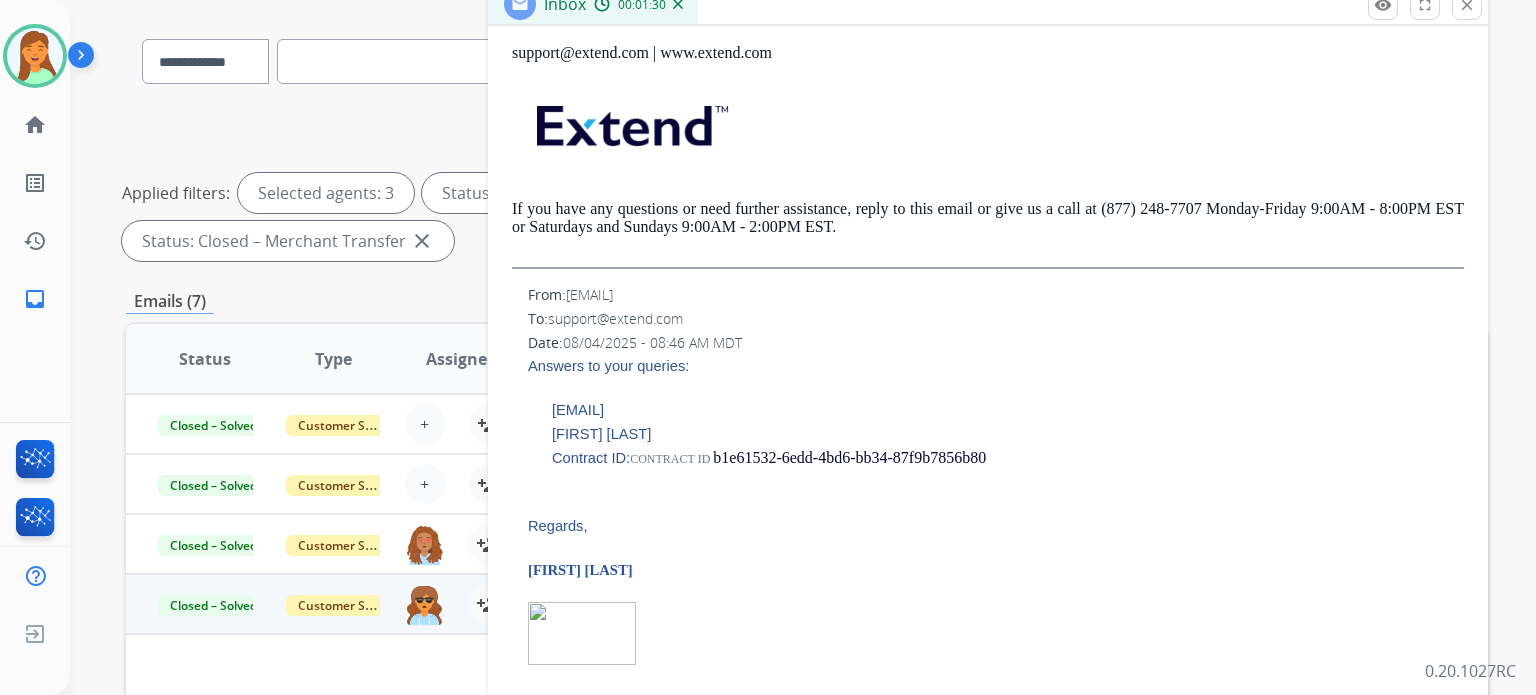 drag, startPoint x: 671, startPoint y: 407, endPoint x: 541, endPoint y: 413, distance: 130.13838 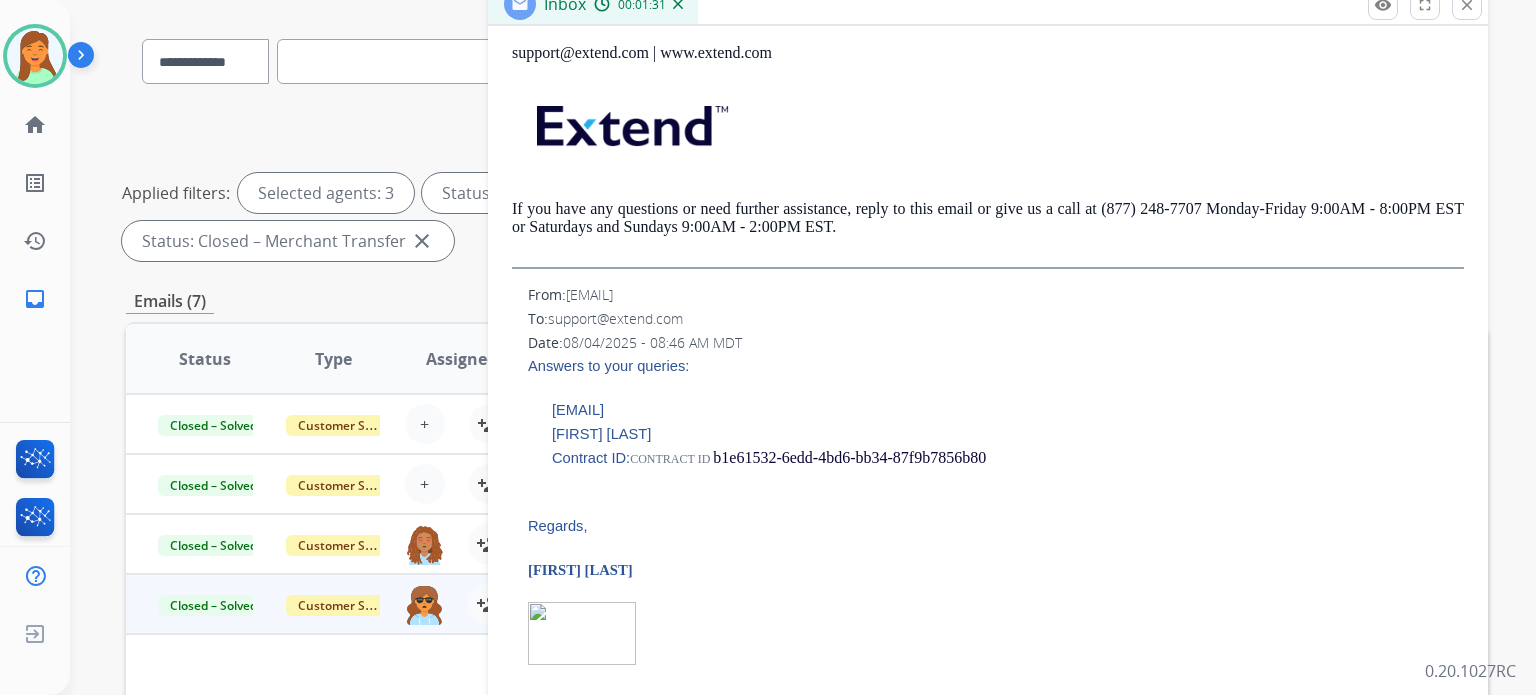 copy on "[EMAIL]" 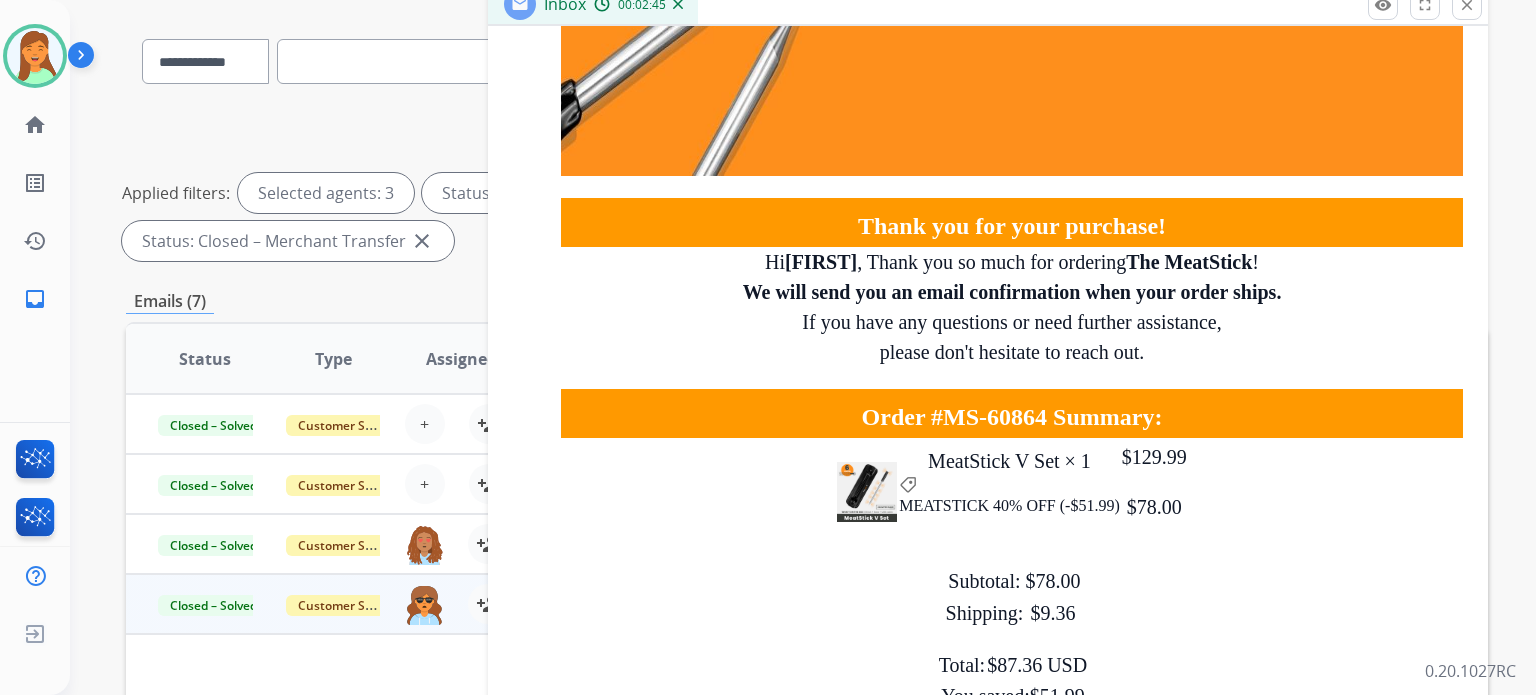 scroll, scrollTop: 3866, scrollLeft: 0, axis: vertical 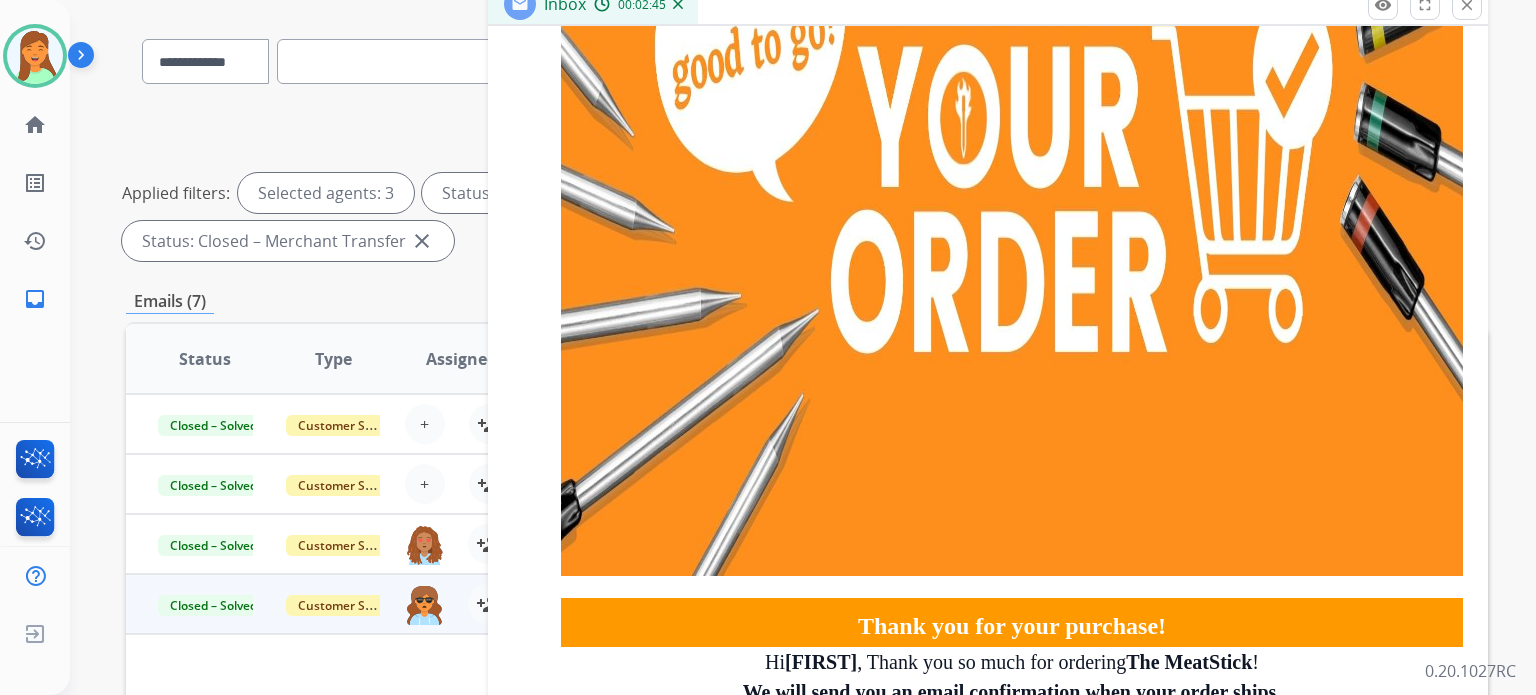 click on "close" at bounding box center [1467, 5] 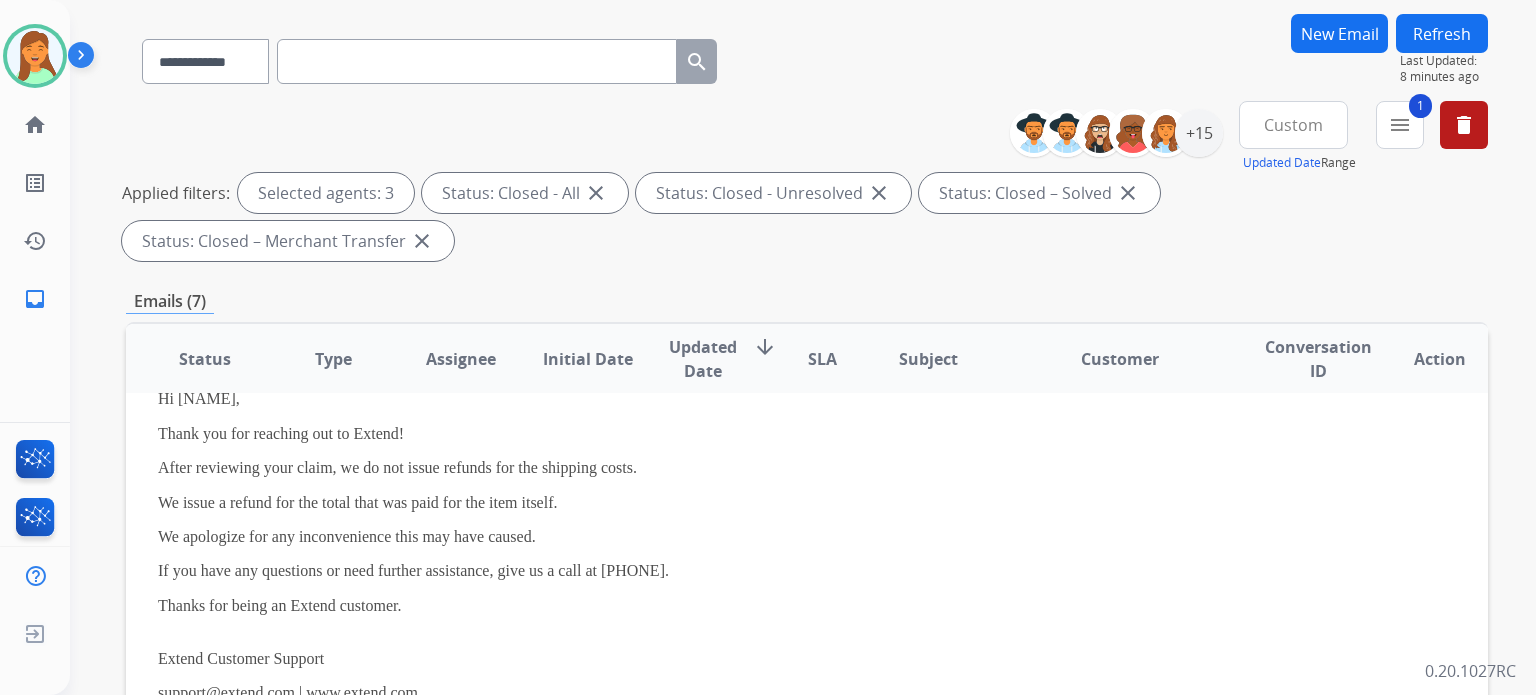 scroll, scrollTop: 543, scrollLeft: 0, axis: vertical 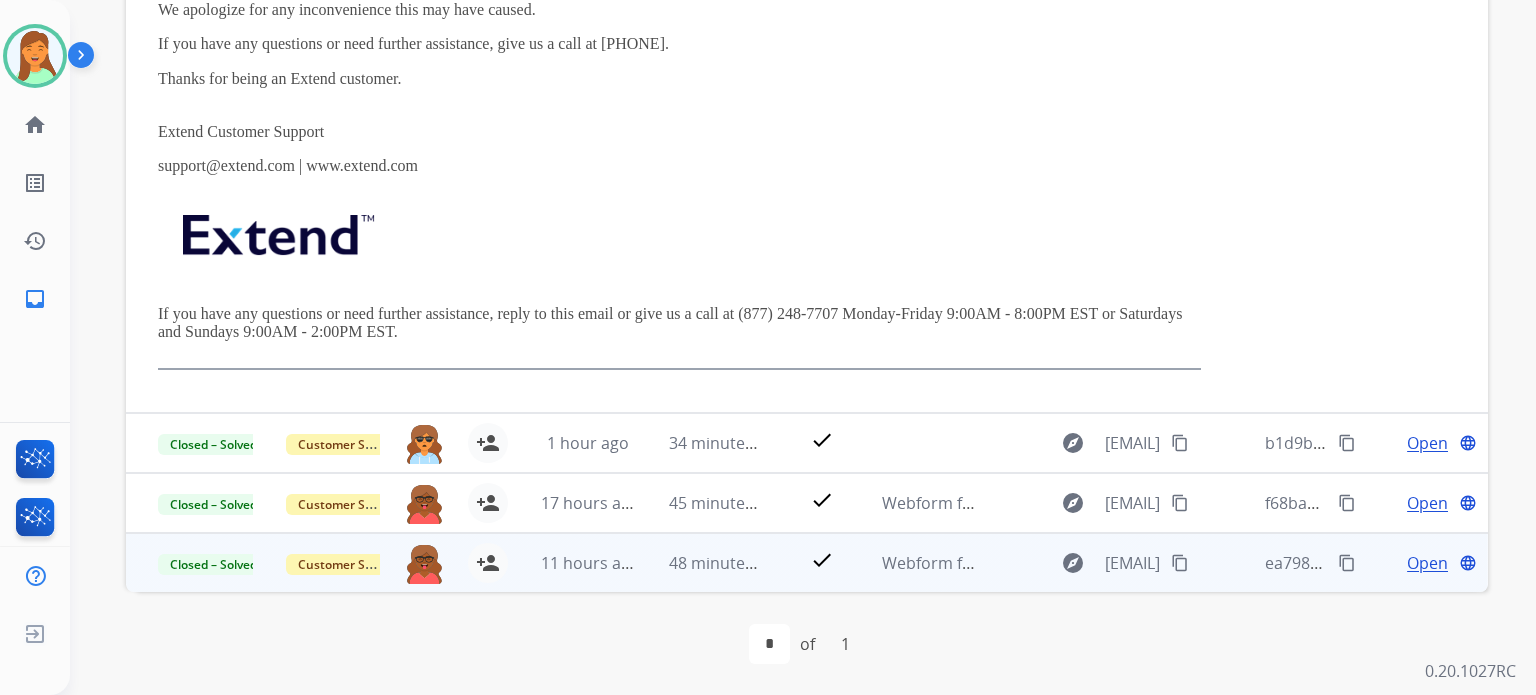 click on "content_copy" at bounding box center [1180, 563] 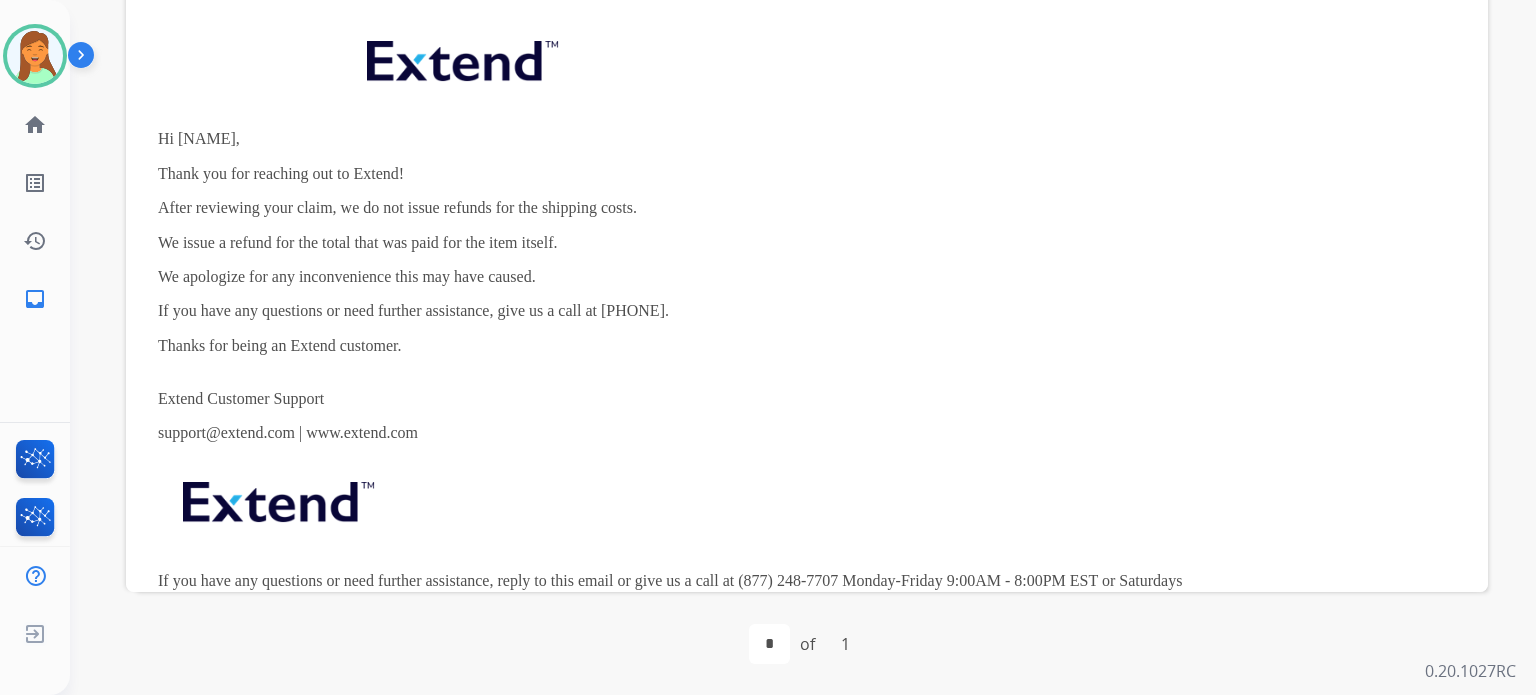 scroll, scrollTop: 0, scrollLeft: 0, axis: both 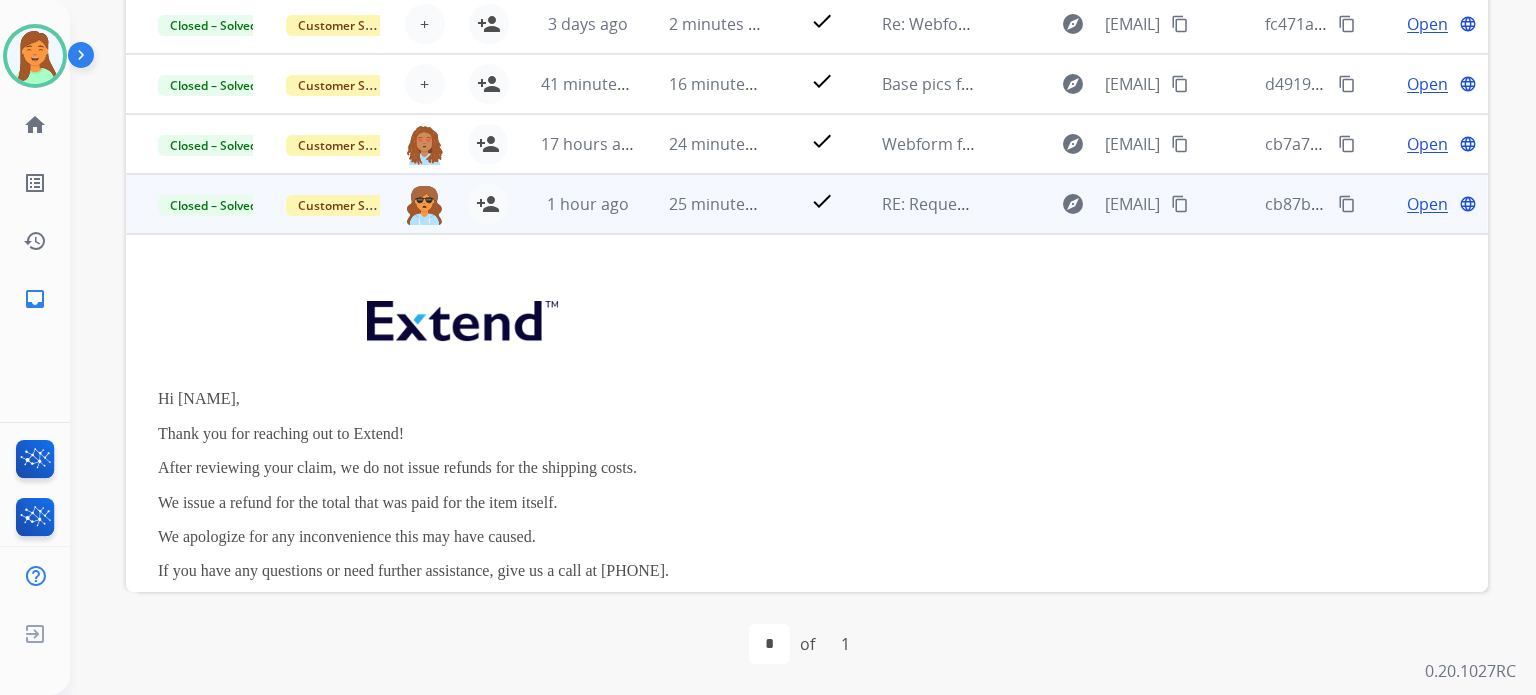click on "content_copy" at bounding box center (1347, 204) 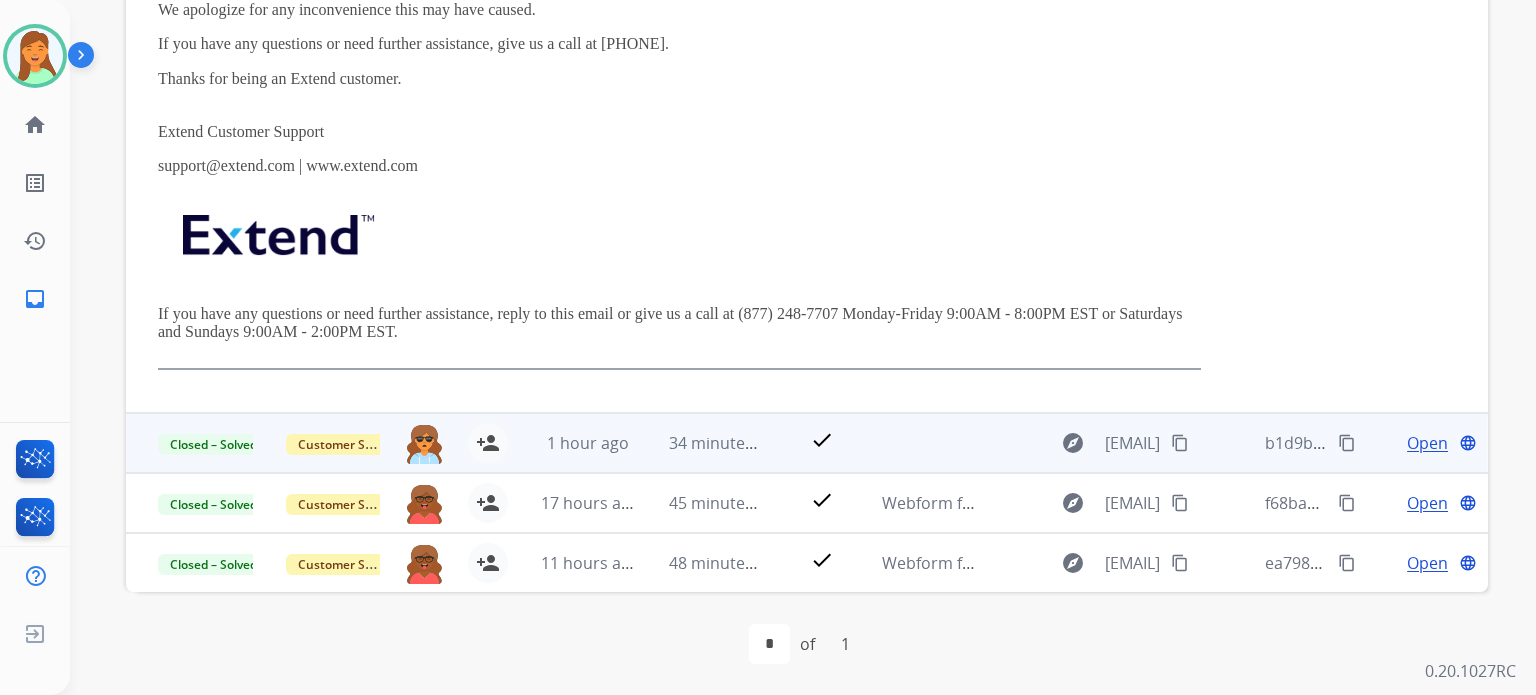 click on "34 minutes ago" at bounding box center [701, 443] 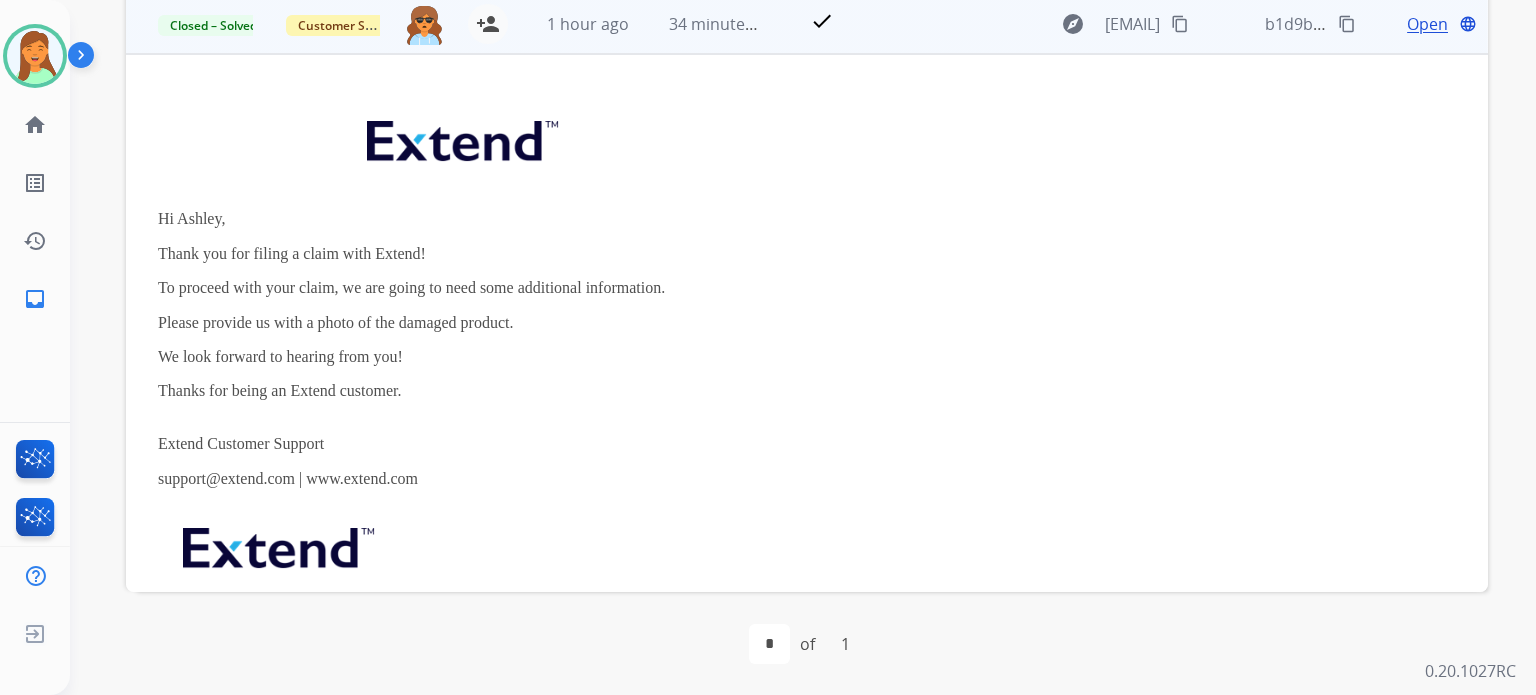 scroll, scrollTop: 240, scrollLeft: 0, axis: vertical 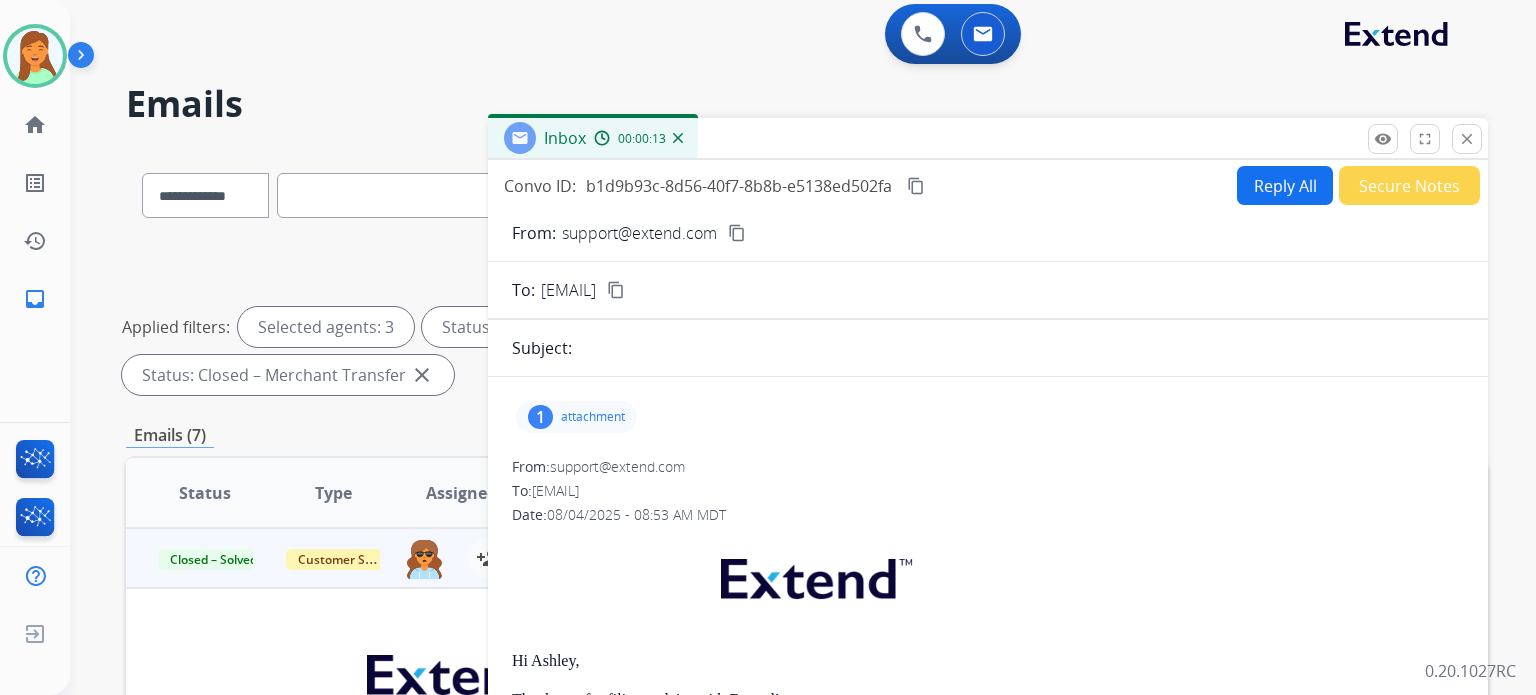 click on "content_copy" at bounding box center [616, 290] 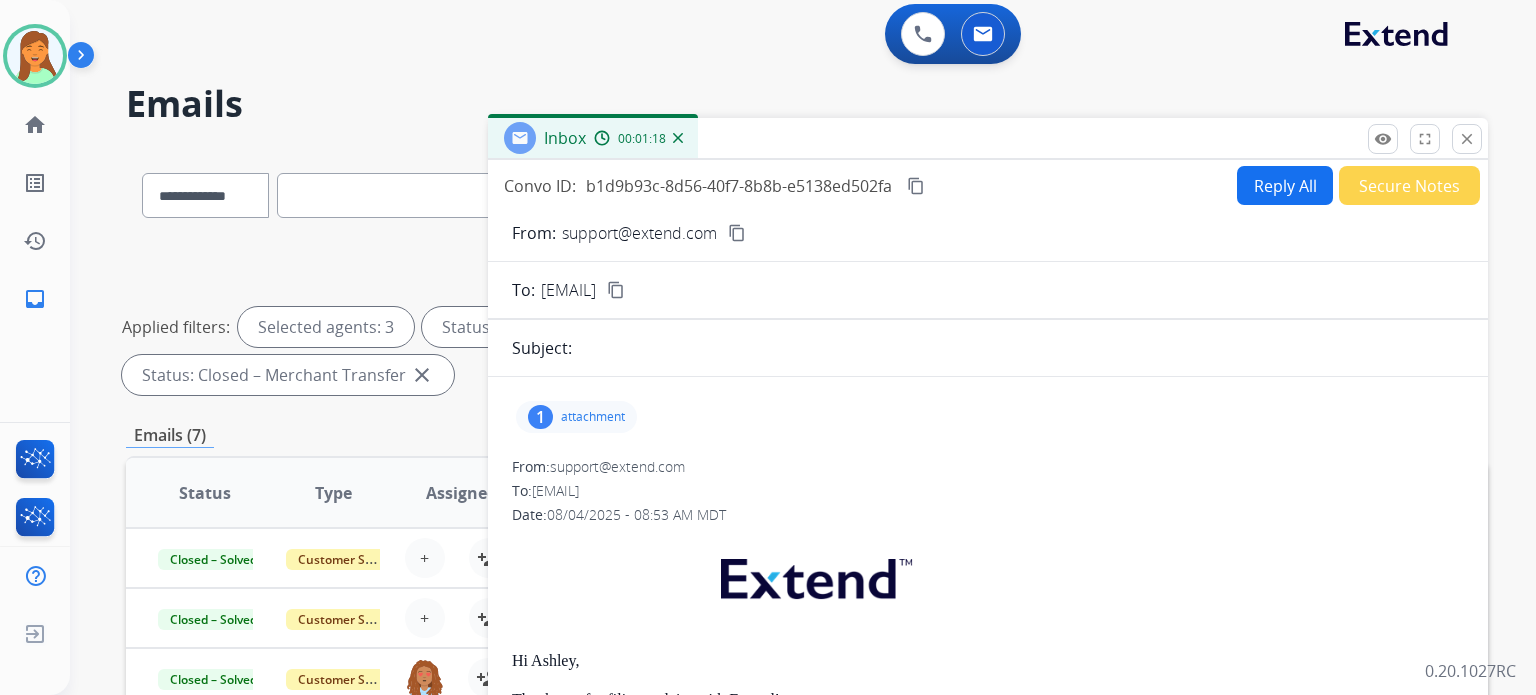 scroll, scrollTop: 0, scrollLeft: 0, axis: both 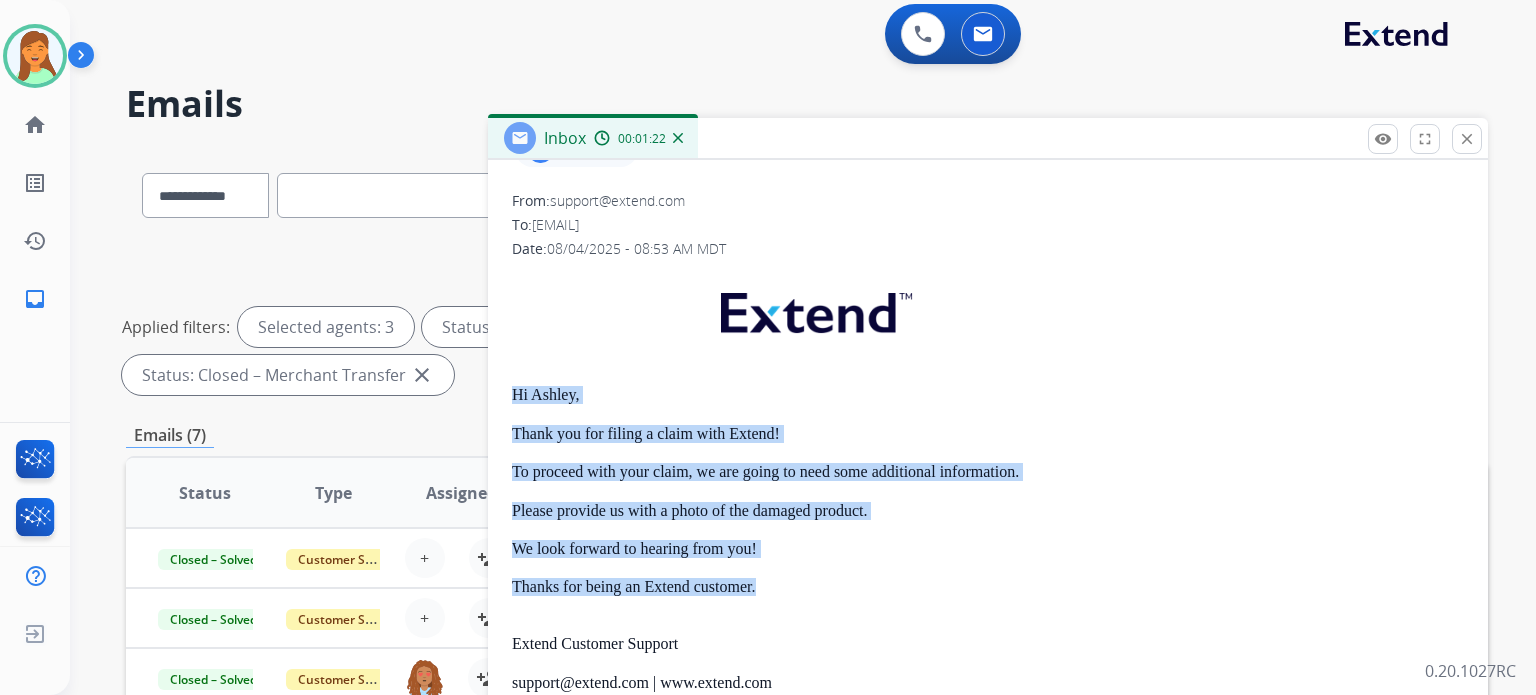 drag, startPoint x: 779, startPoint y: 584, endPoint x: 510, endPoint y: 398, distance: 327.04282 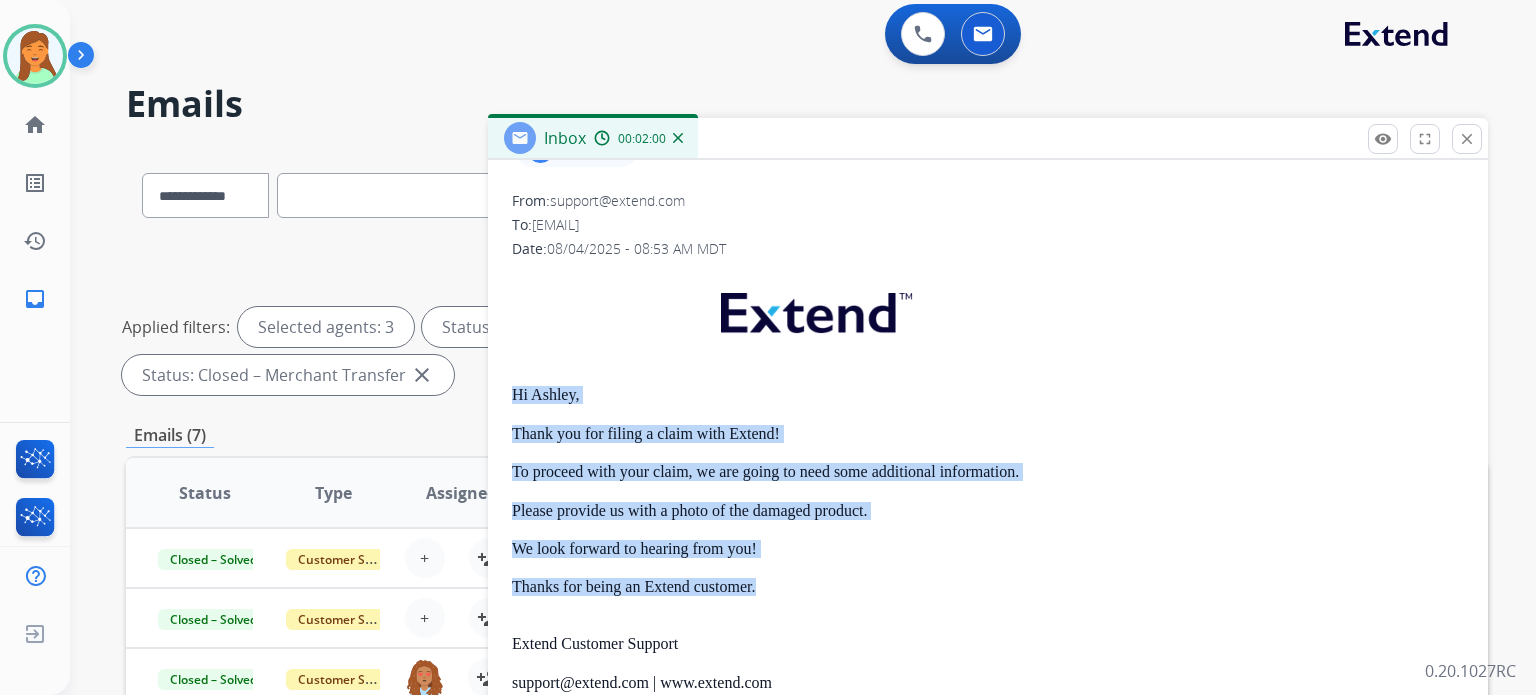 drag, startPoint x: 1462, startPoint y: 141, endPoint x: 1448, endPoint y: 147, distance: 15.231546 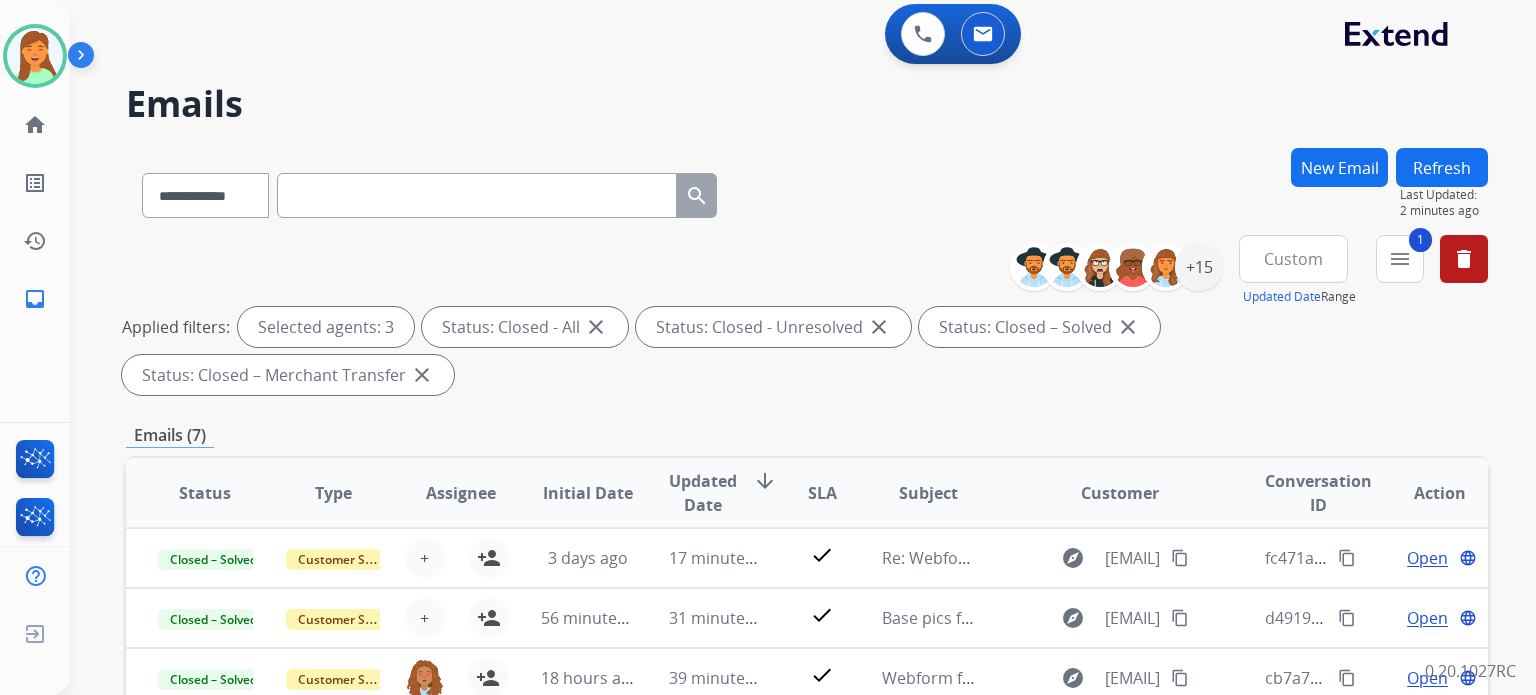 scroll, scrollTop: 538, scrollLeft: 0, axis: vertical 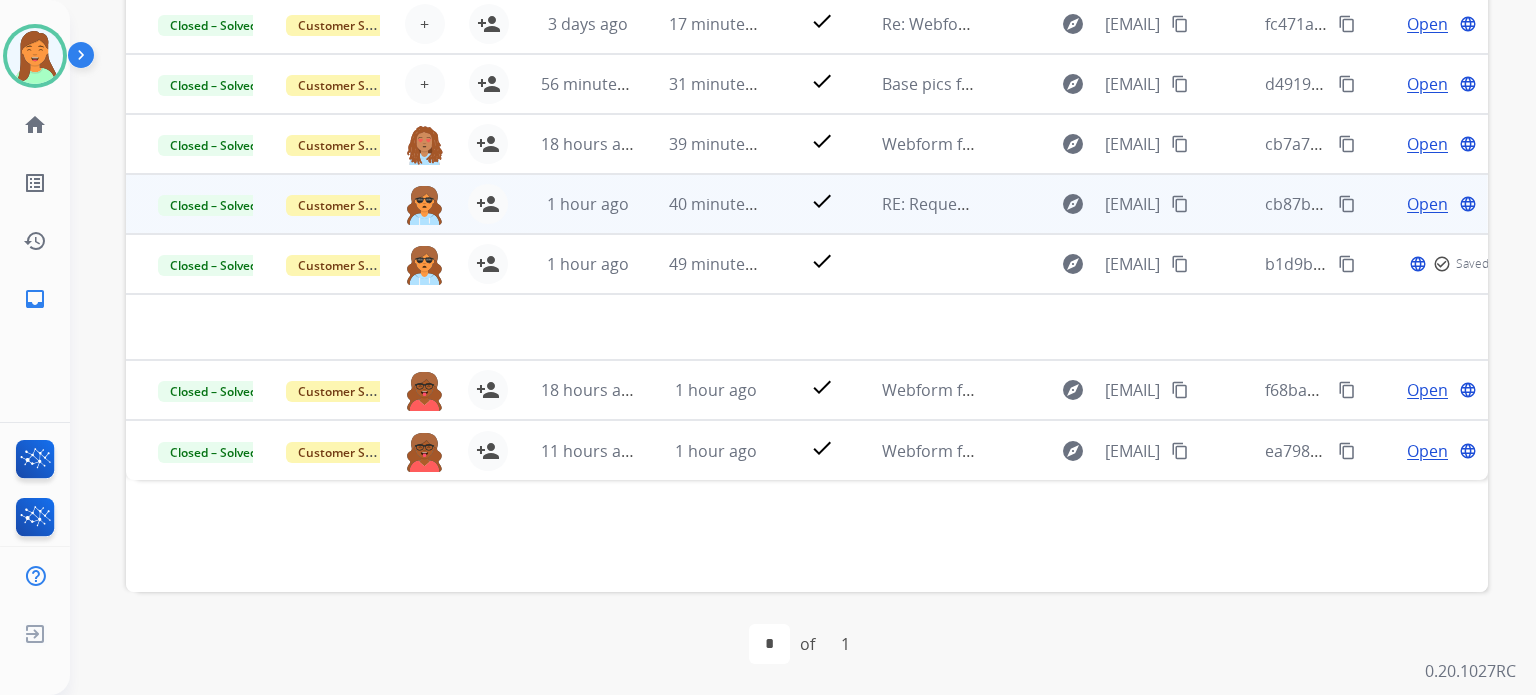 click on "Open" at bounding box center [1427, 204] 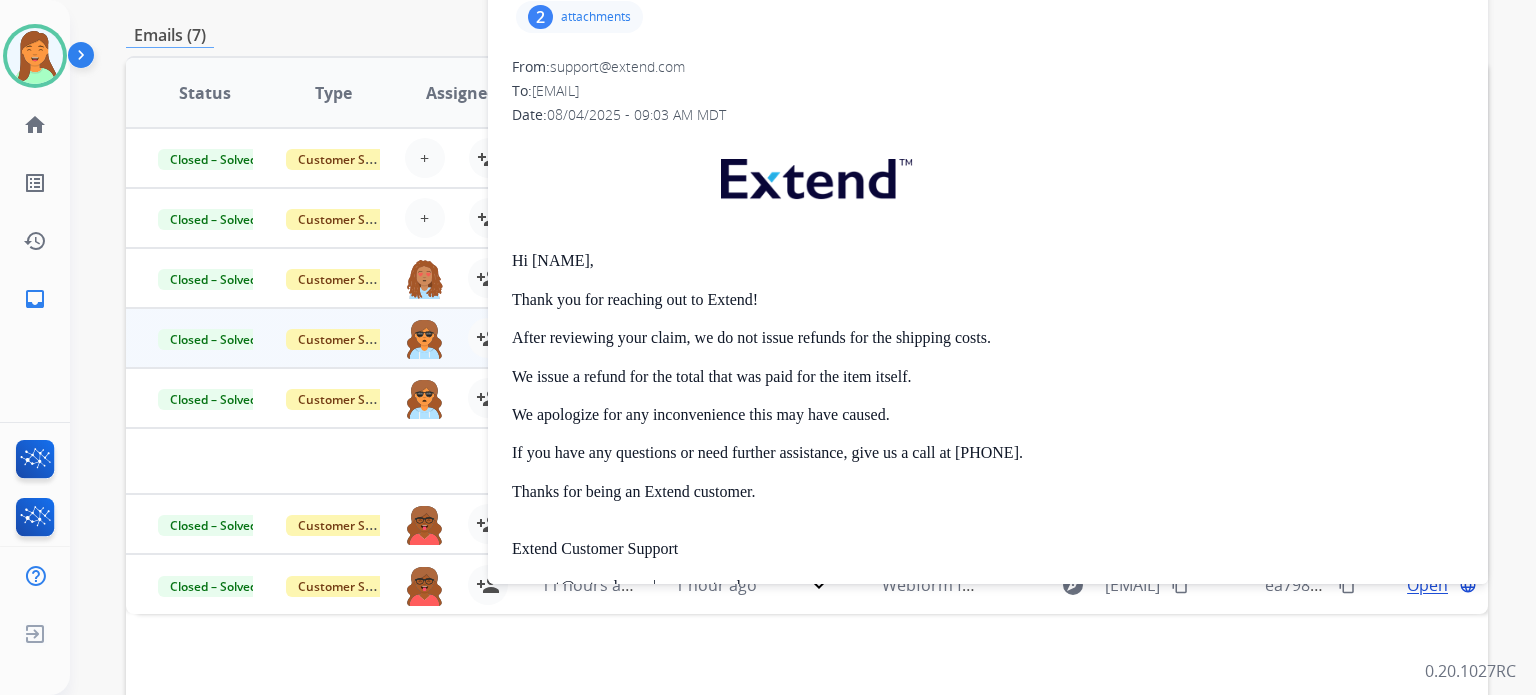 scroll, scrollTop: 138, scrollLeft: 0, axis: vertical 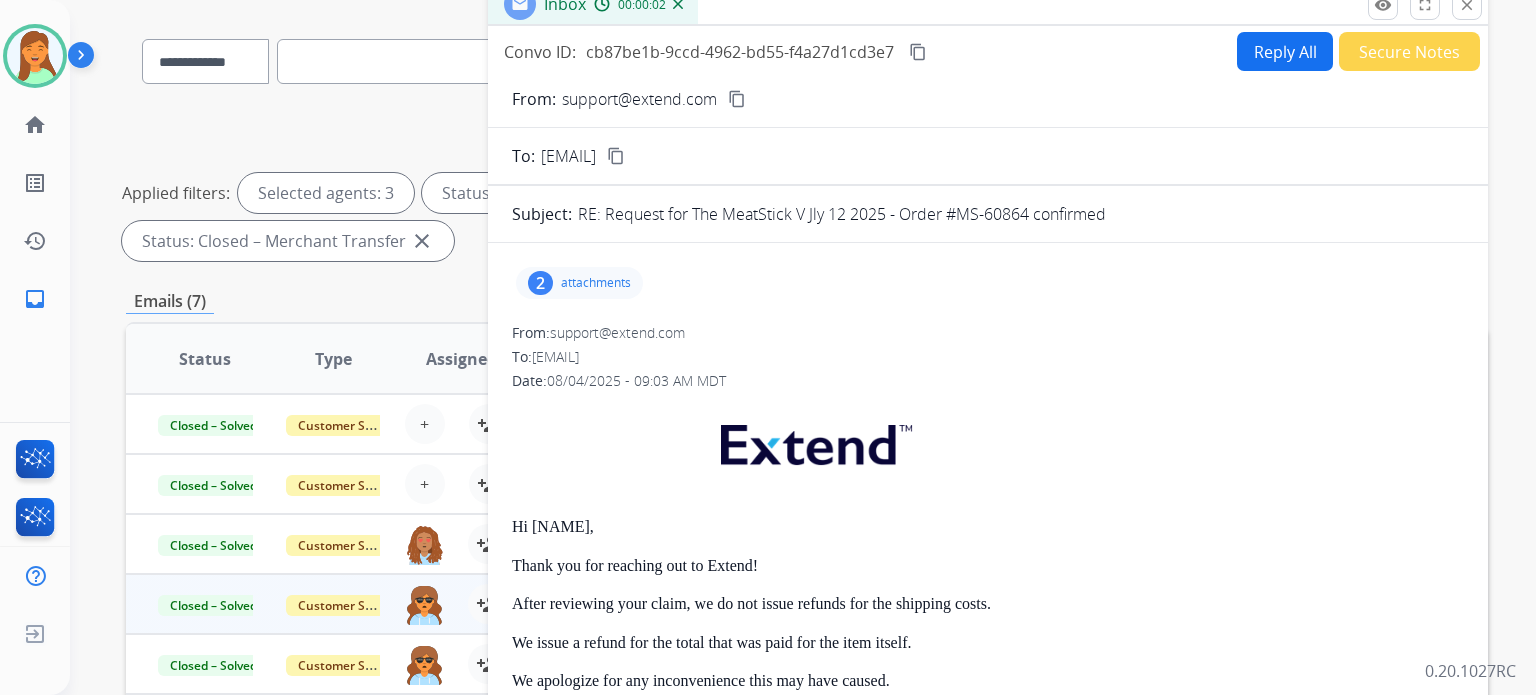 drag, startPoint x: 1469, startPoint y: 12, endPoint x: 1469, endPoint y: 45, distance: 33 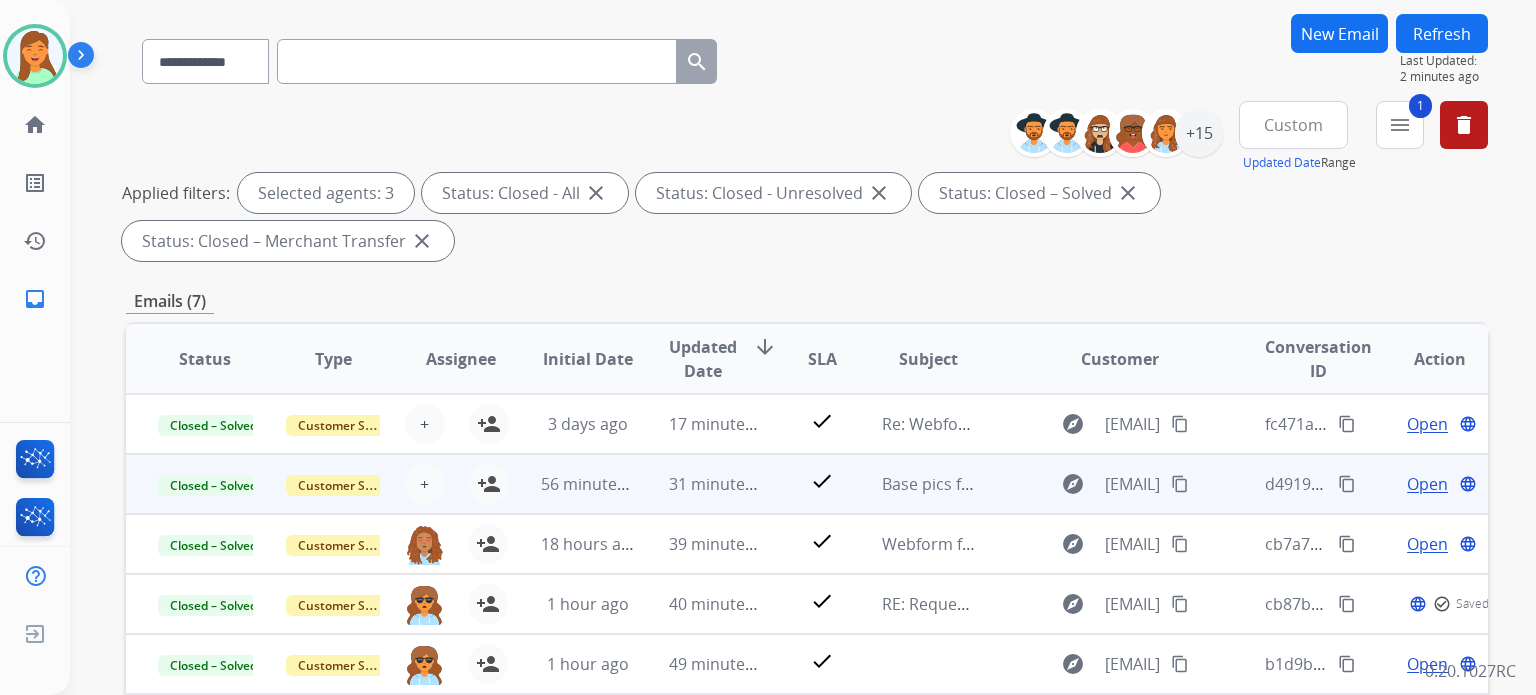 scroll, scrollTop: 404, scrollLeft: 0, axis: vertical 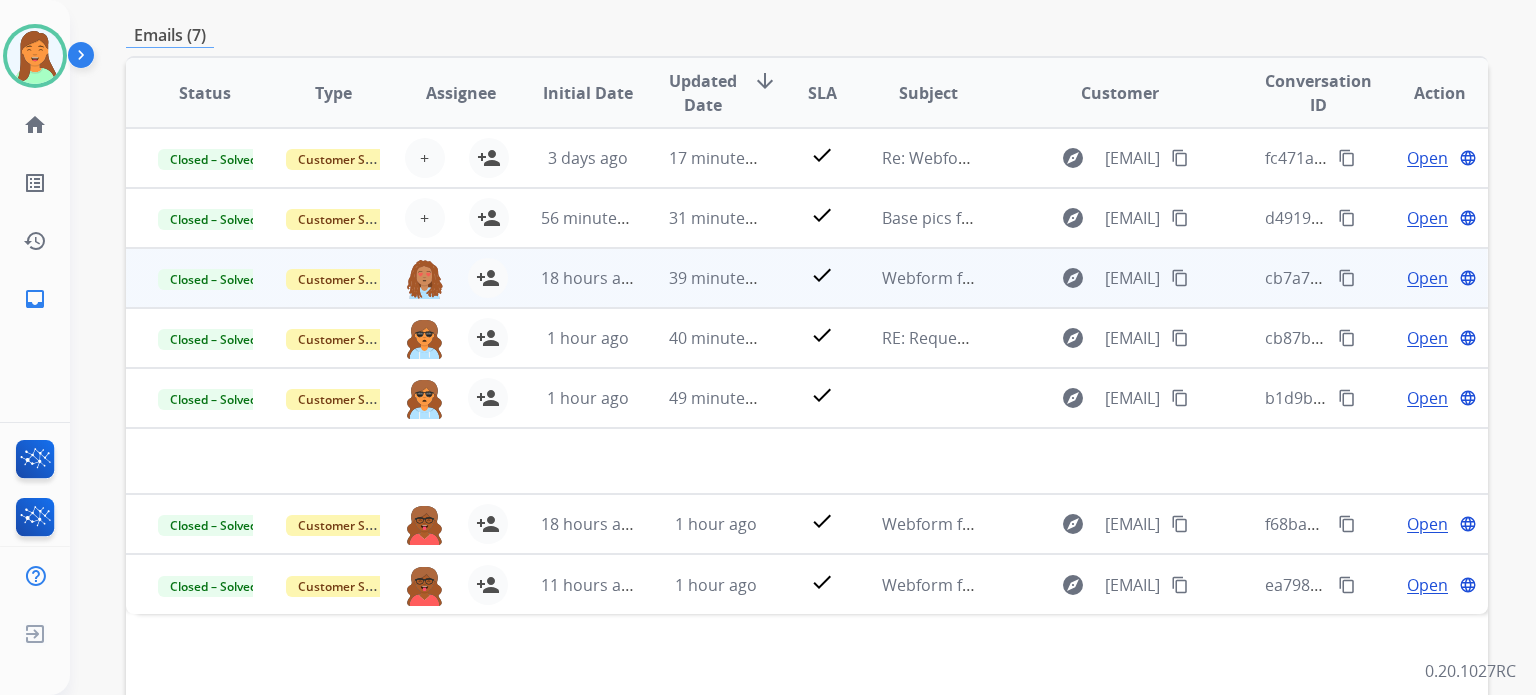 click on "Open" at bounding box center [1427, 278] 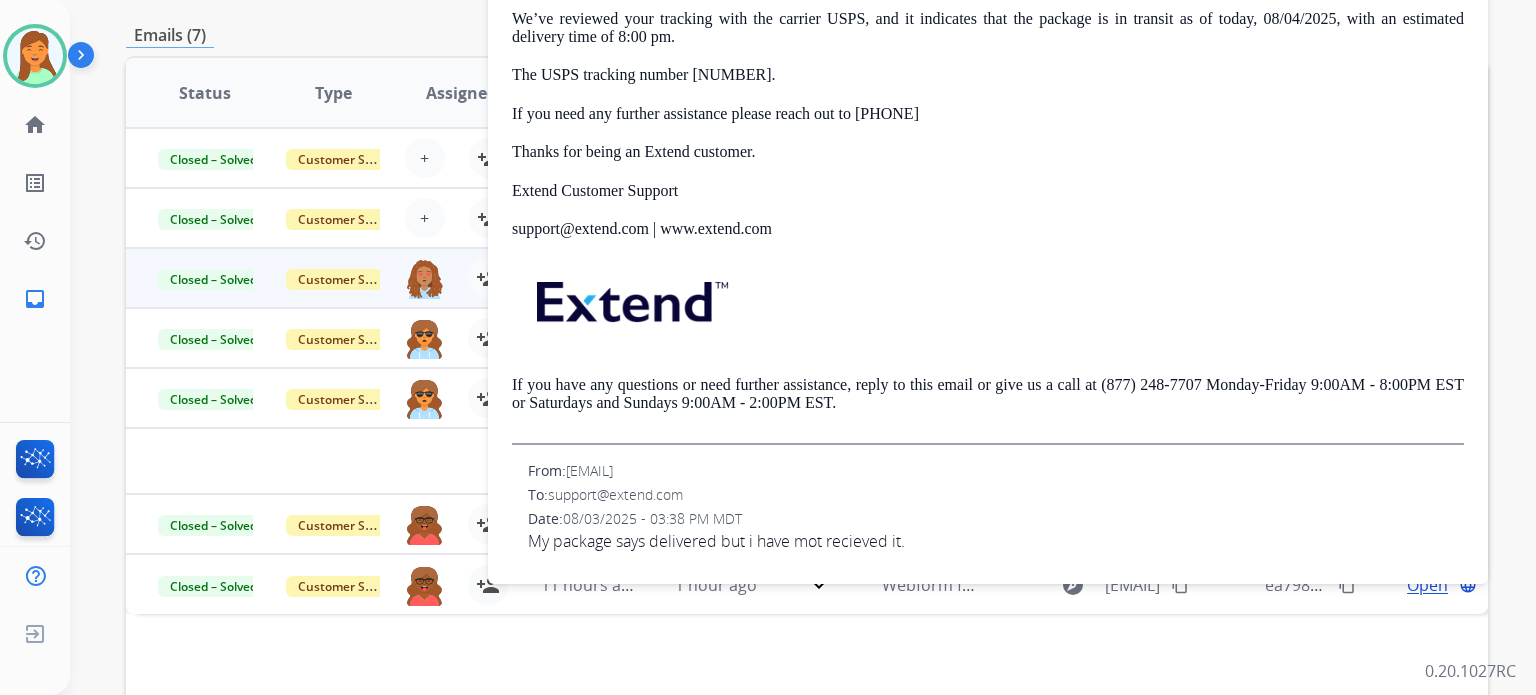 scroll, scrollTop: 224, scrollLeft: 0, axis: vertical 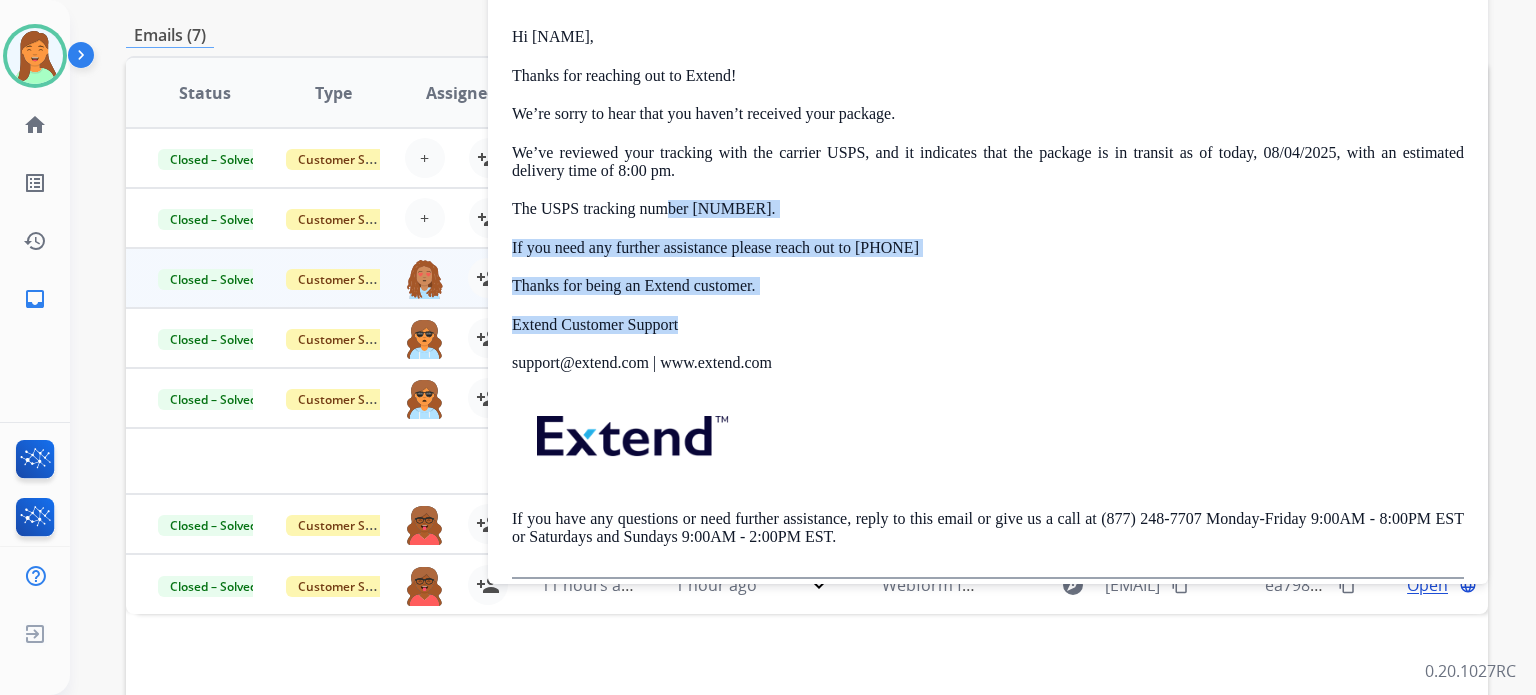 drag, startPoint x: 810, startPoint y: 299, endPoint x: 669, endPoint y: 214, distance: 164.63899 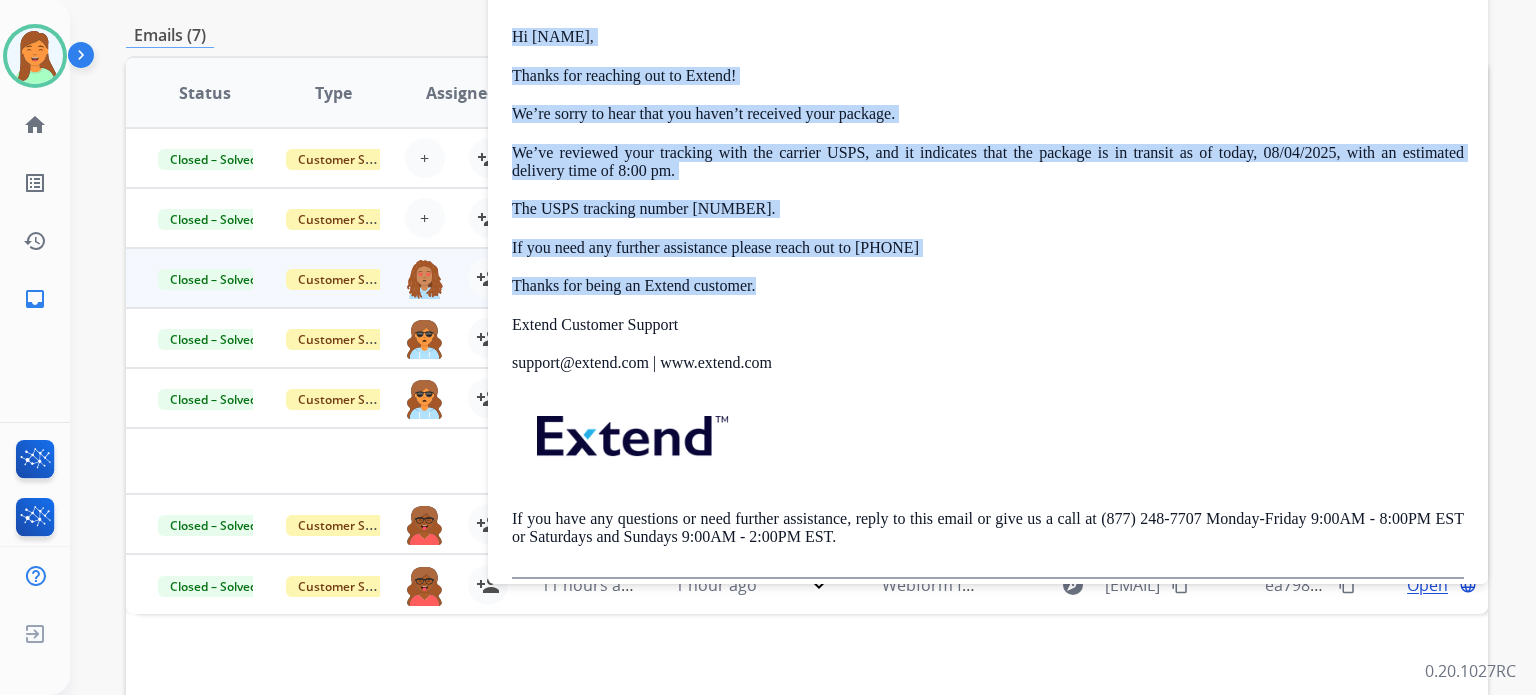drag, startPoint x: 810, startPoint y: 287, endPoint x: 492, endPoint y: 33, distance: 406.98895 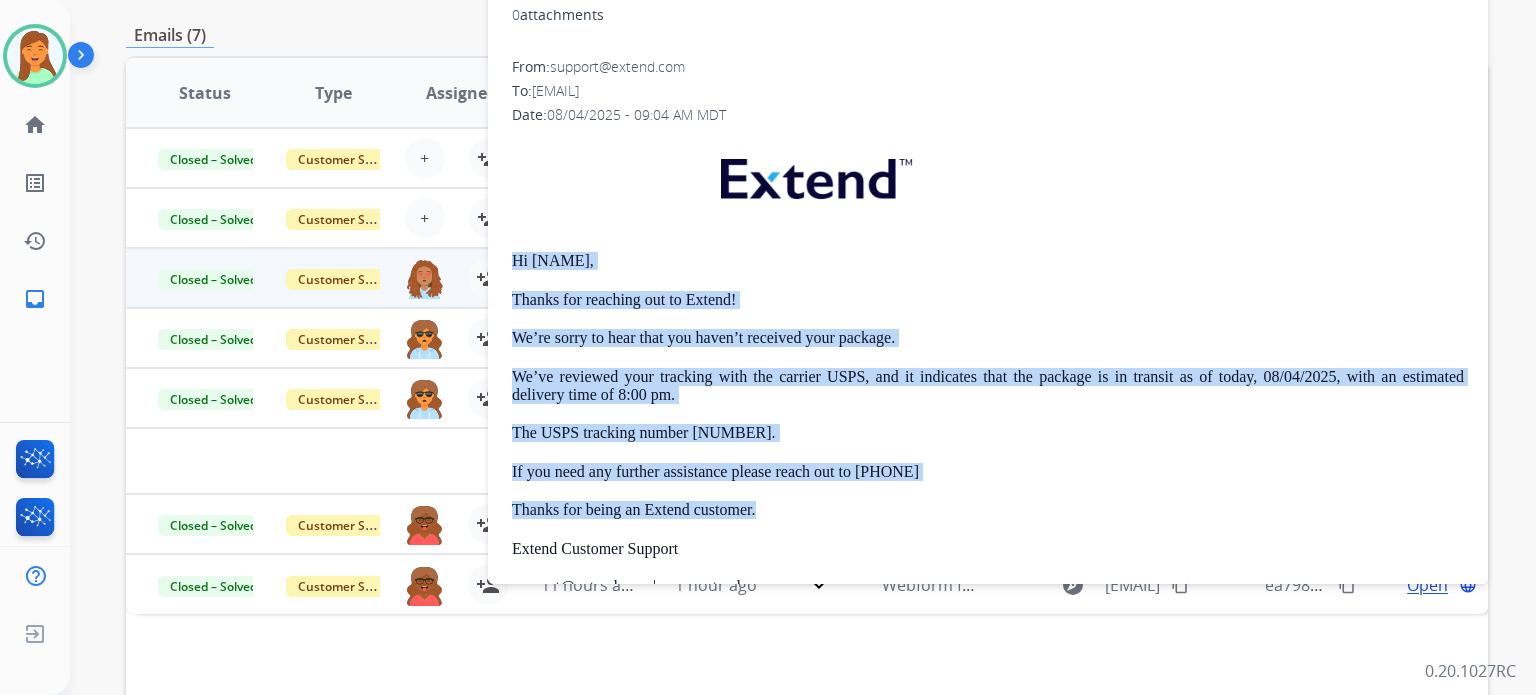scroll, scrollTop: 0, scrollLeft: 0, axis: both 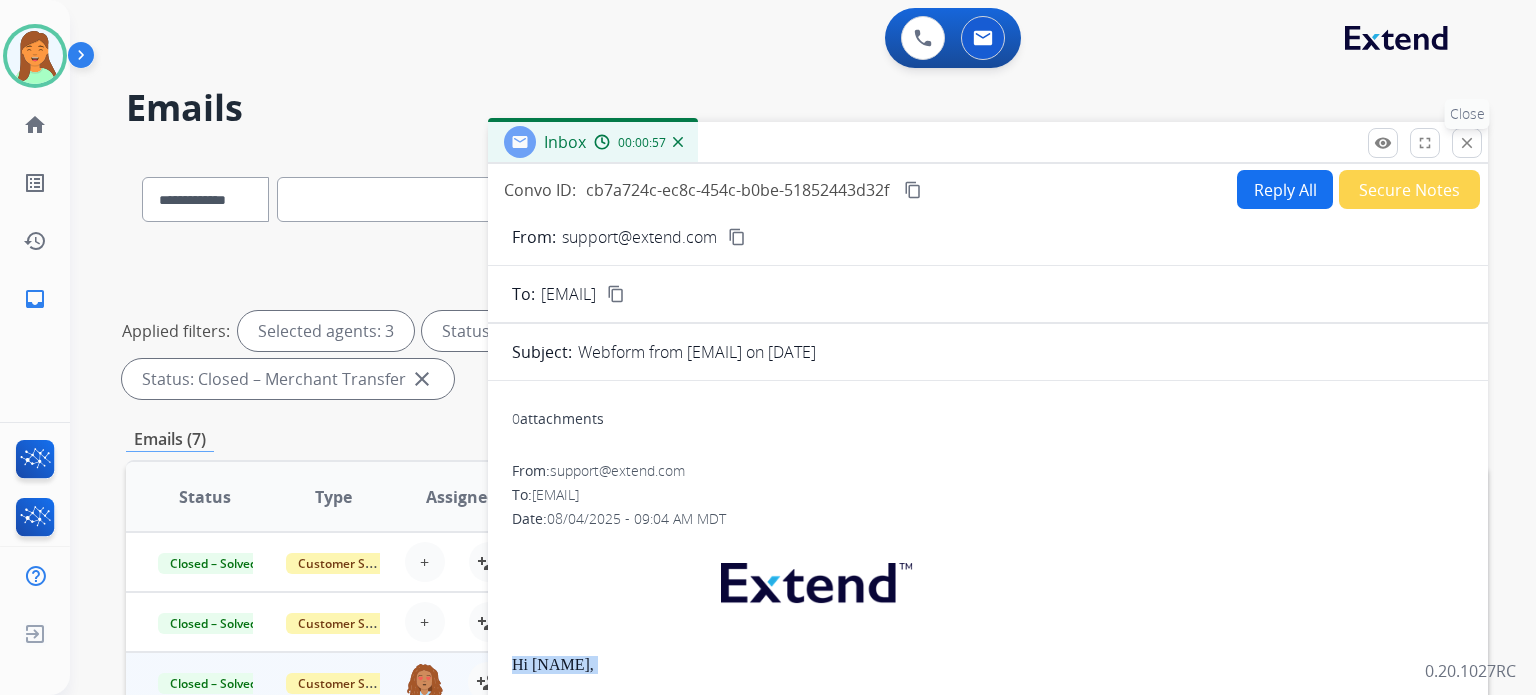 click on "close" at bounding box center (1467, 143) 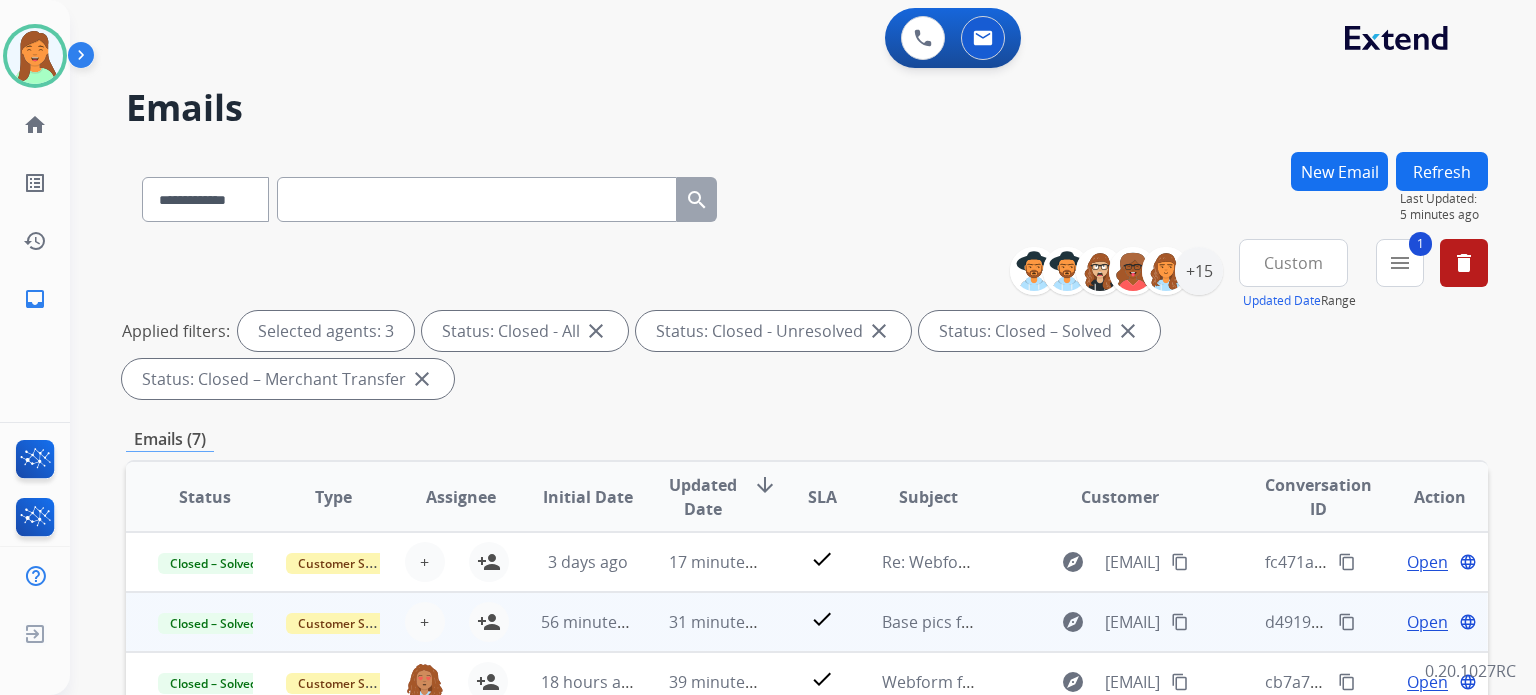 scroll, scrollTop: 133, scrollLeft: 0, axis: vertical 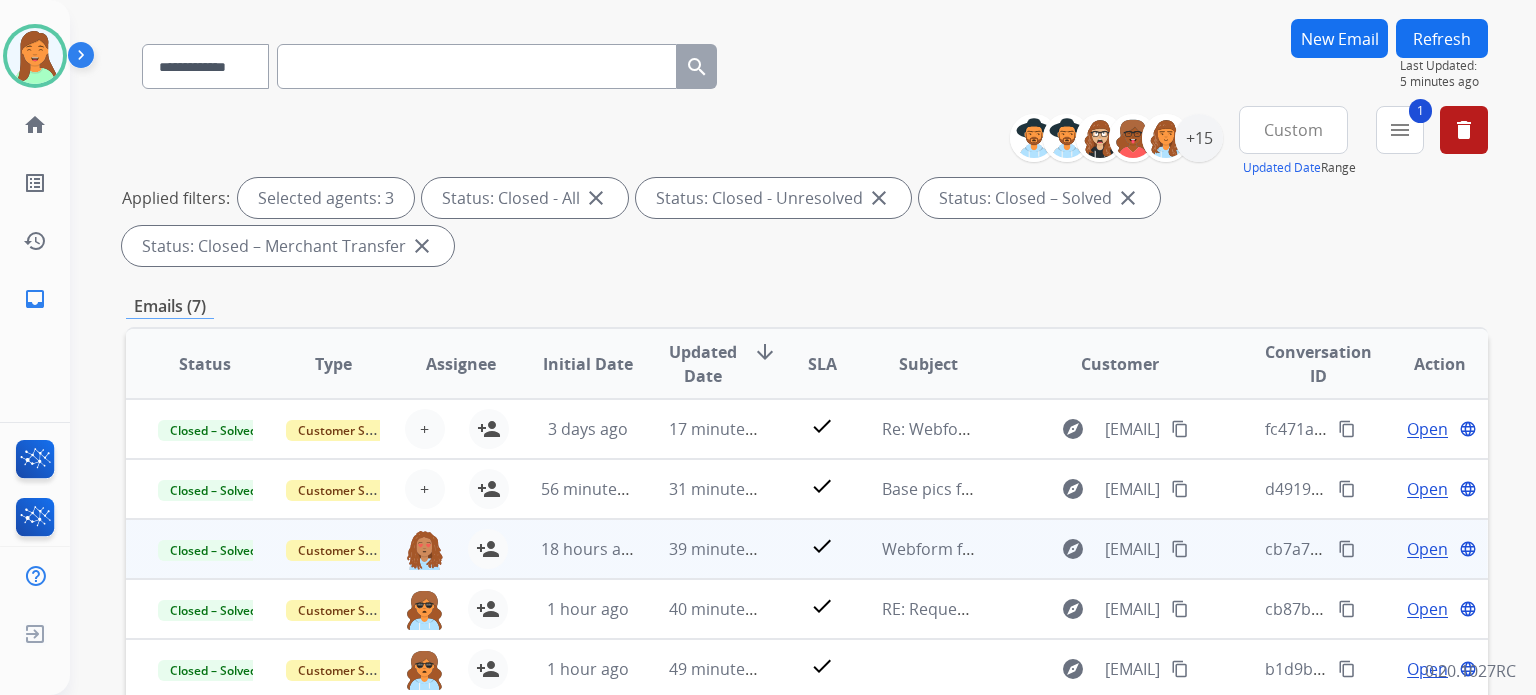 click on "content_copy" at bounding box center (1180, 549) 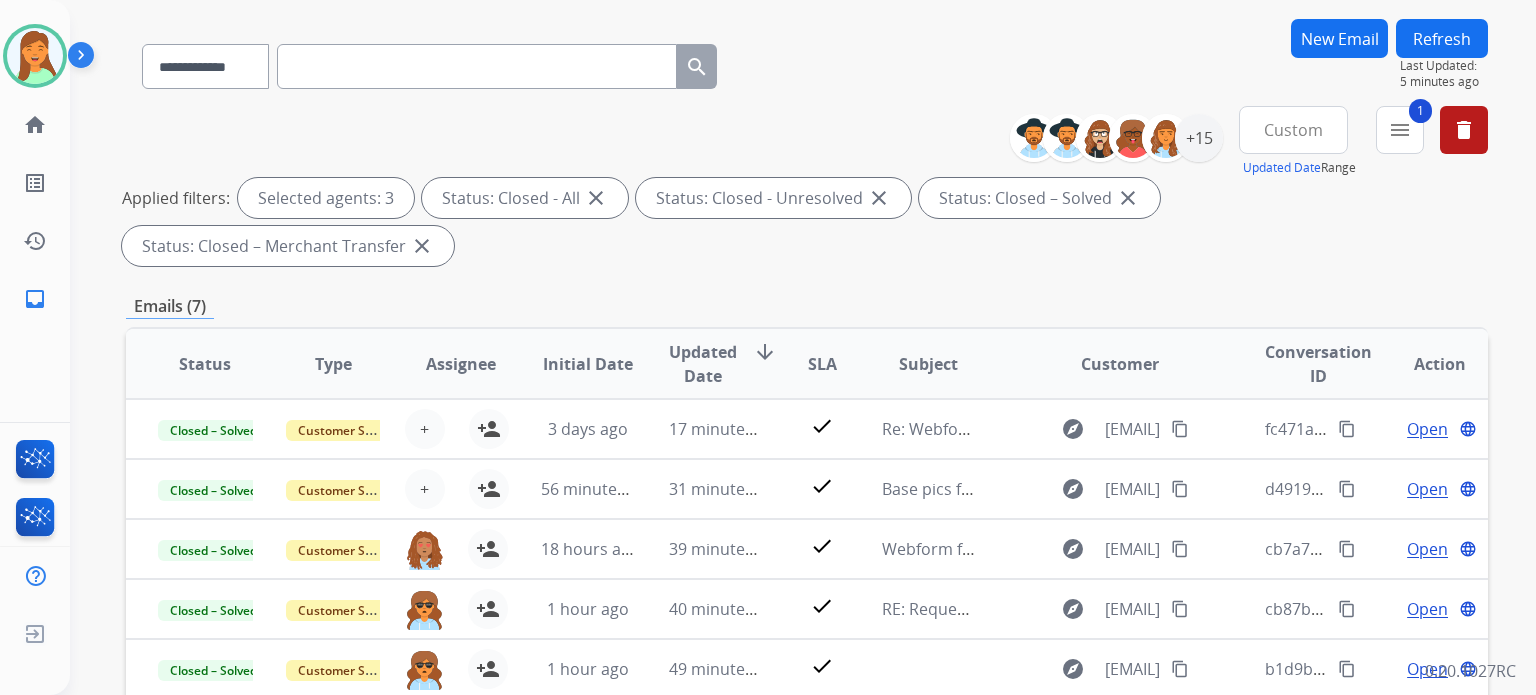 drag, startPoint x: 1336, startPoint y: 547, endPoint x: 670, endPoint y: 173, distance: 763.8272 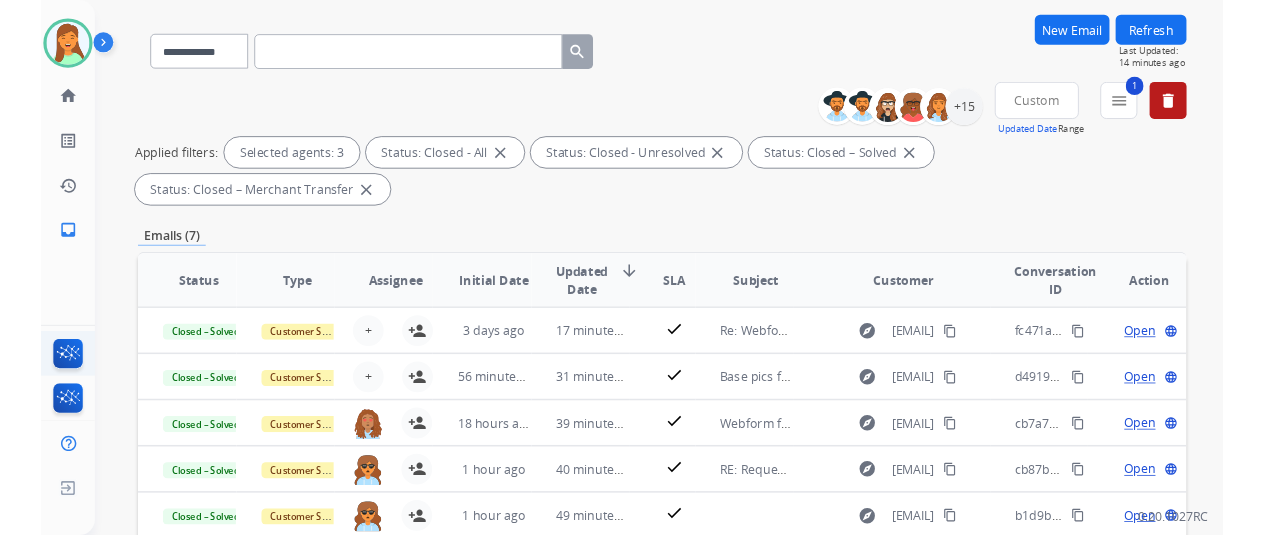 scroll, scrollTop: 0, scrollLeft: 0, axis: both 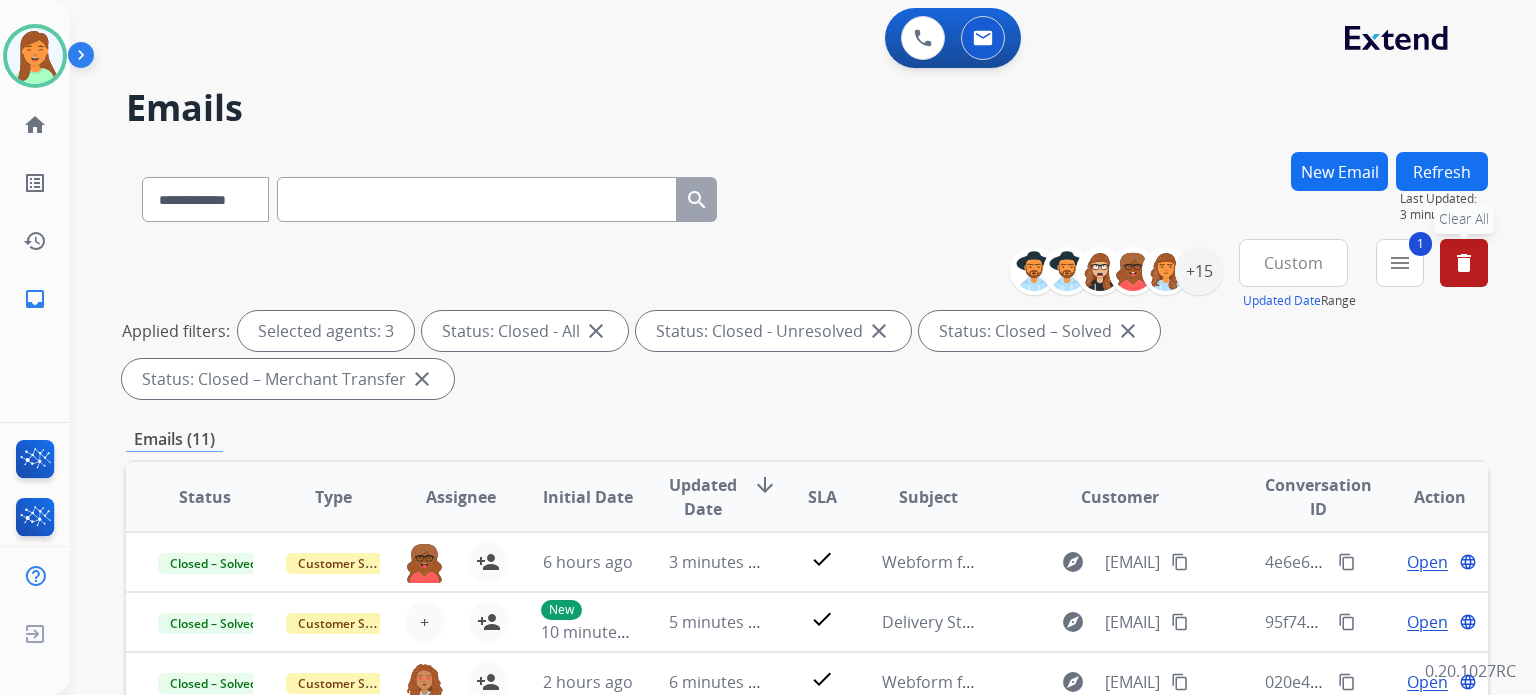 click on "delete" at bounding box center [1464, 263] 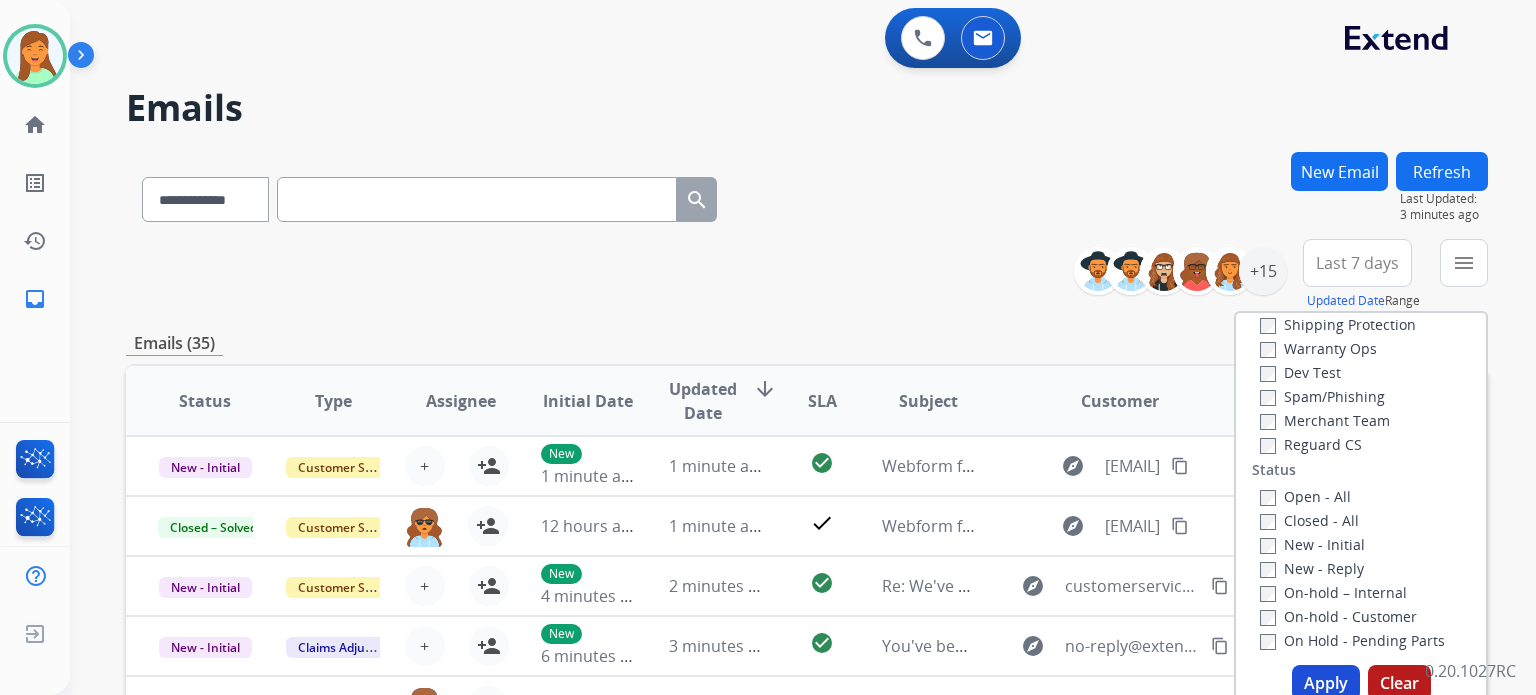 drag, startPoint x: 500, startPoint y: 100, endPoint x: 340, endPoint y: 3, distance: 187.10692 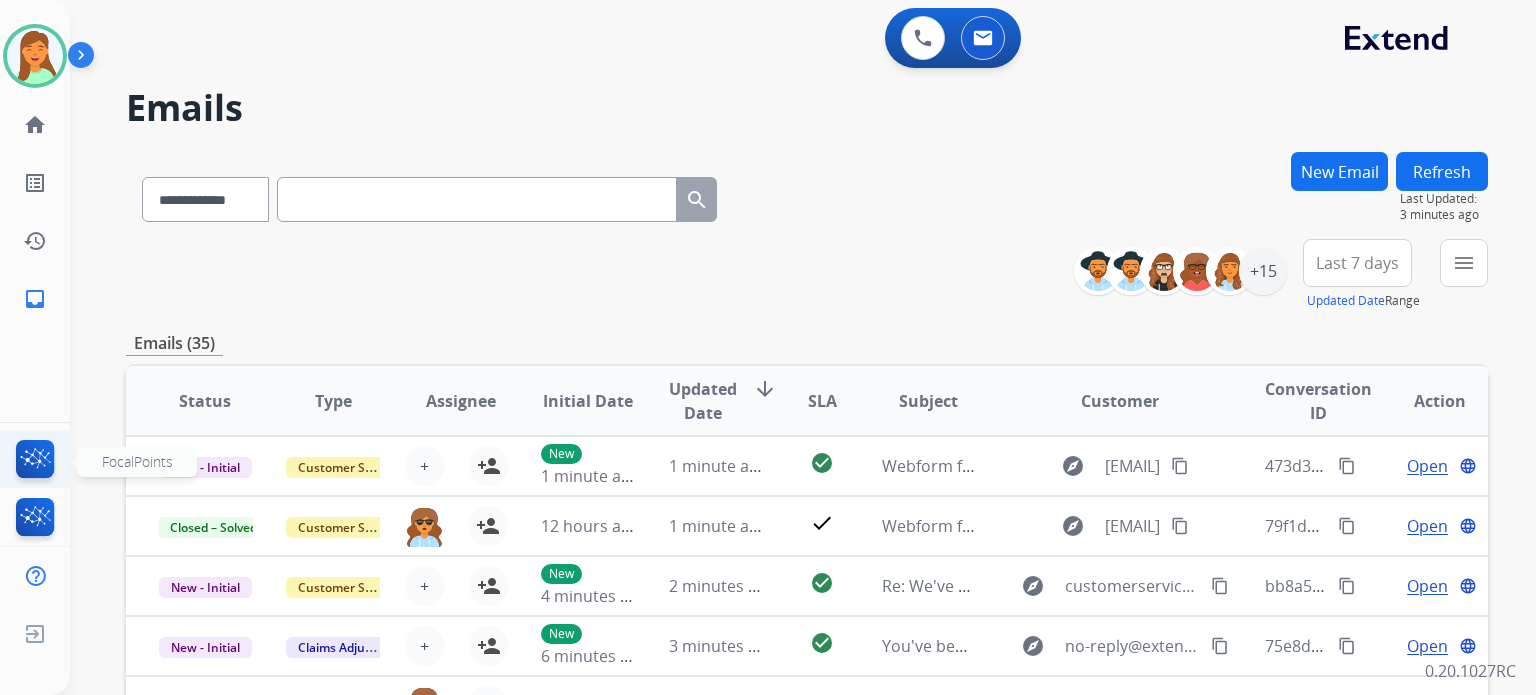 click 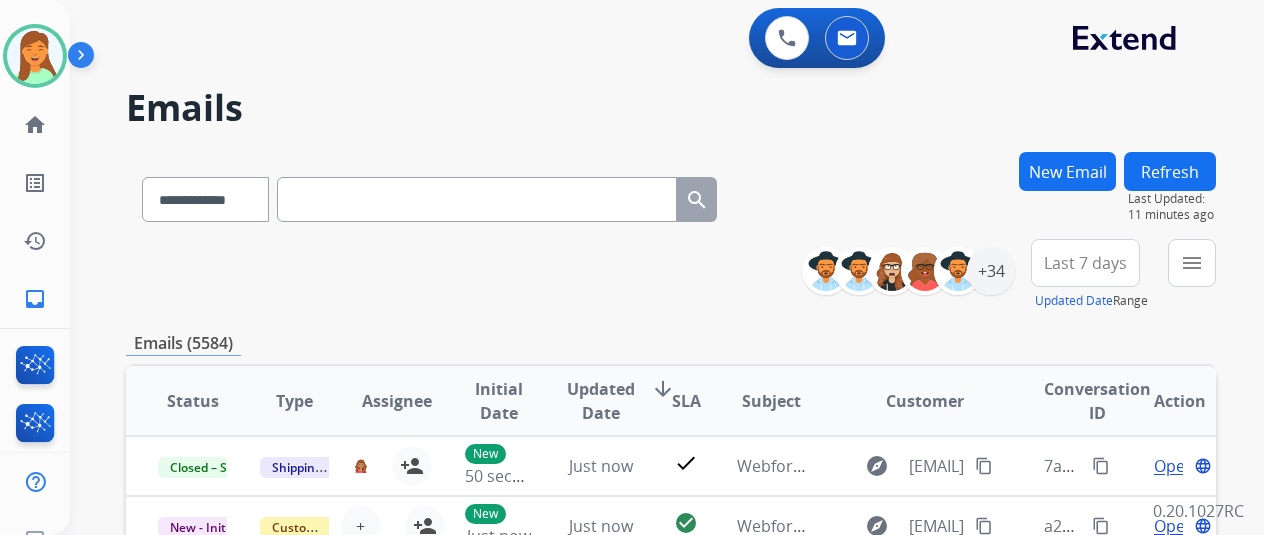 click at bounding box center (477, 199) 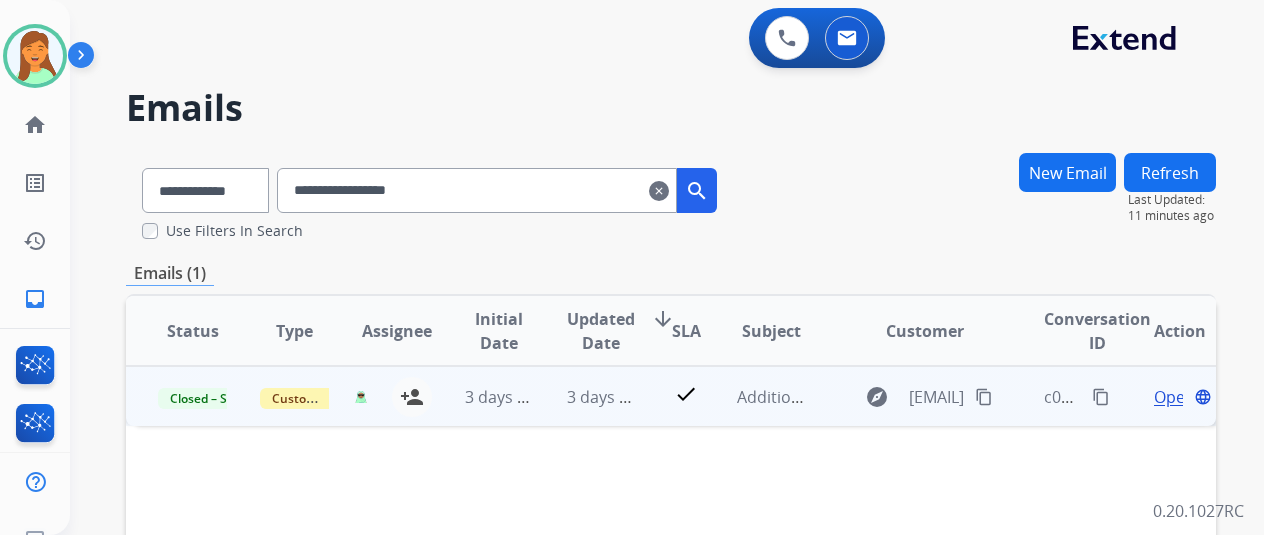 click on "content_copy" at bounding box center (1101, 397) 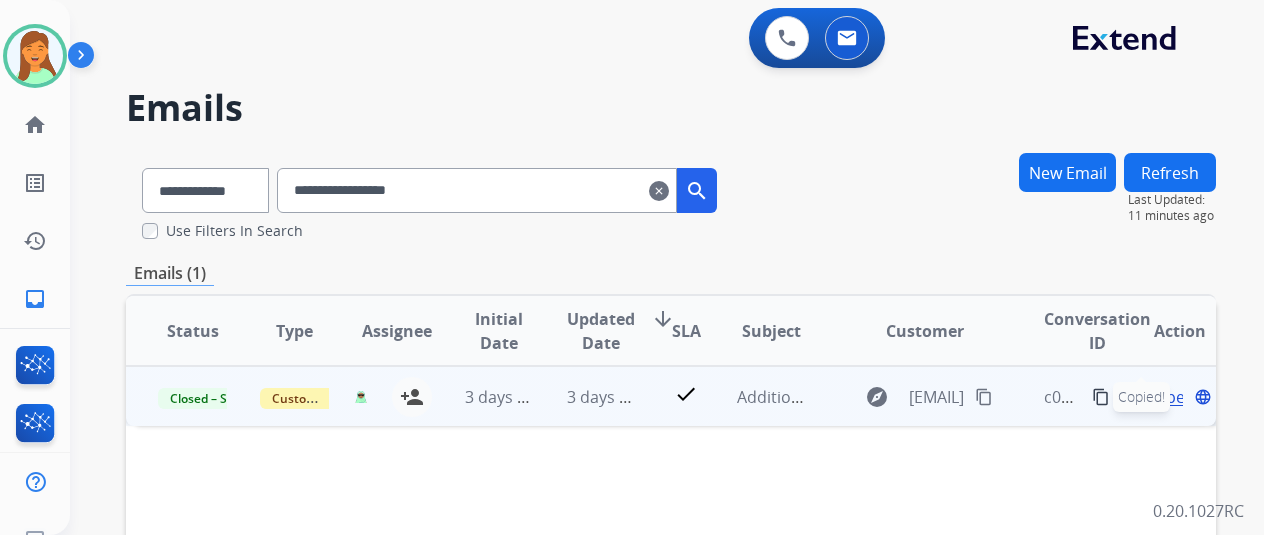click on "Copied!" at bounding box center (1141, 397) 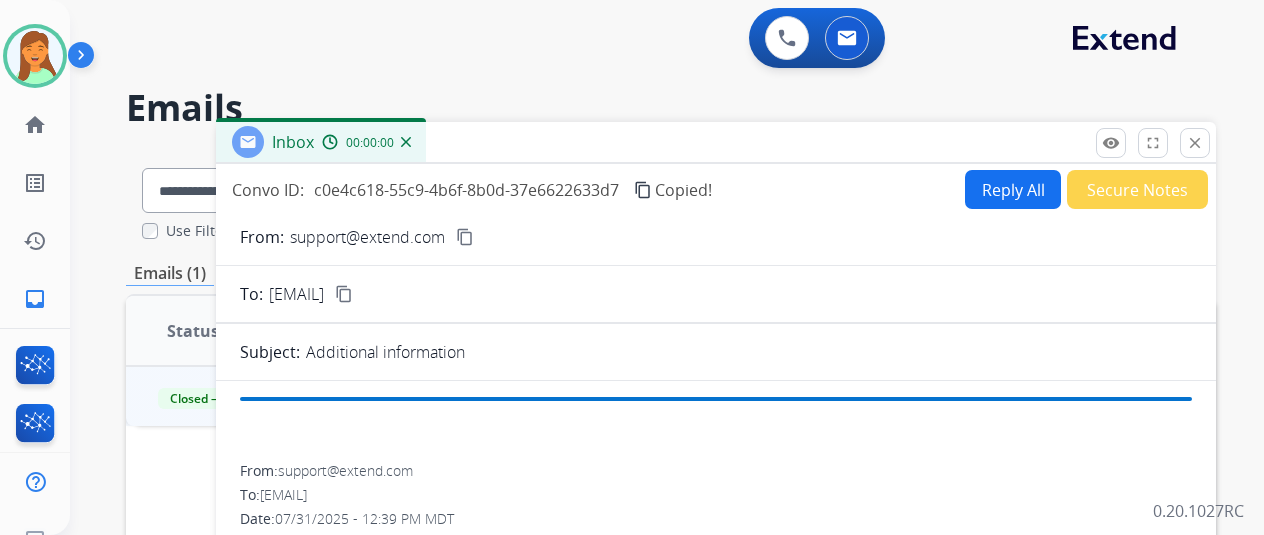 scroll, scrollTop: 267, scrollLeft: 0, axis: vertical 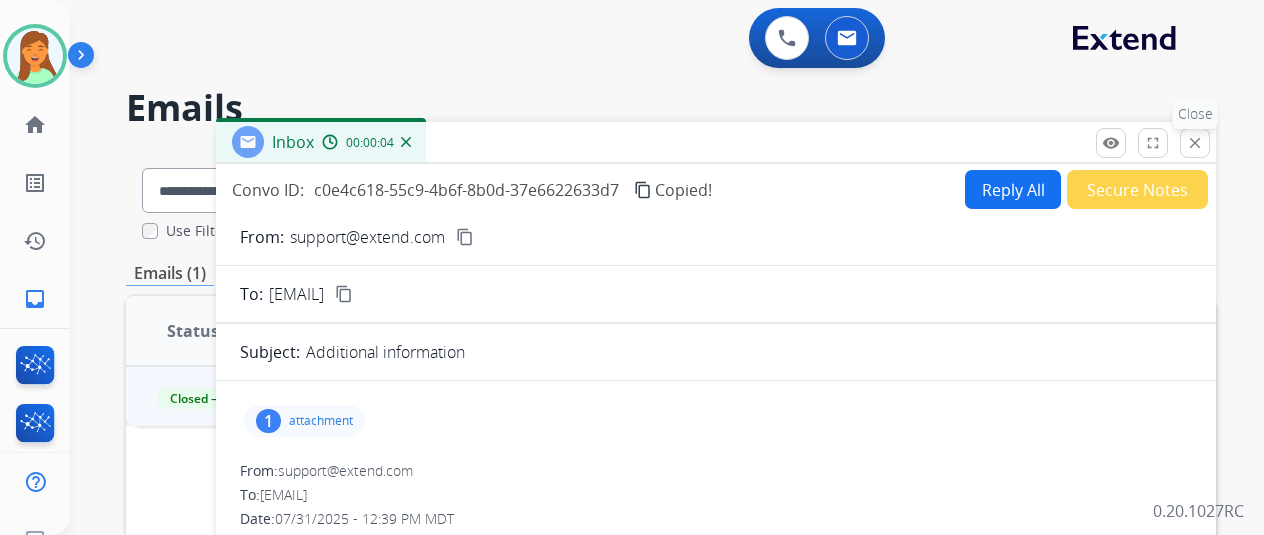 click on "close" at bounding box center [1195, 143] 